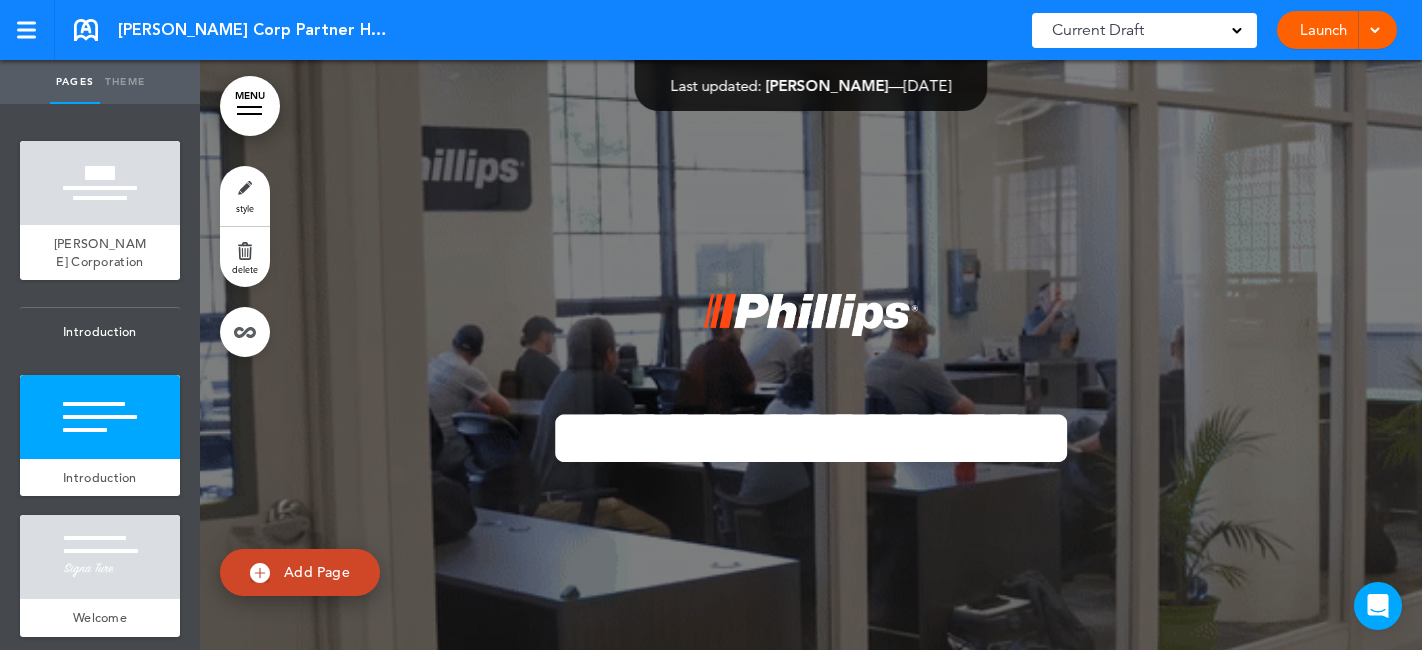 scroll, scrollTop: 0, scrollLeft: 0, axis: both 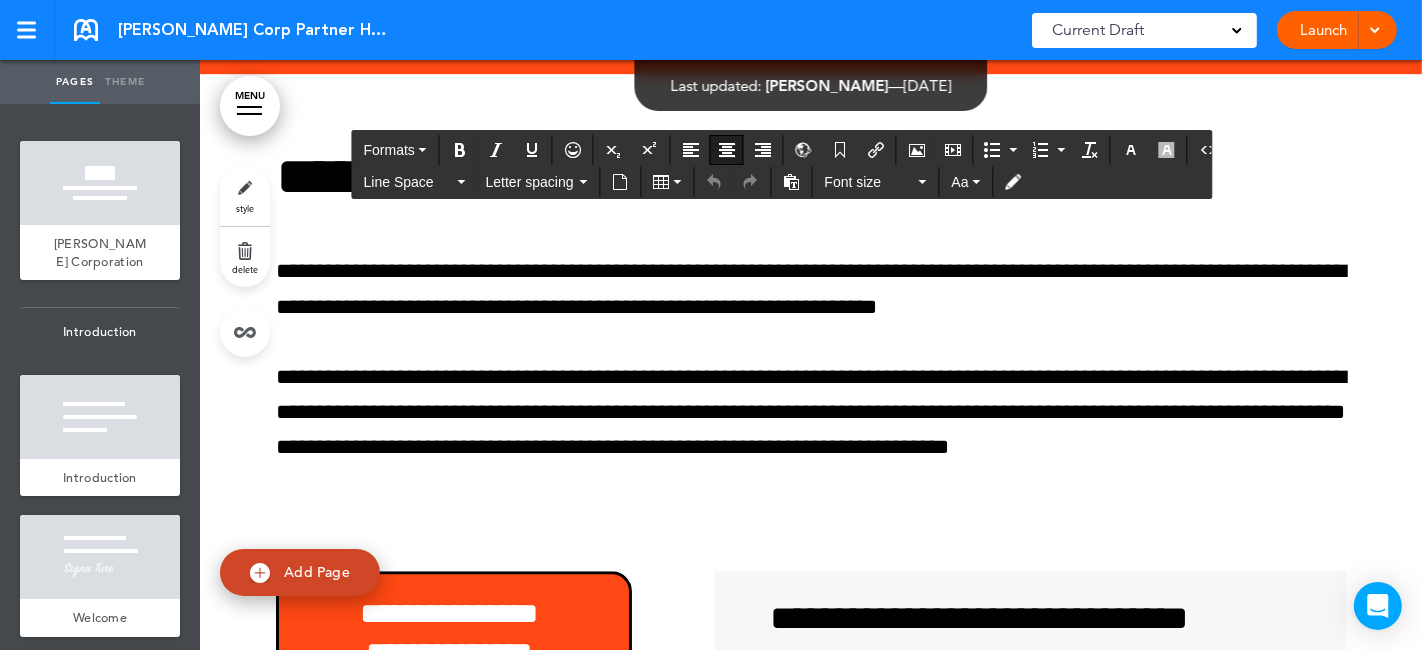 click on "**********" at bounding box center [449, -1409] 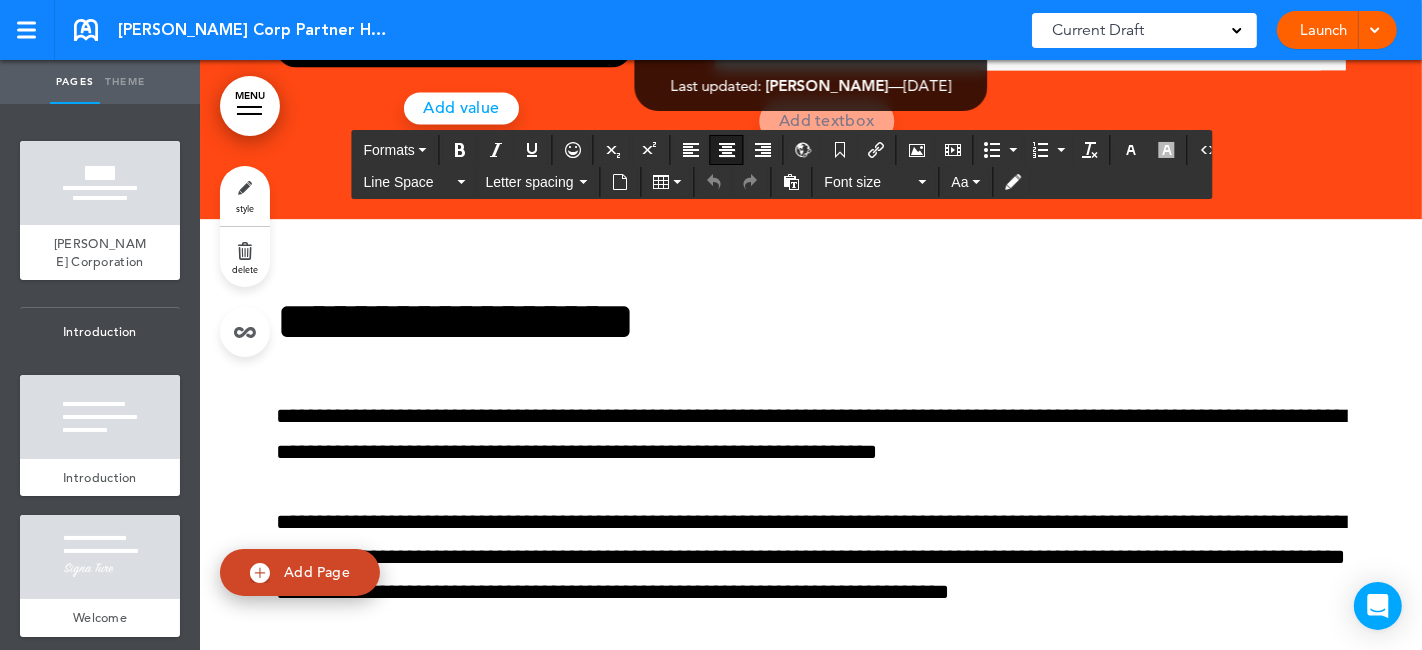 scroll, scrollTop: 61388, scrollLeft: 0, axis: vertical 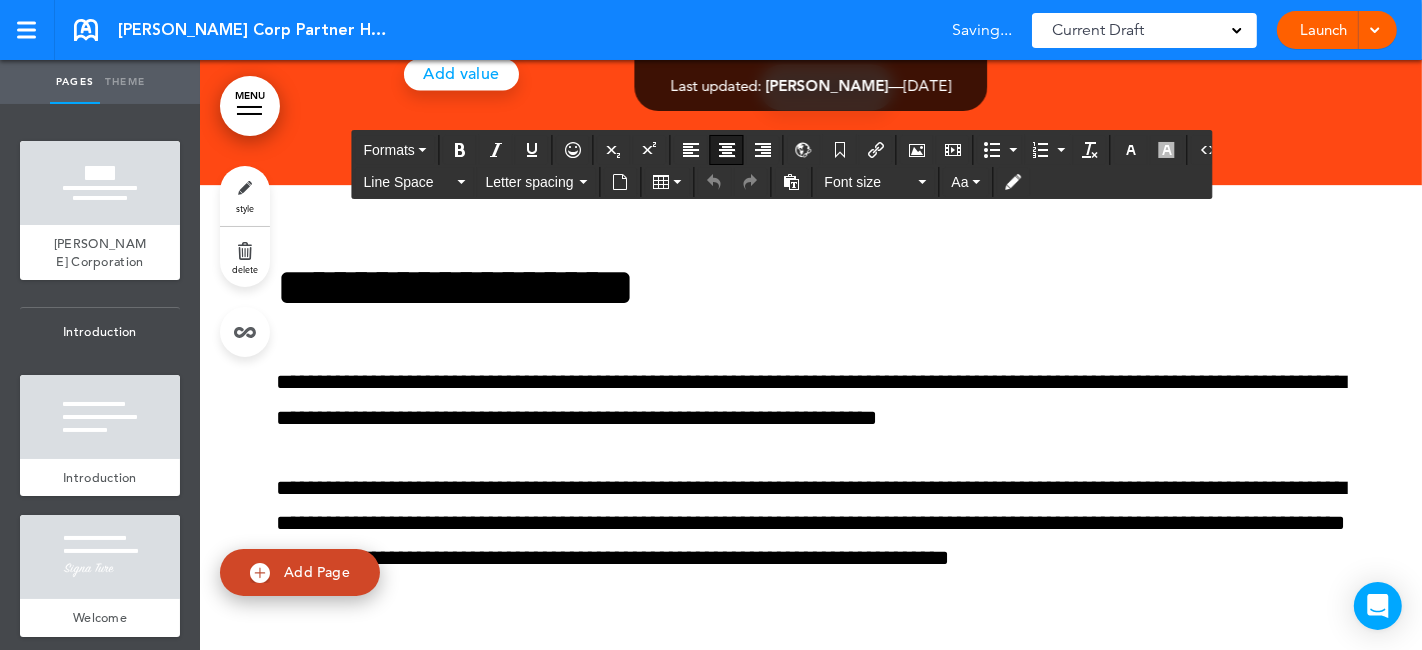 click on "**********" at bounding box center [449, -1144] 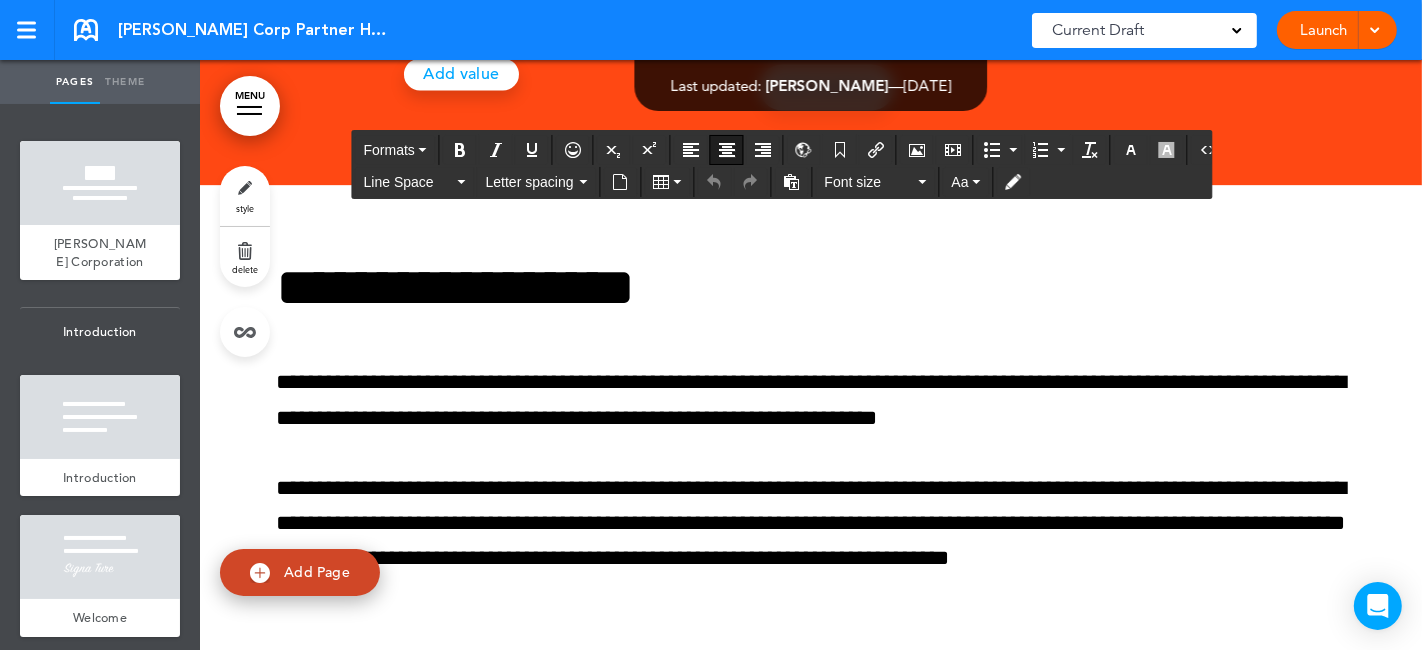 scroll, scrollTop: 0, scrollLeft: 0, axis: both 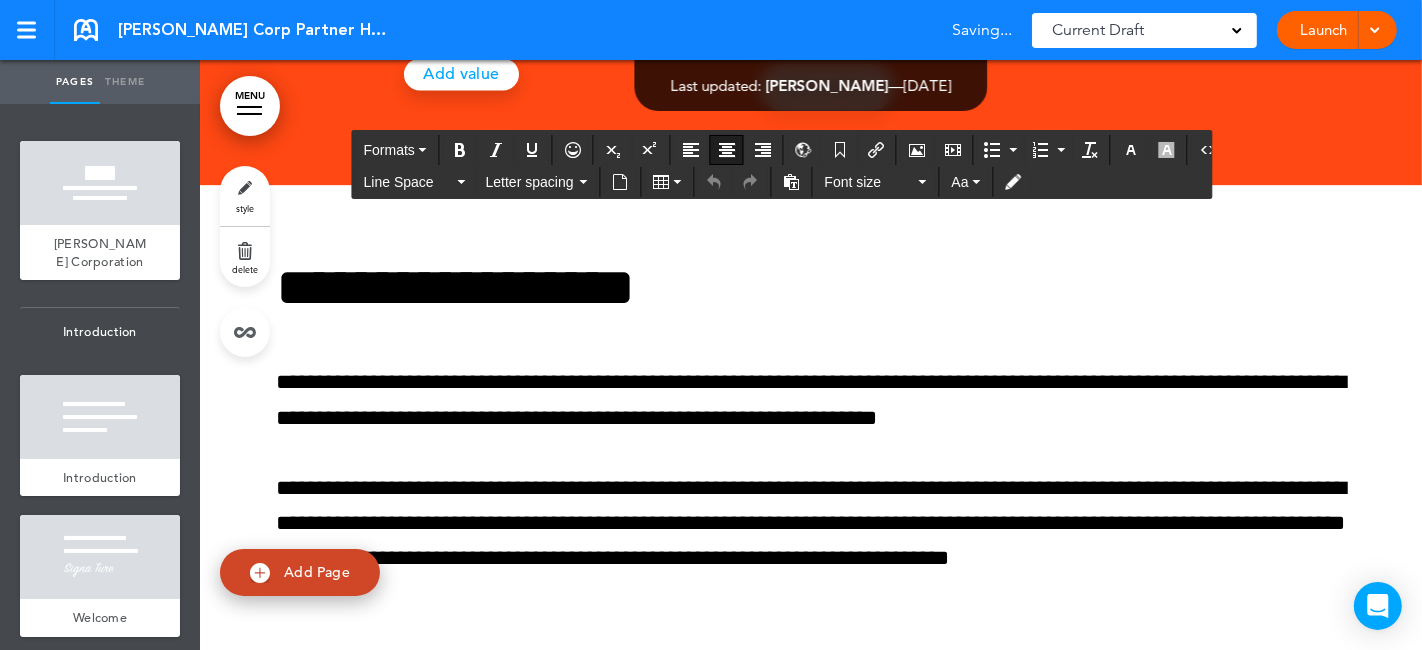 click on "**********" at bounding box center (449, -1212) 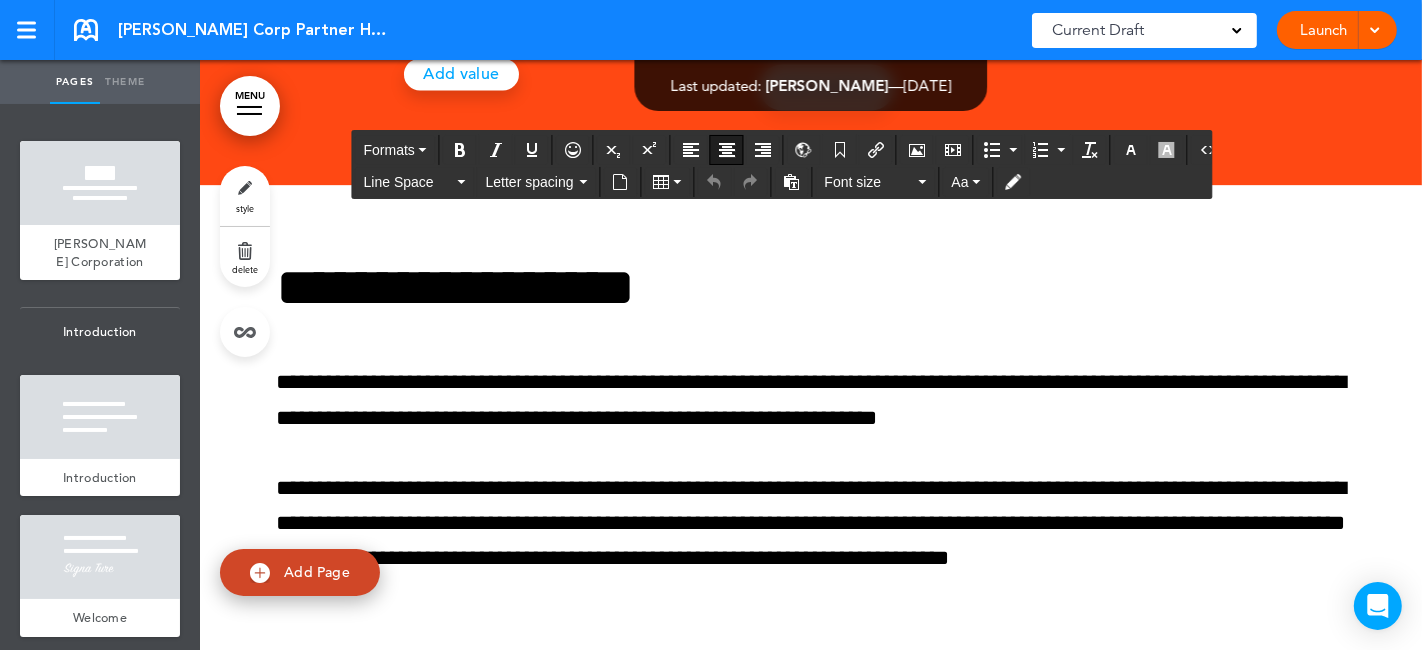 scroll, scrollTop: 444, scrollLeft: 0, axis: vertical 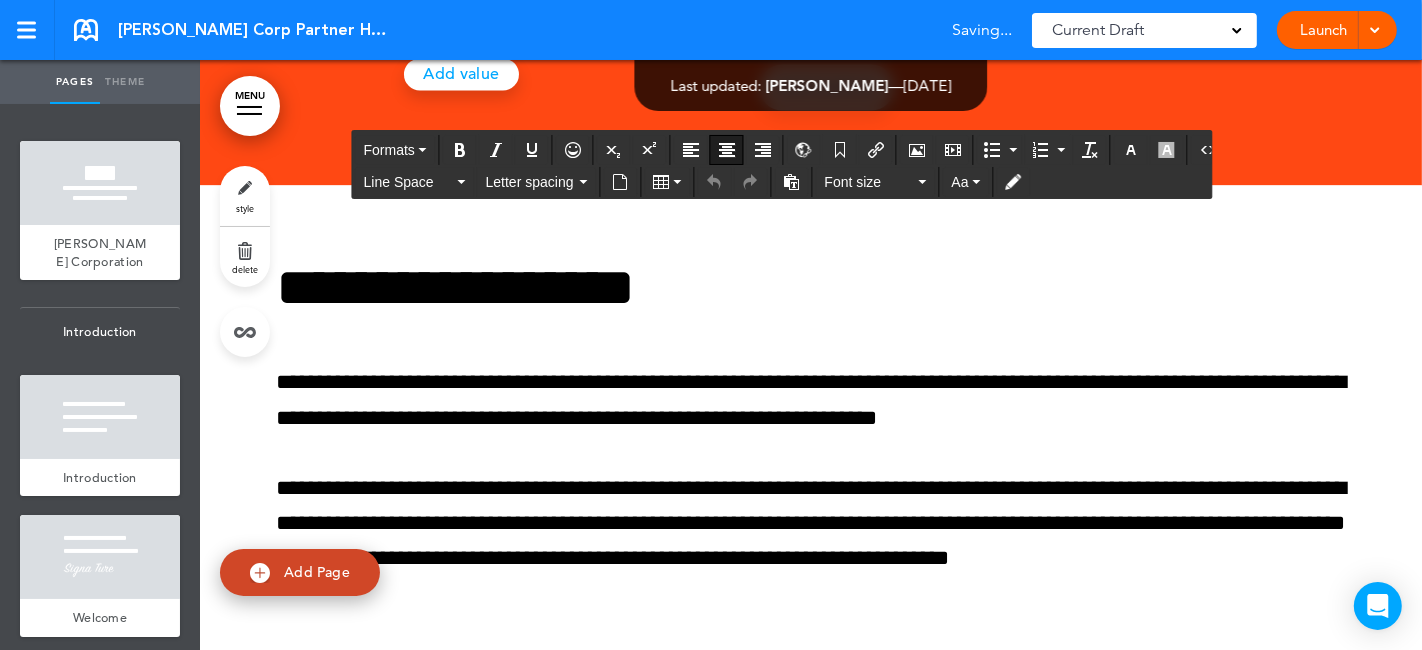 click on "**********" at bounding box center [449, -1280] 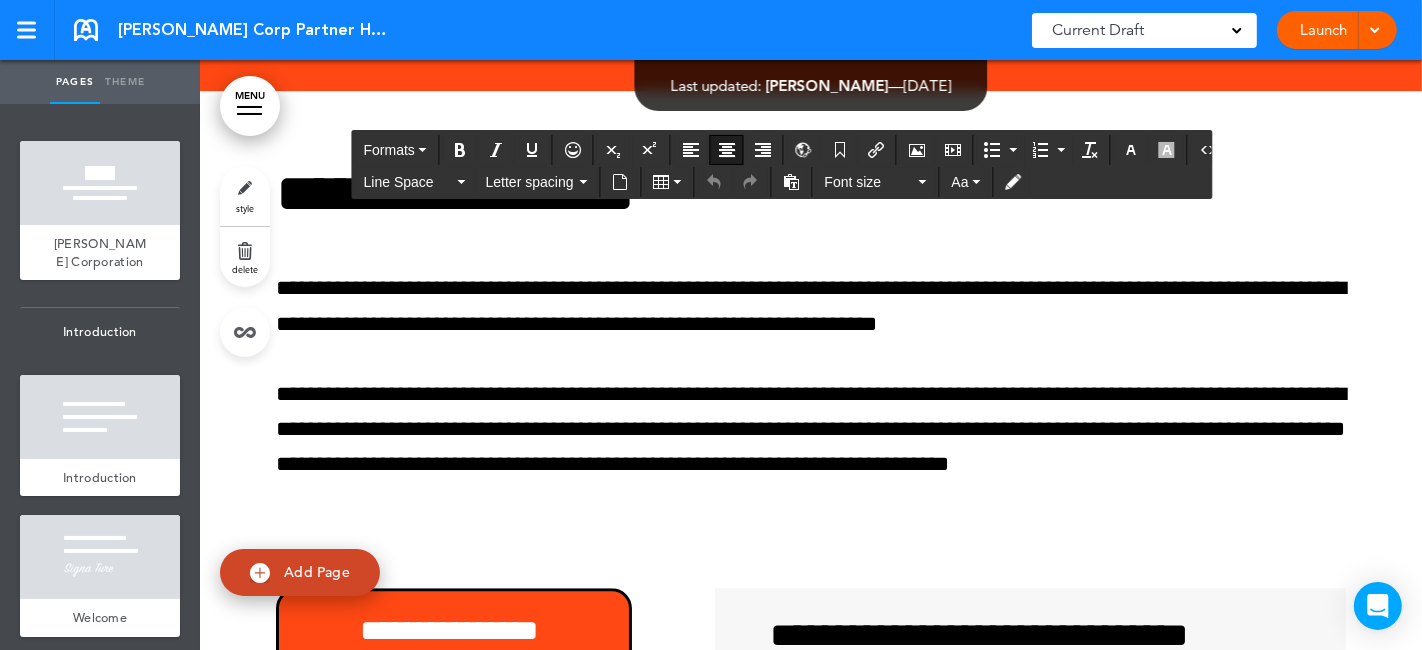 scroll, scrollTop: 61499, scrollLeft: 0, axis: vertical 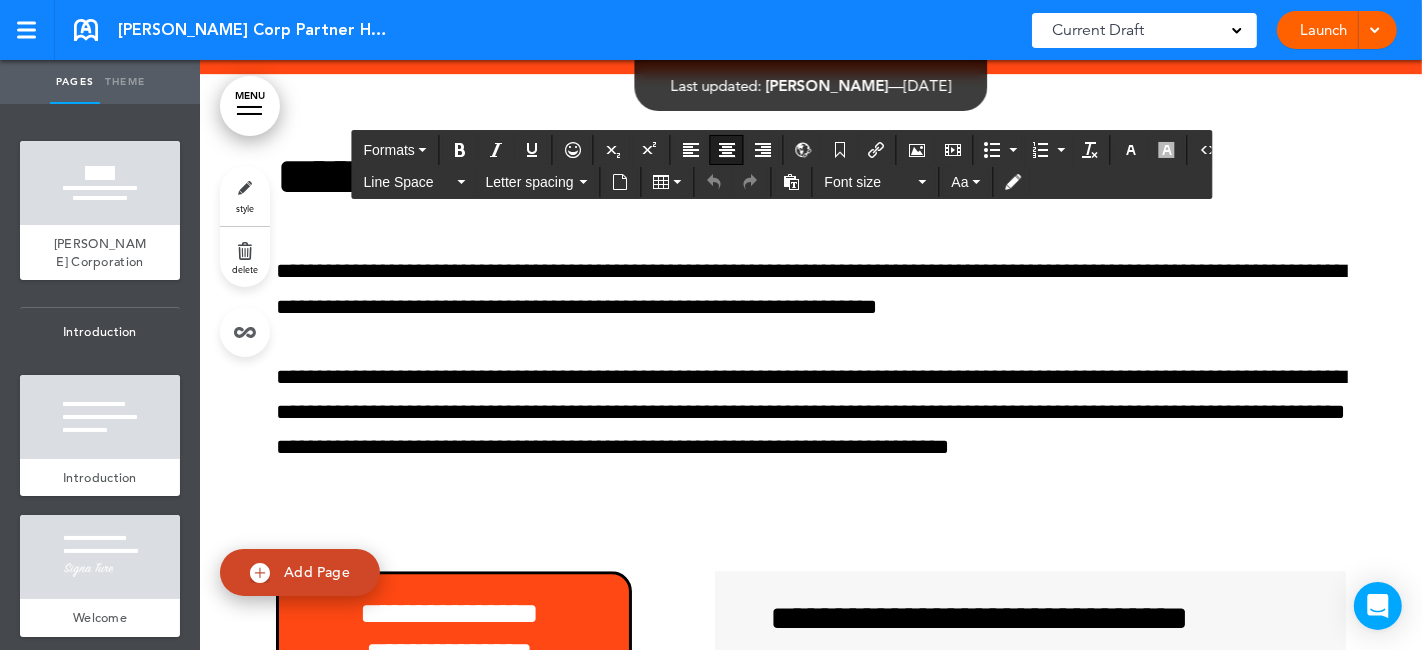 click on "**********" at bounding box center [449, -1257] 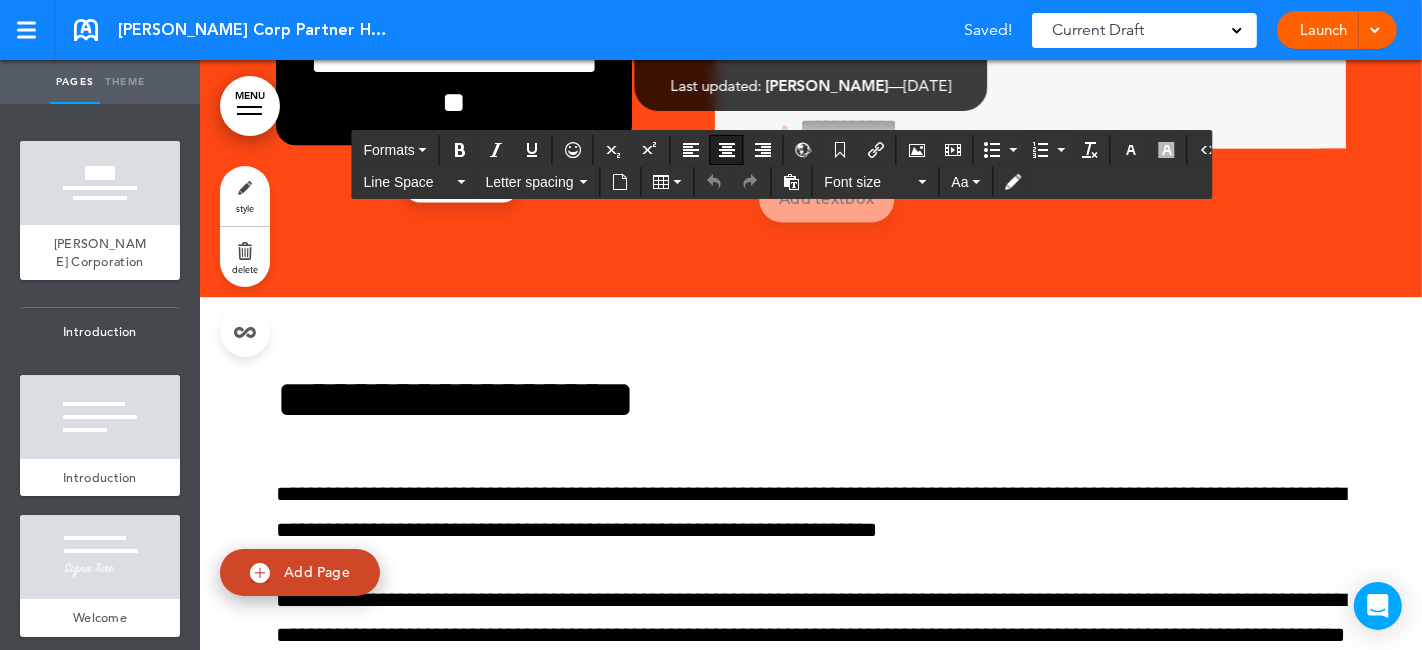 scroll, scrollTop: 61277, scrollLeft: 0, axis: vertical 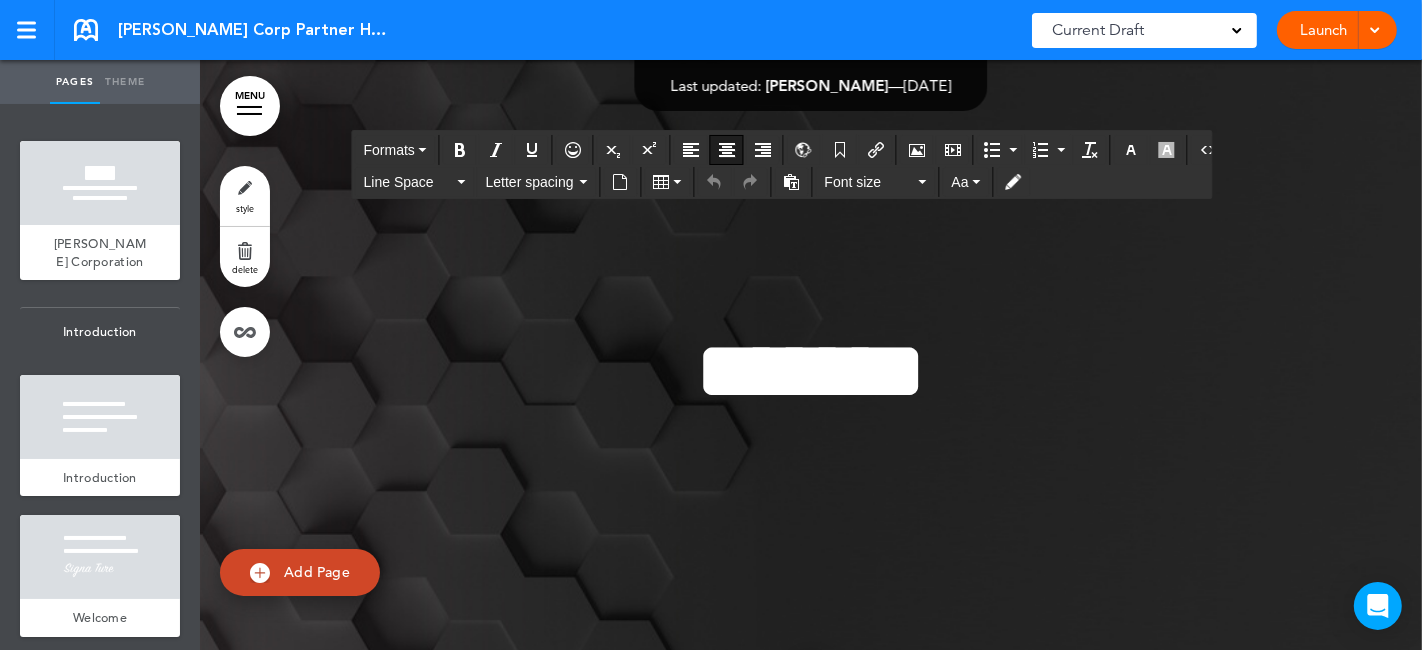 click on "**********" at bounding box center [454, -1405] 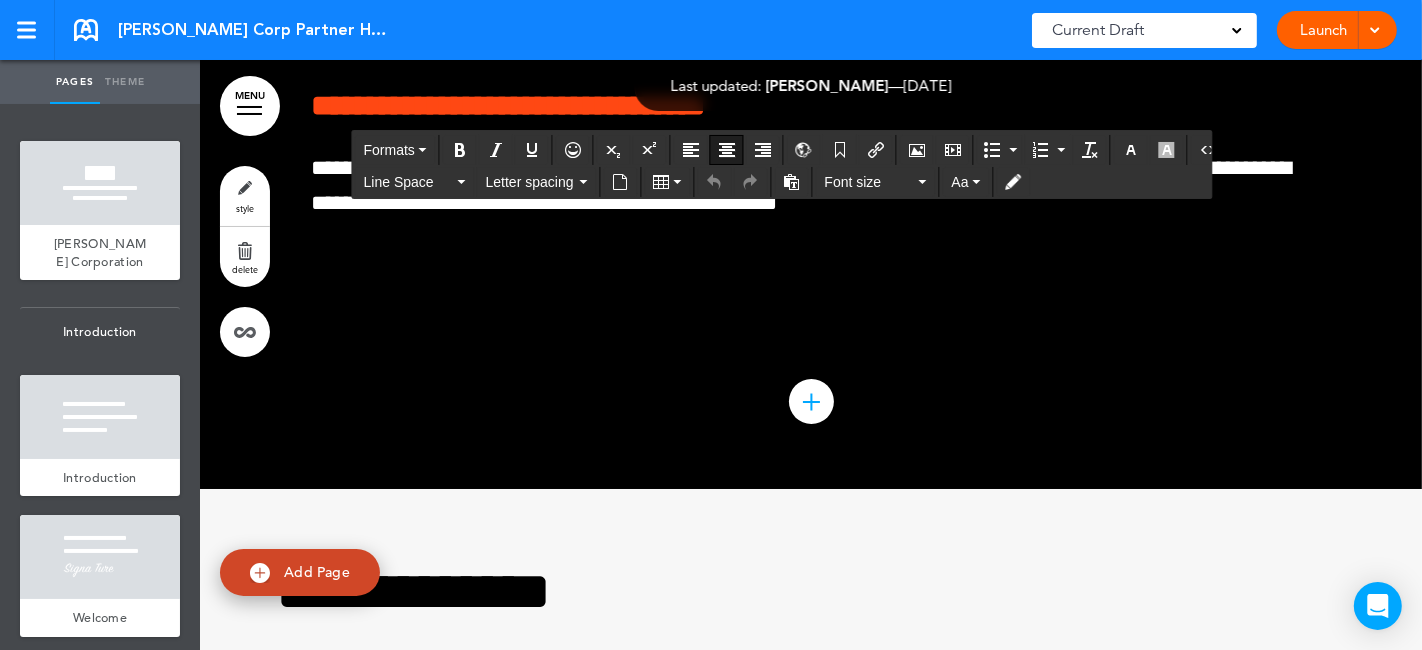 scroll, scrollTop: 63610, scrollLeft: 0, axis: vertical 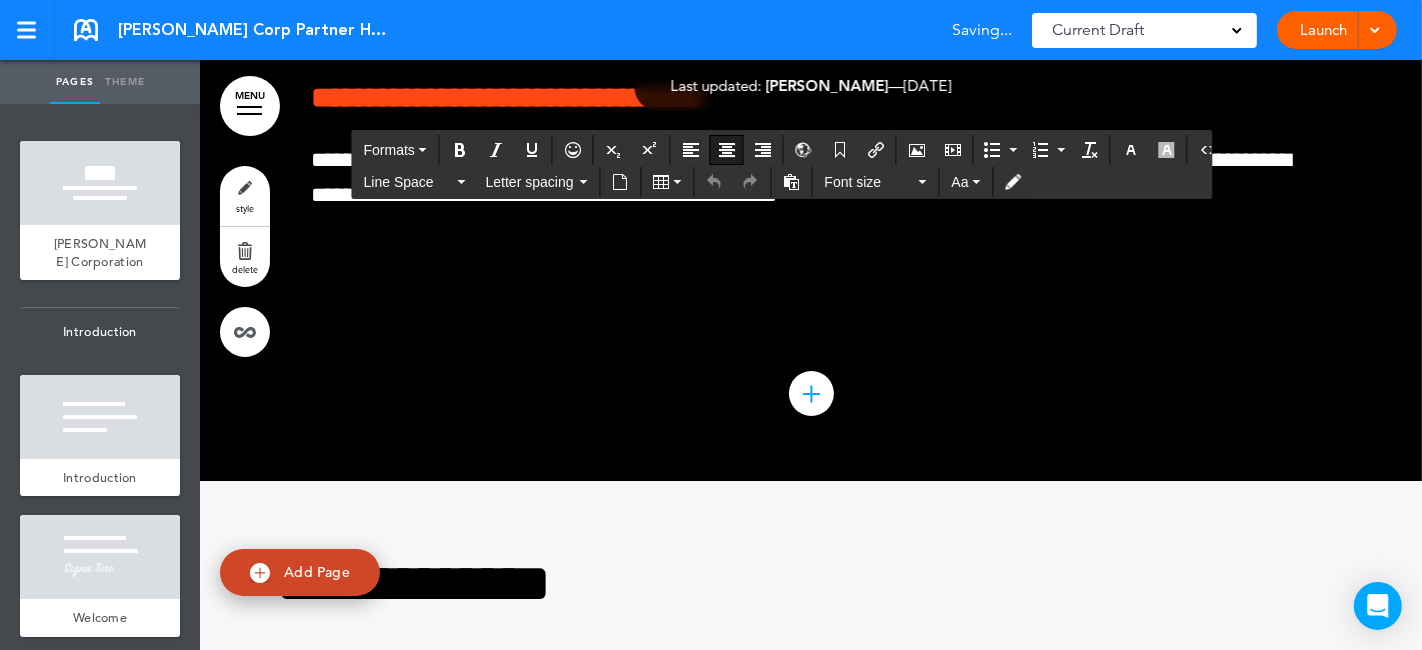 click on "**********" at bounding box center (449, -1347) 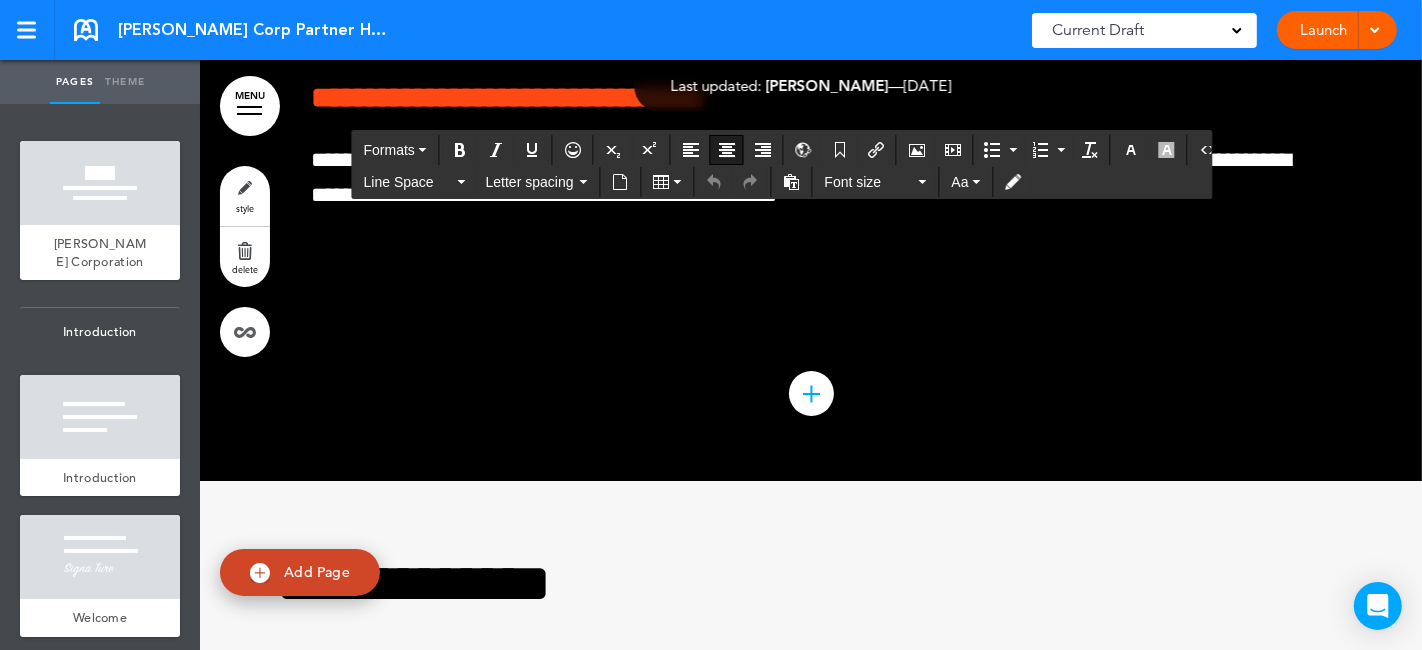 click on "**********" at bounding box center (449, -1212) 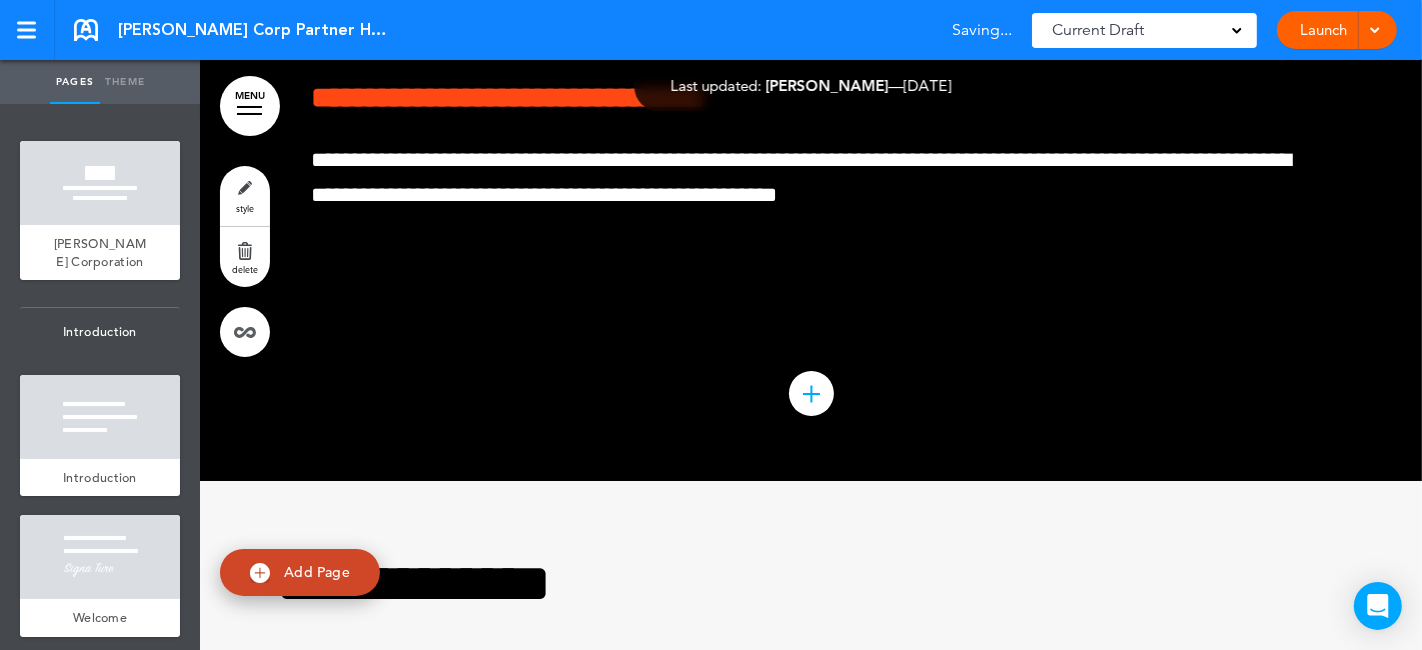 drag, startPoint x: 653, startPoint y: 551, endPoint x: 651, endPoint y: 598, distance: 47.042534 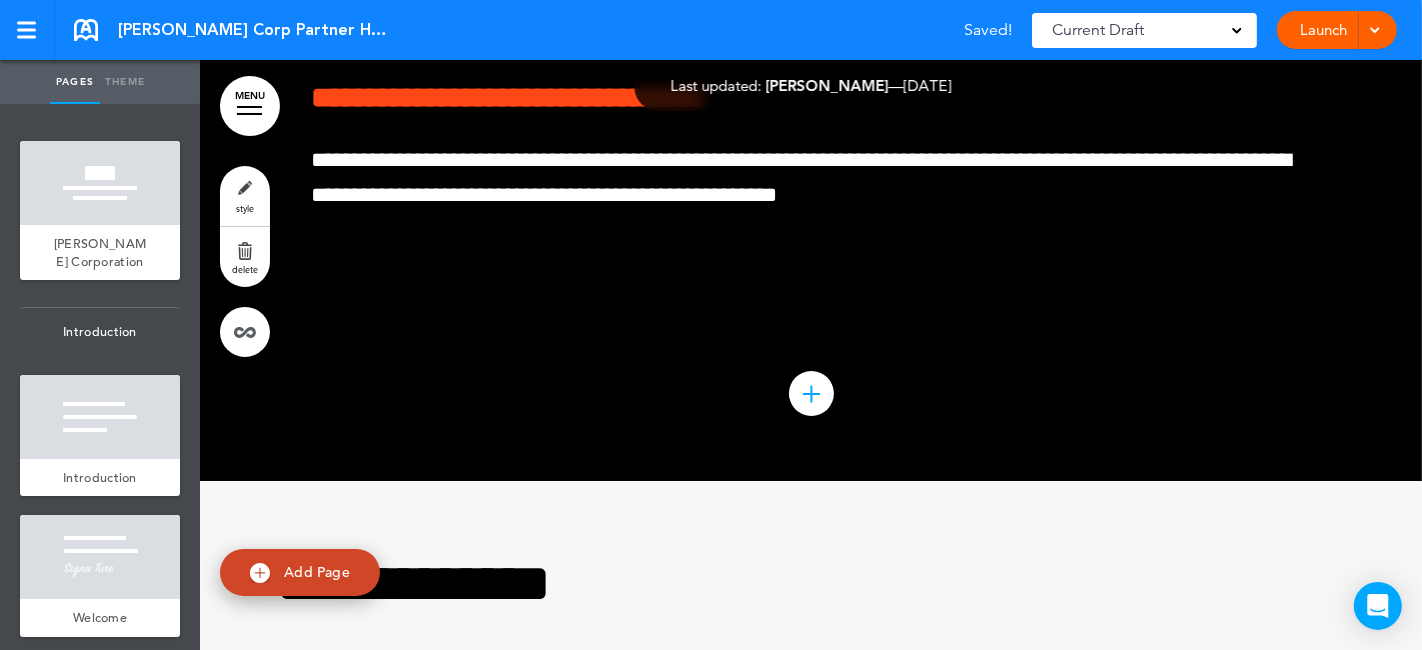 scroll, scrollTop: 111, scrollLeft: 0, axis: vertical 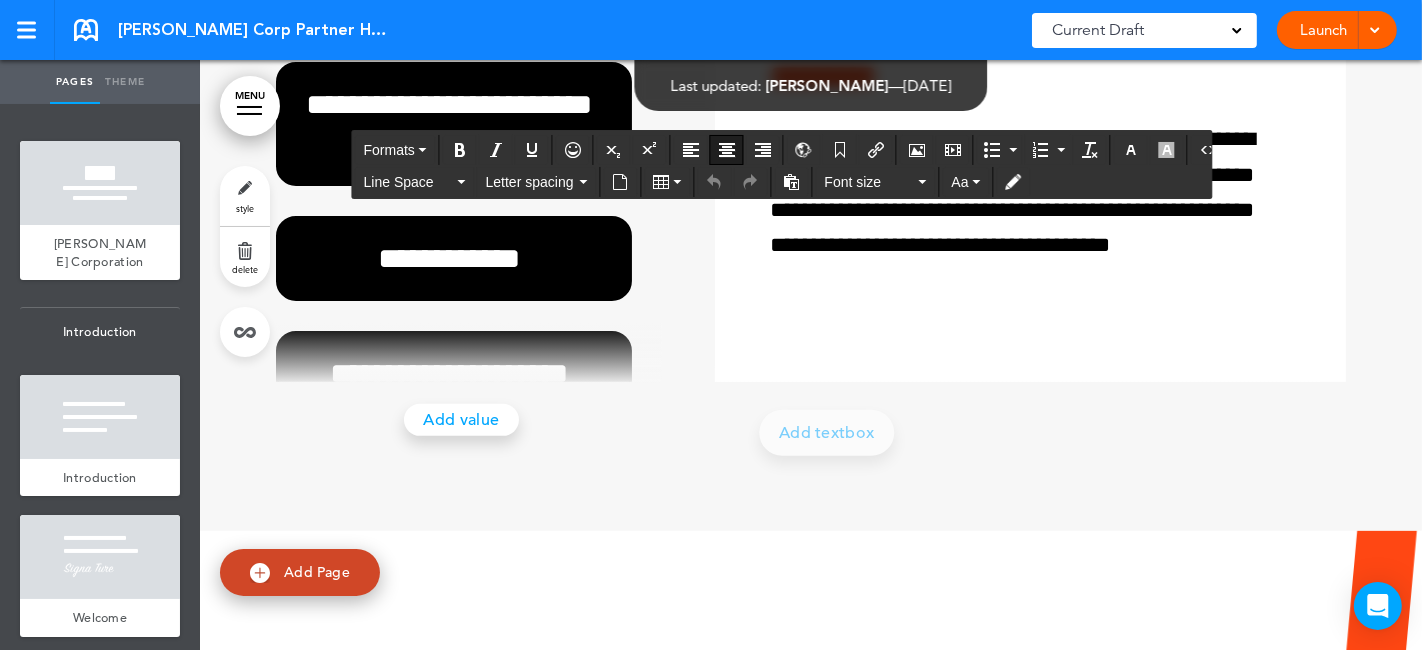 click on "*******" at bounding box center [811, -1521] 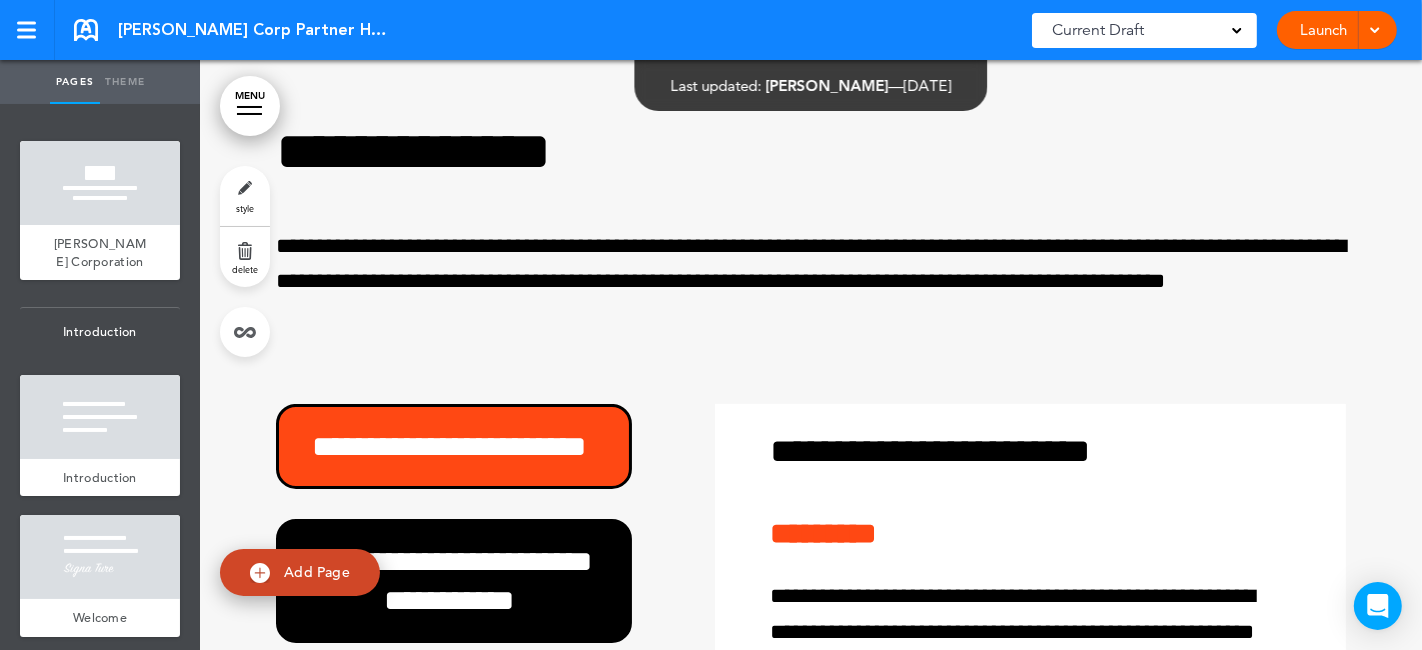 scroll, scrollTop: 64054, scrollLeft: 0, axis: vertical 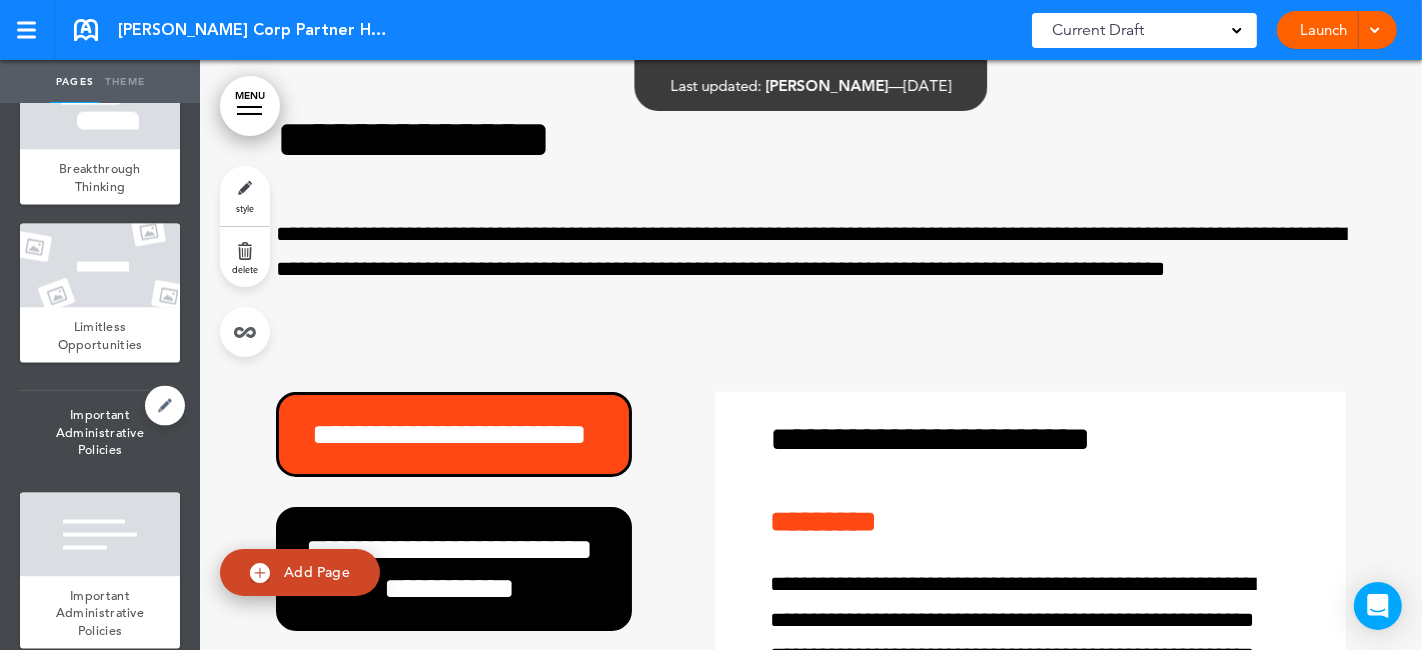 click on "Important Administrative Policies" at bounding box center (100, 432) 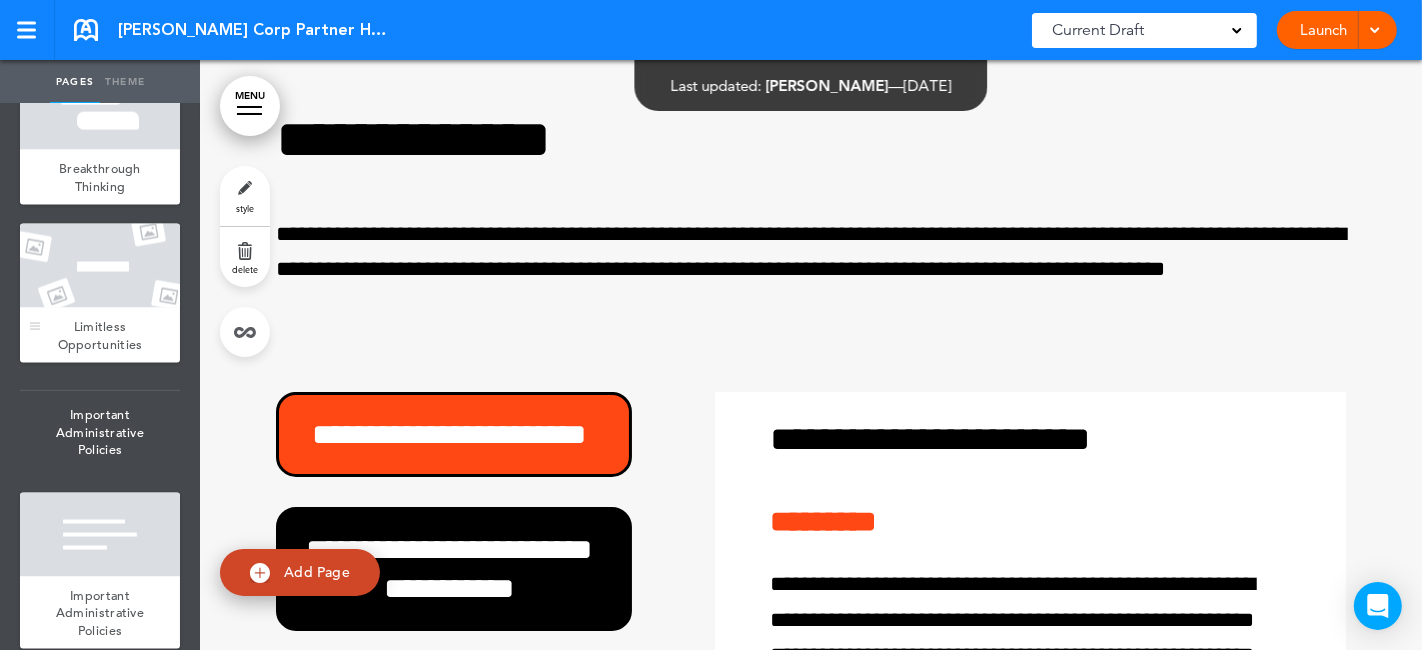 click on "Limitless Opportunities" at bounding box center [100, 335] 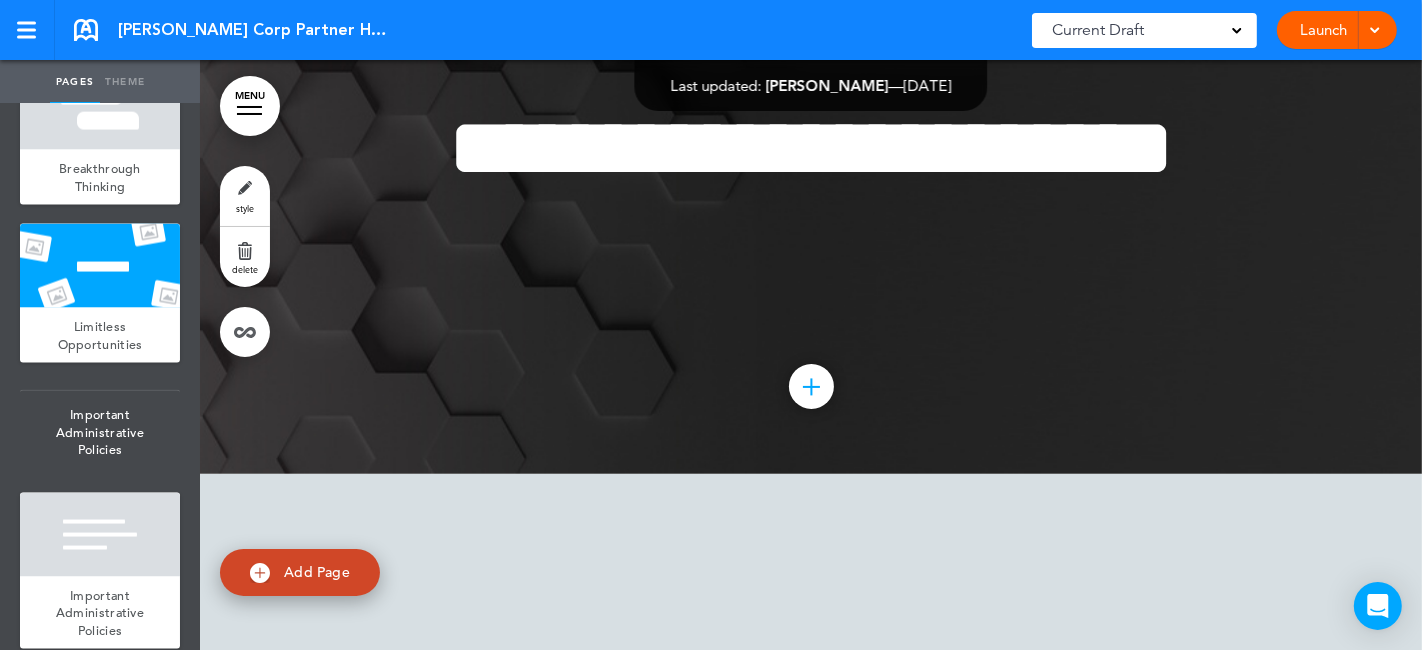 scroll, scrollTop: 19668, scrollLeft: 0, axis: vertical 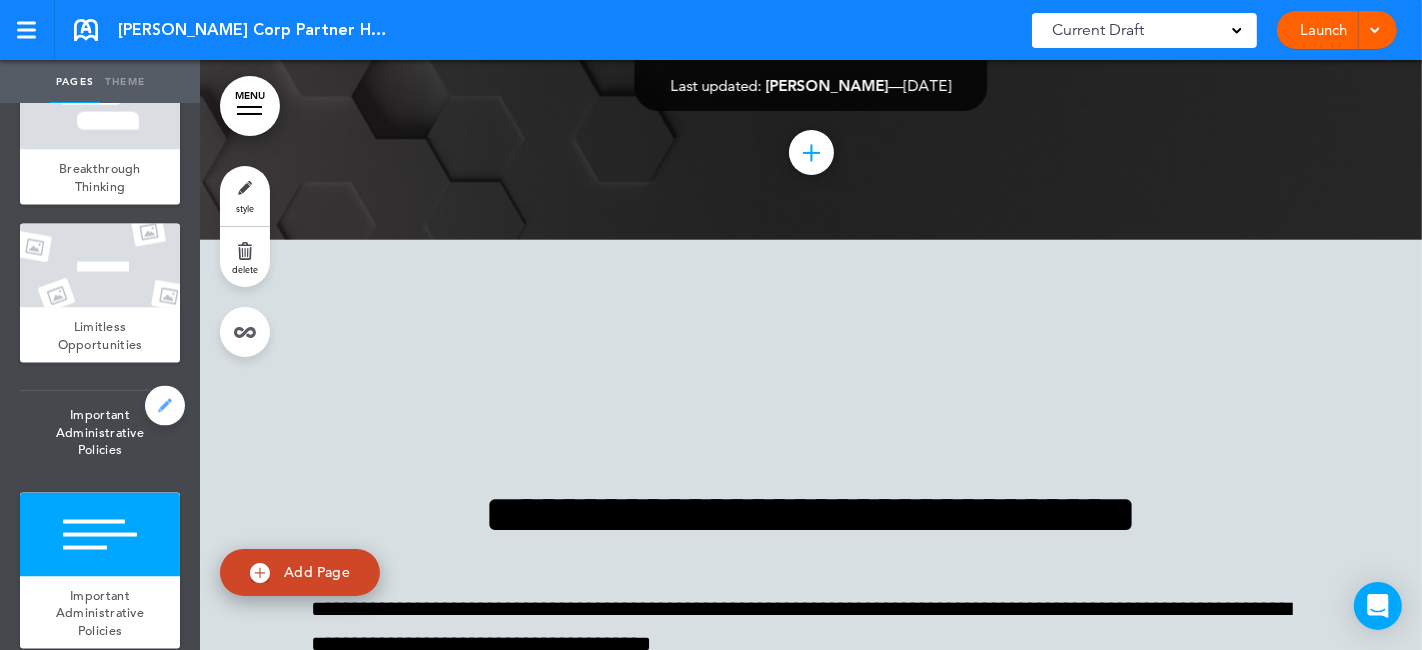 click at bounding box center (165, 406) 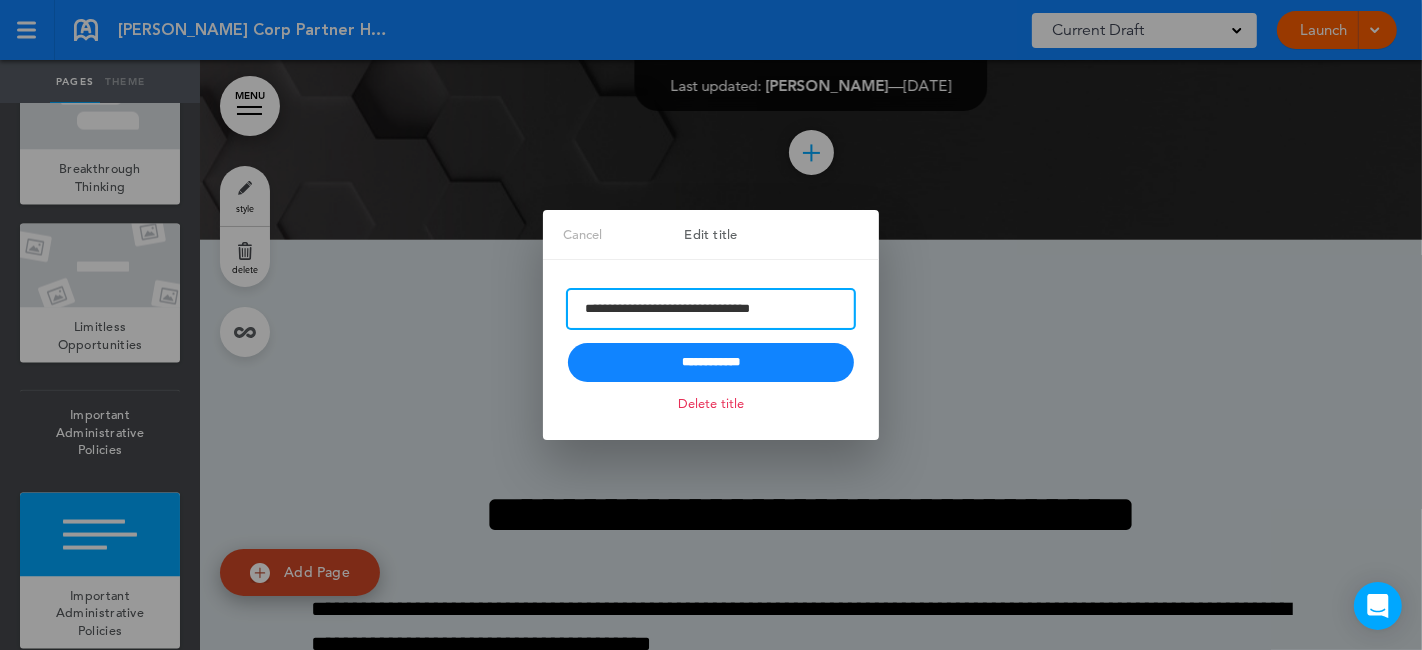 drag, startPoint x: 556, startPoint y: 308, endPoint x: 762, endPoint y: 303, distance: 206.06067 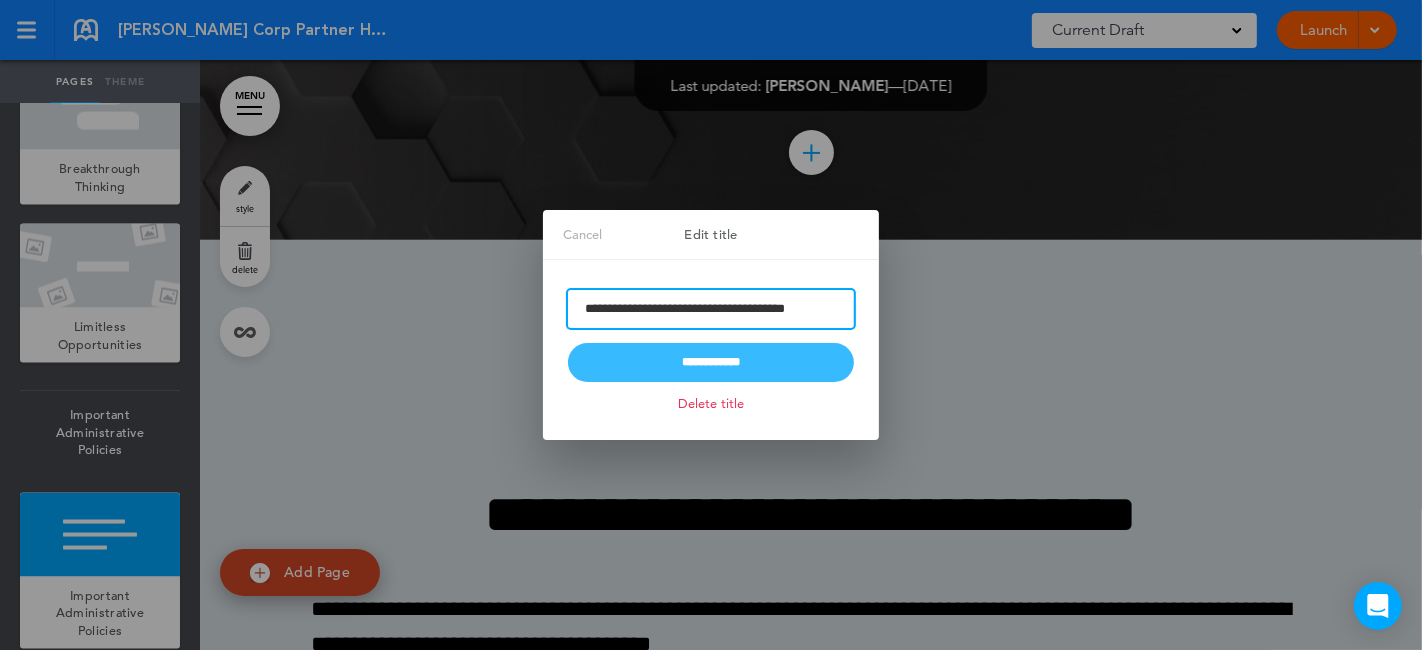 type on "**********" 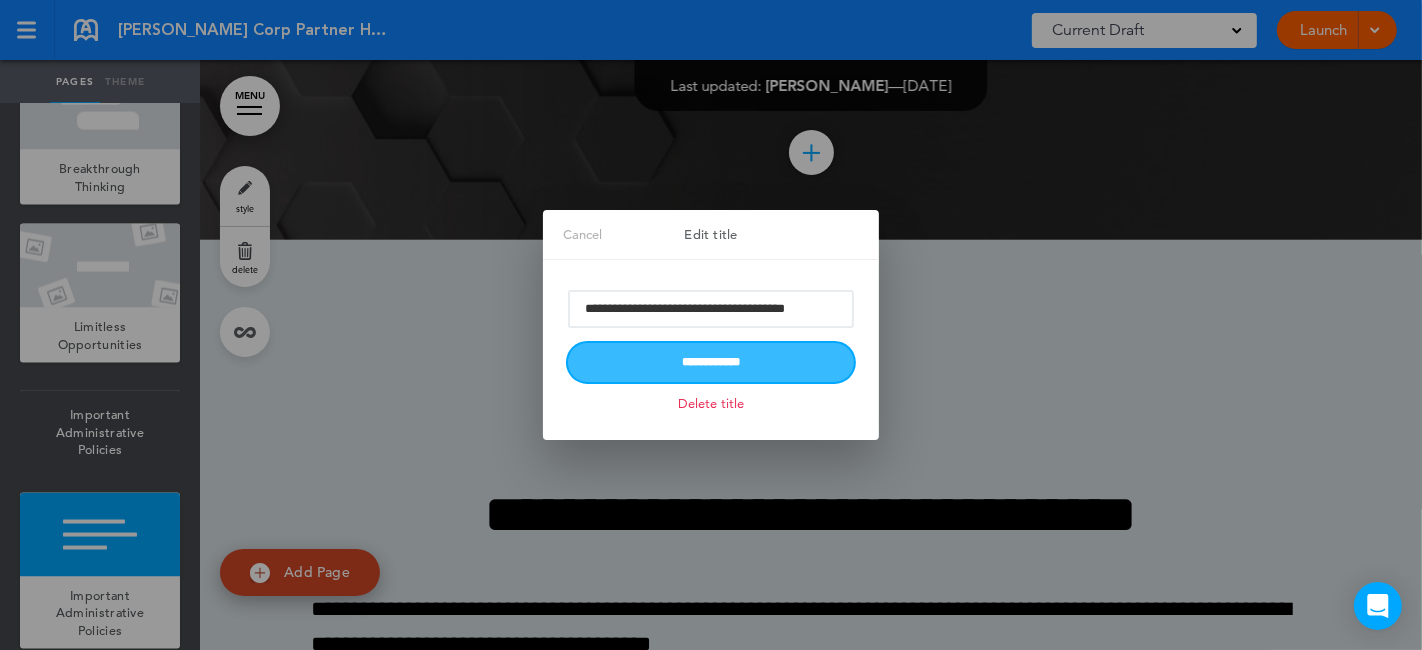 click on "**********" at bounding box center (711, 362) 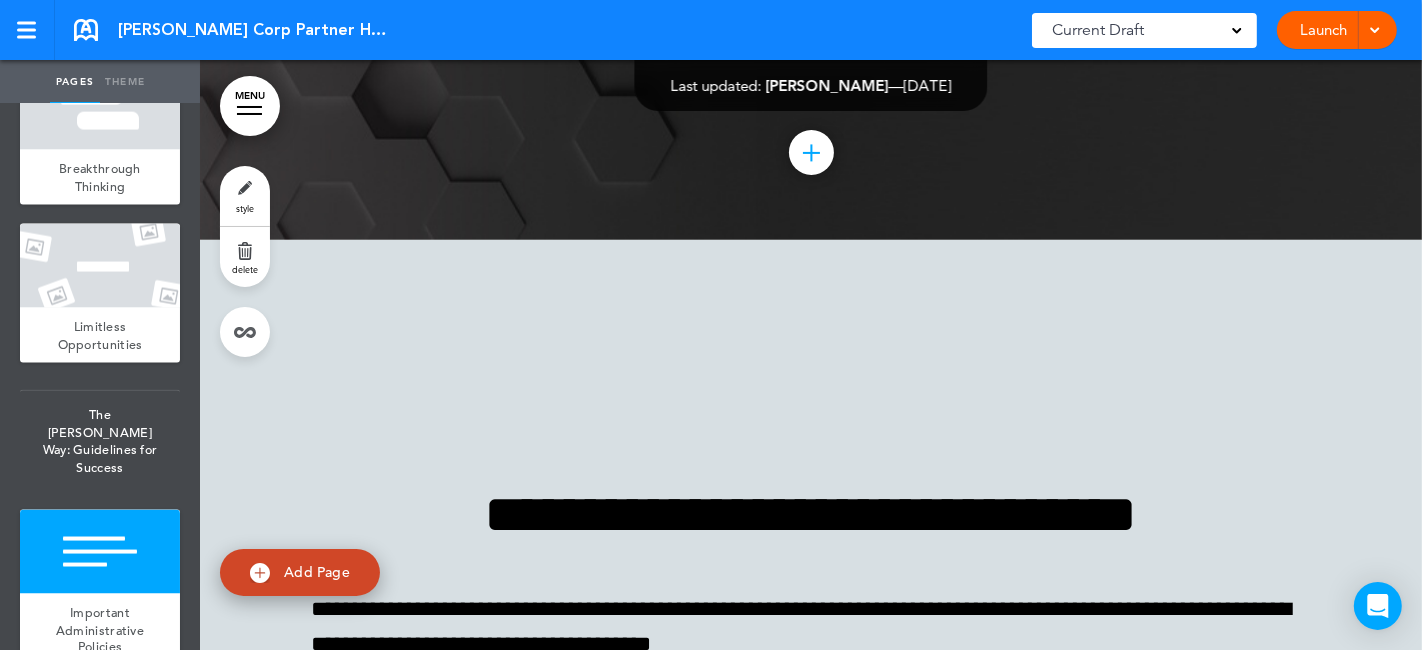 click at bounding box center [811, -120] 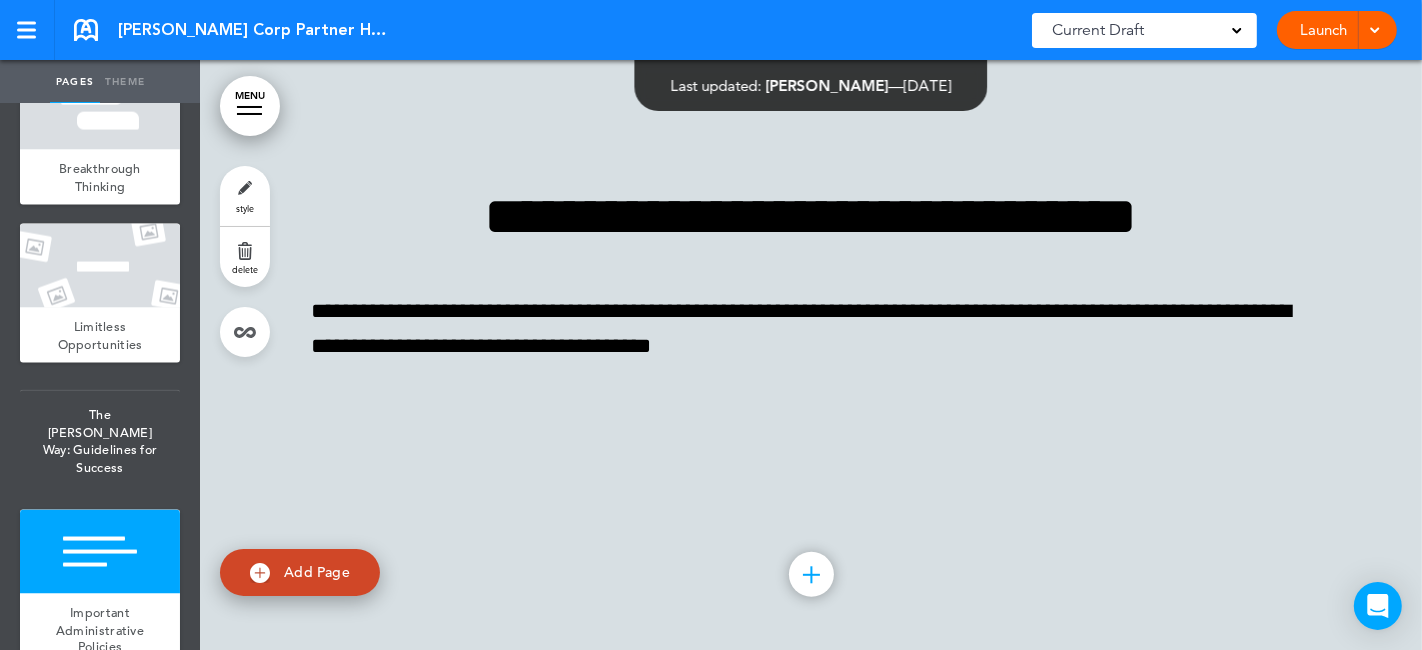 scroll, scrollTop: 20002, scrollLeft: 0, axis: vertical 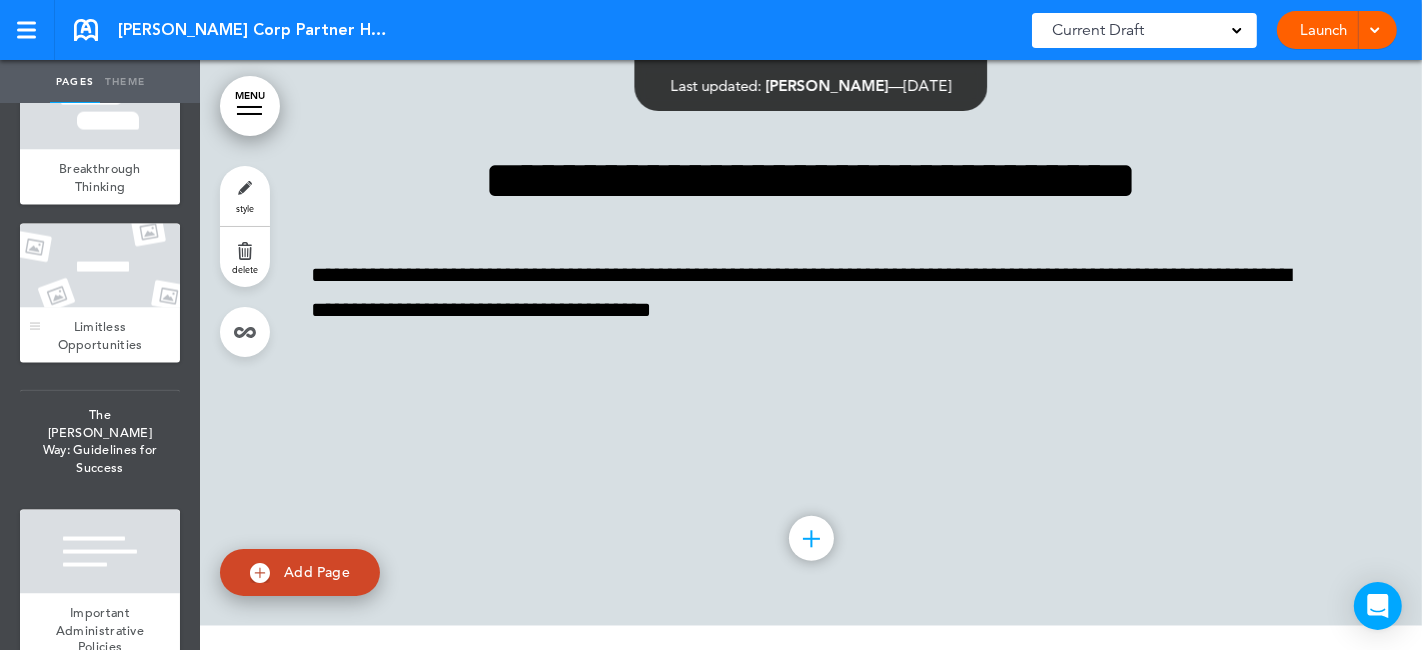 click on "Limitless Opportunities" at bounding box center [100, 335] 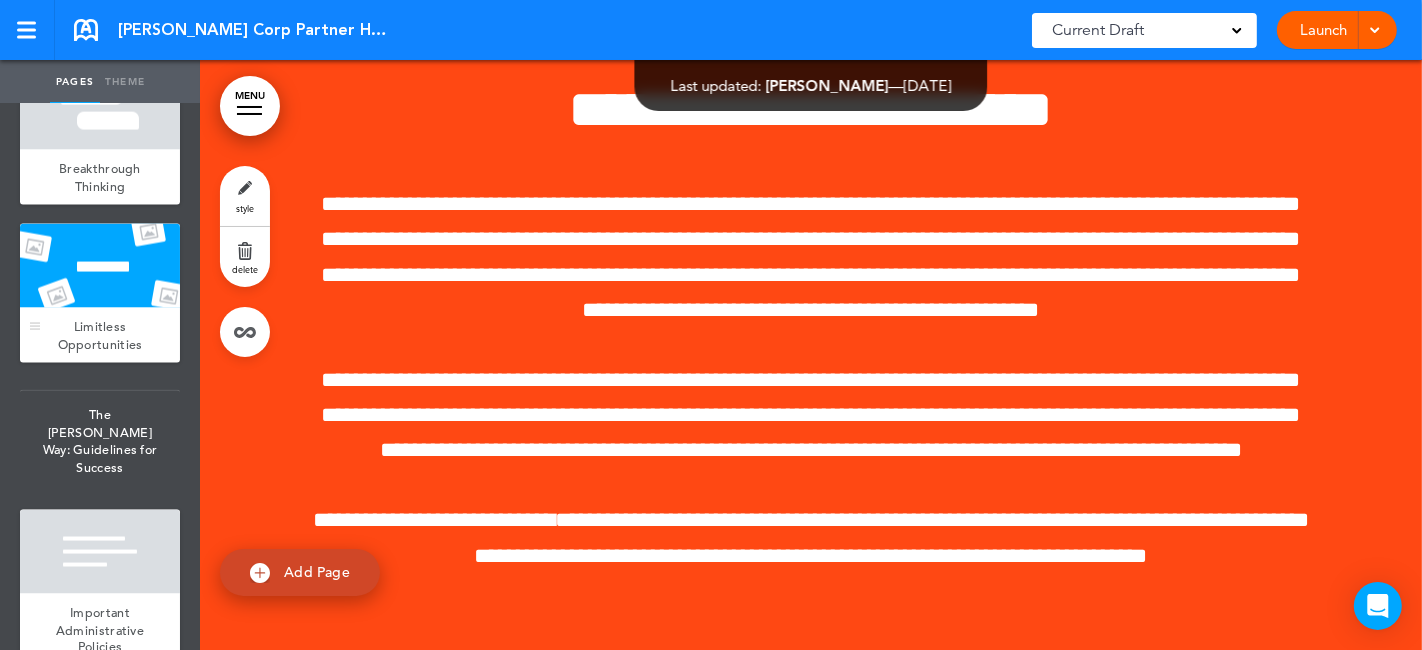 scroll, scrollTop: 18113, scrollLeft: 0, axis: vertical 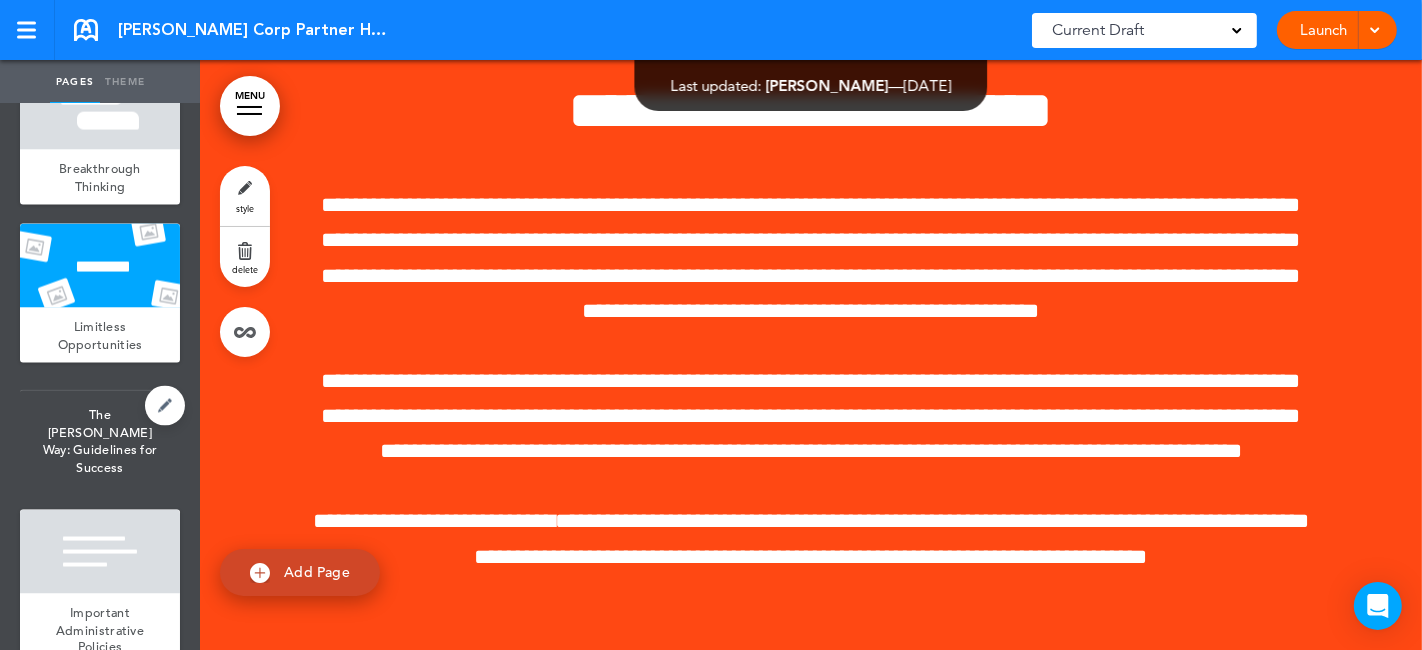 click on "The [PERSON_NAME] Way: Guidelines for Success" at bounding box center (100, 441) 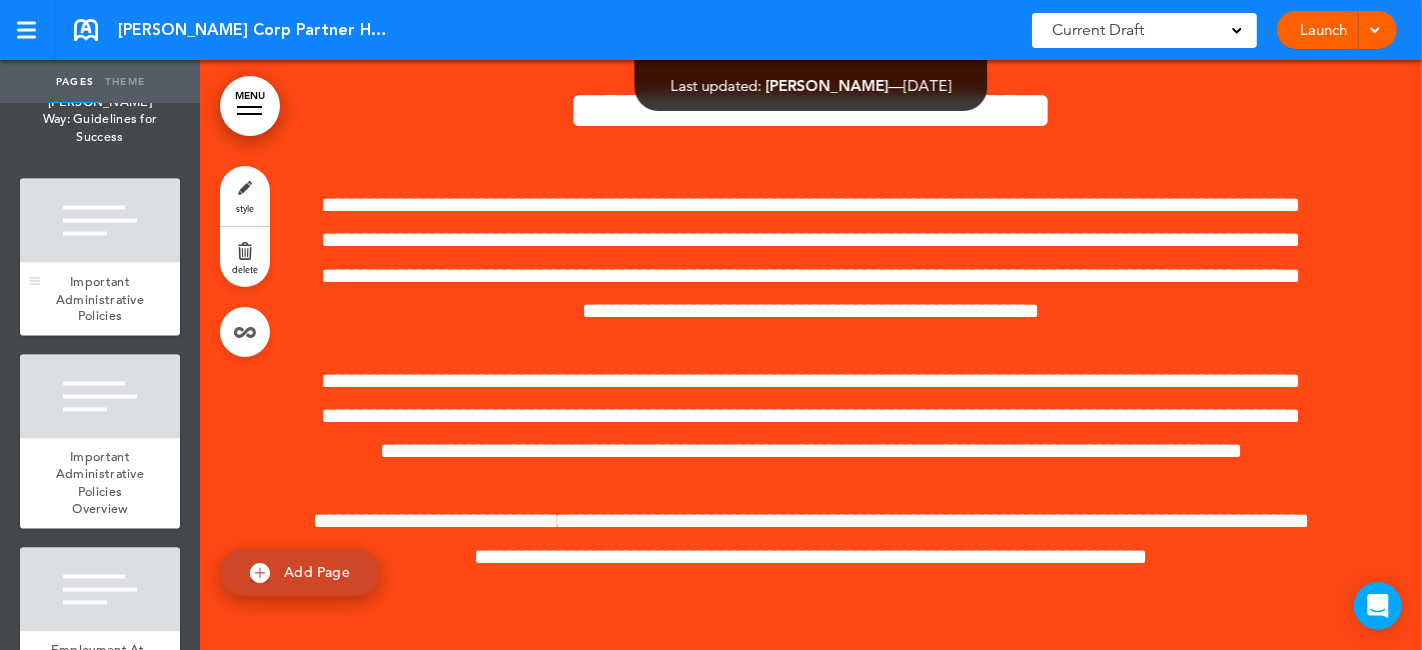 scroll, scrollTop: 3000, scrollLeft: 0, axis: vertical 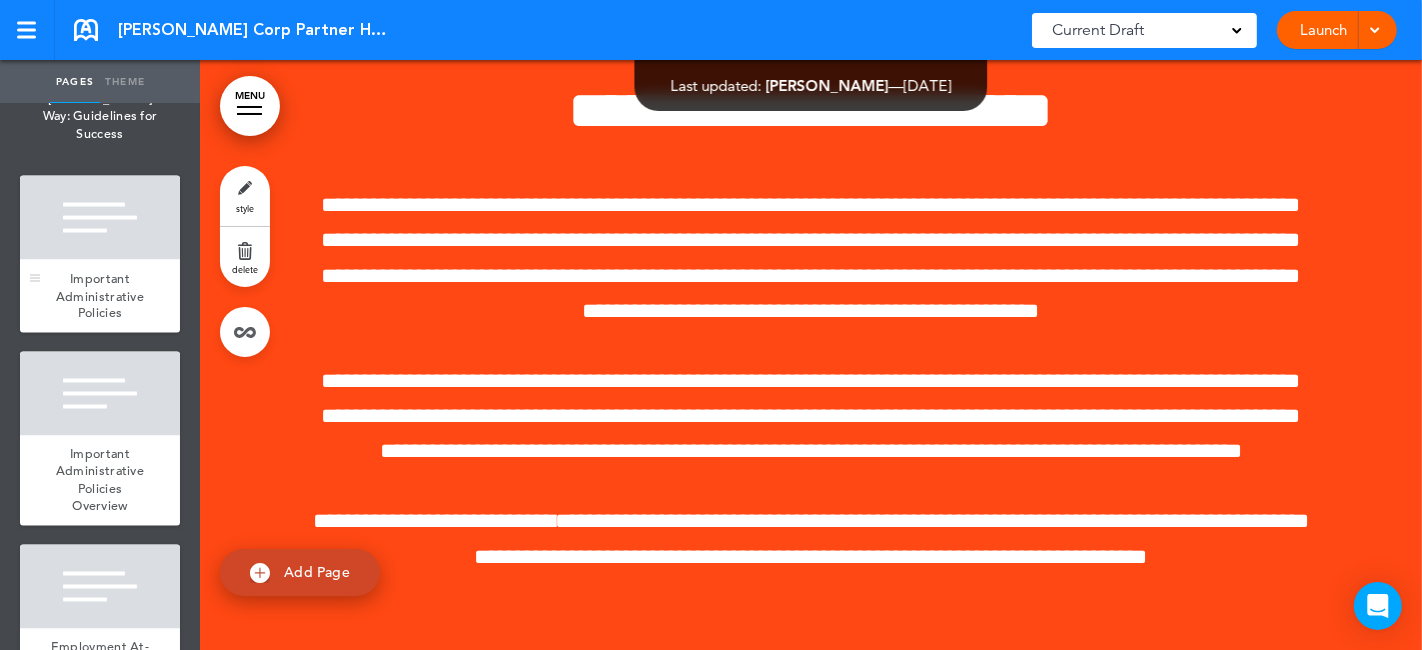 click on "Important Administrative Policies" at bounding box center [100, 296] 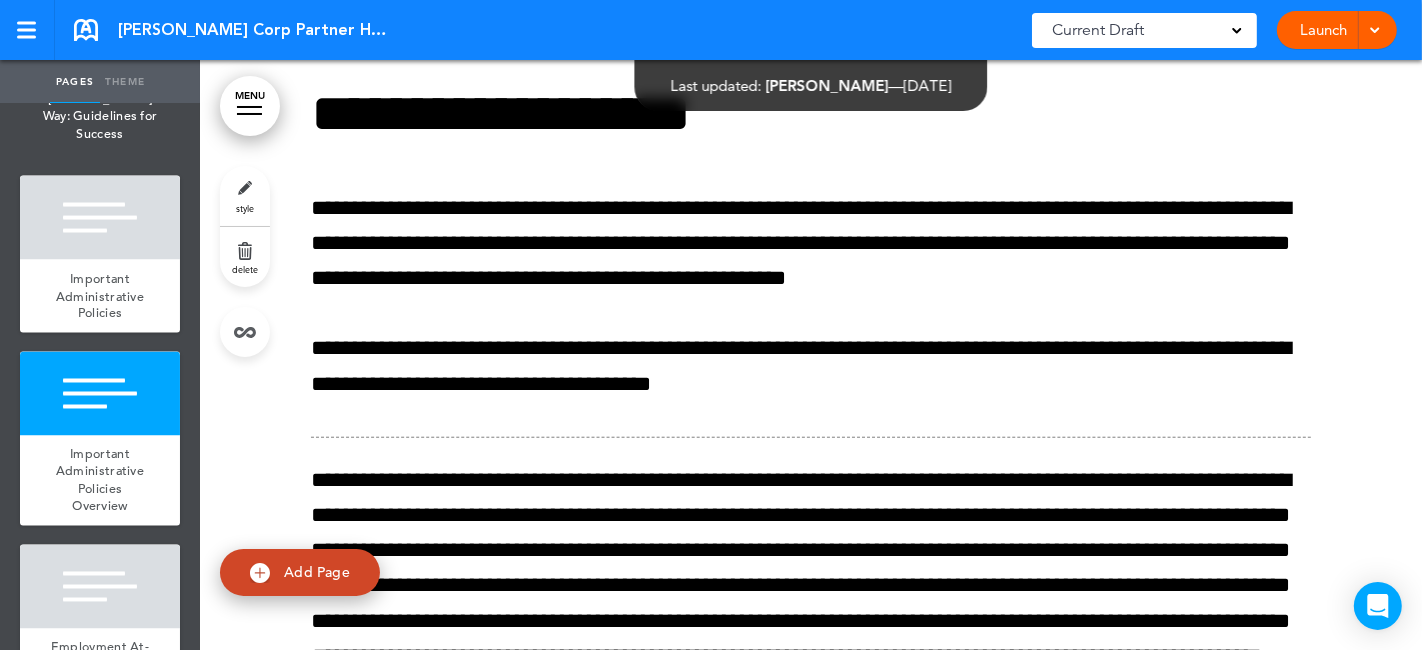 scroll, scrollTop: 20620, scrollLeft: 0, axis: vertical 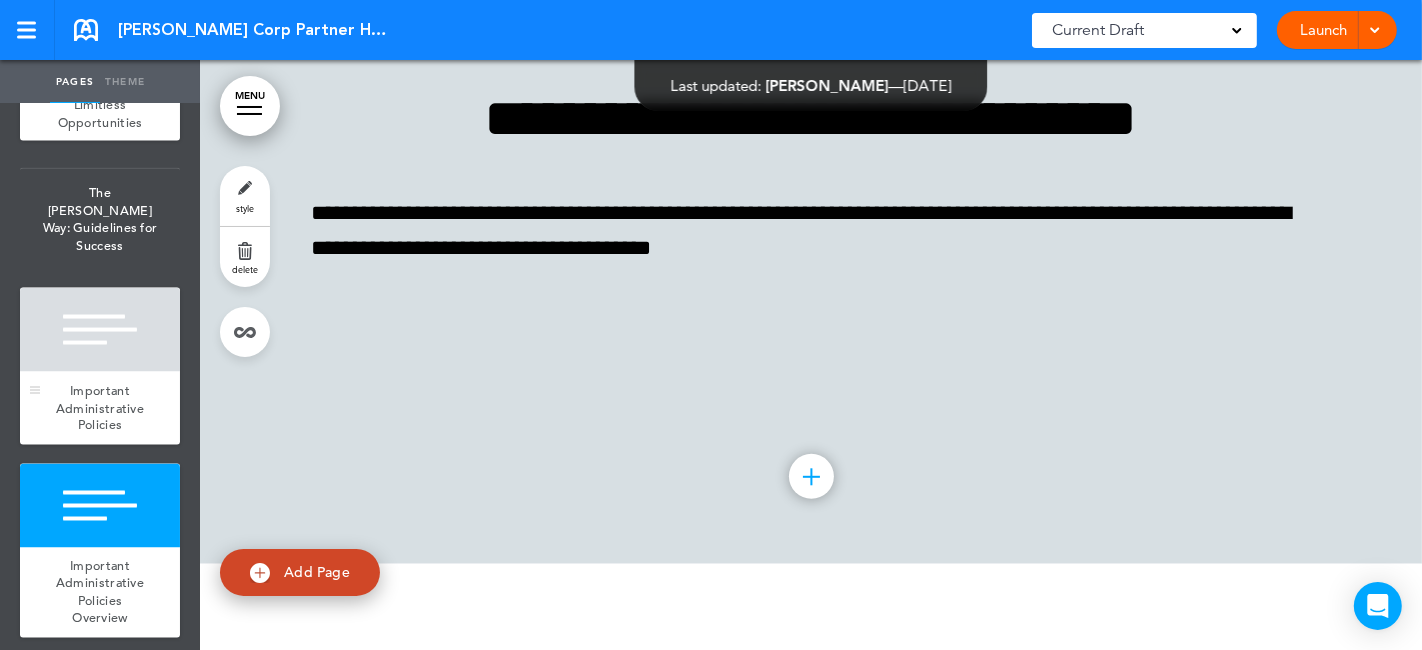 click on "Important Administrative Policies" at bounding box center [100, 408] 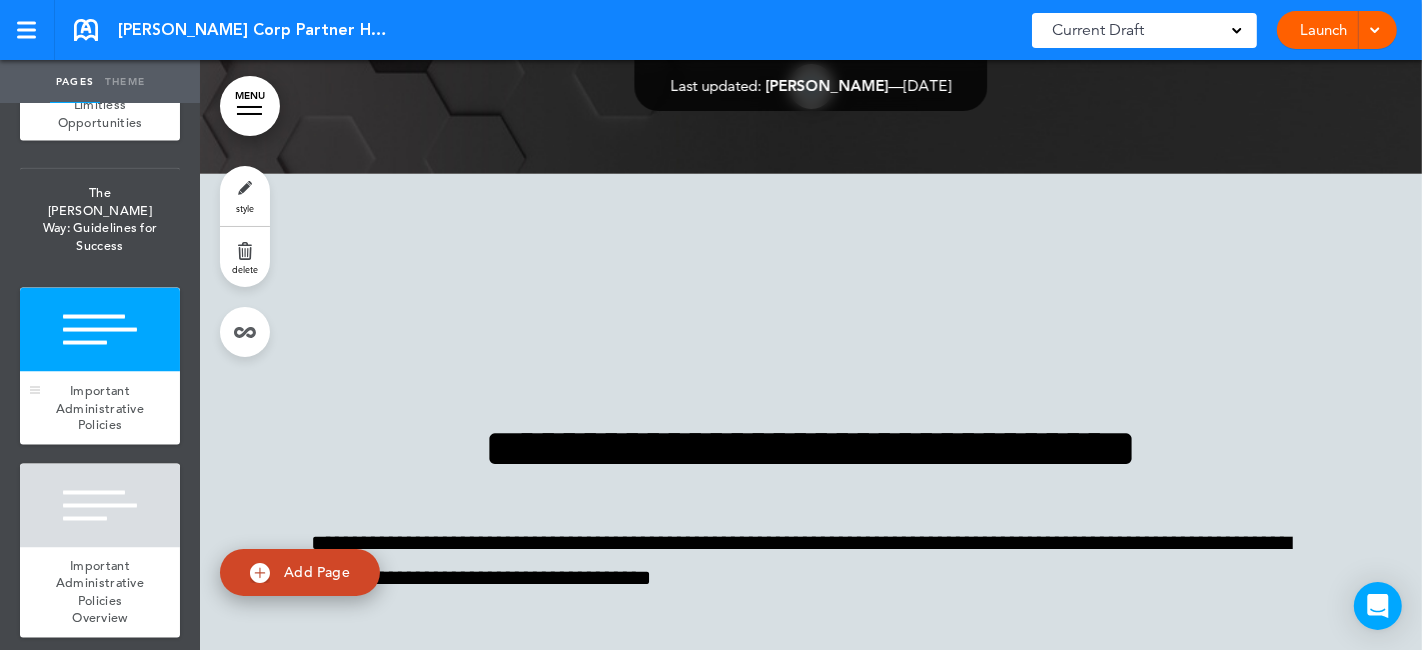 scroll, scrollTop: 19731, scrollLeft: 0, axis: vertical 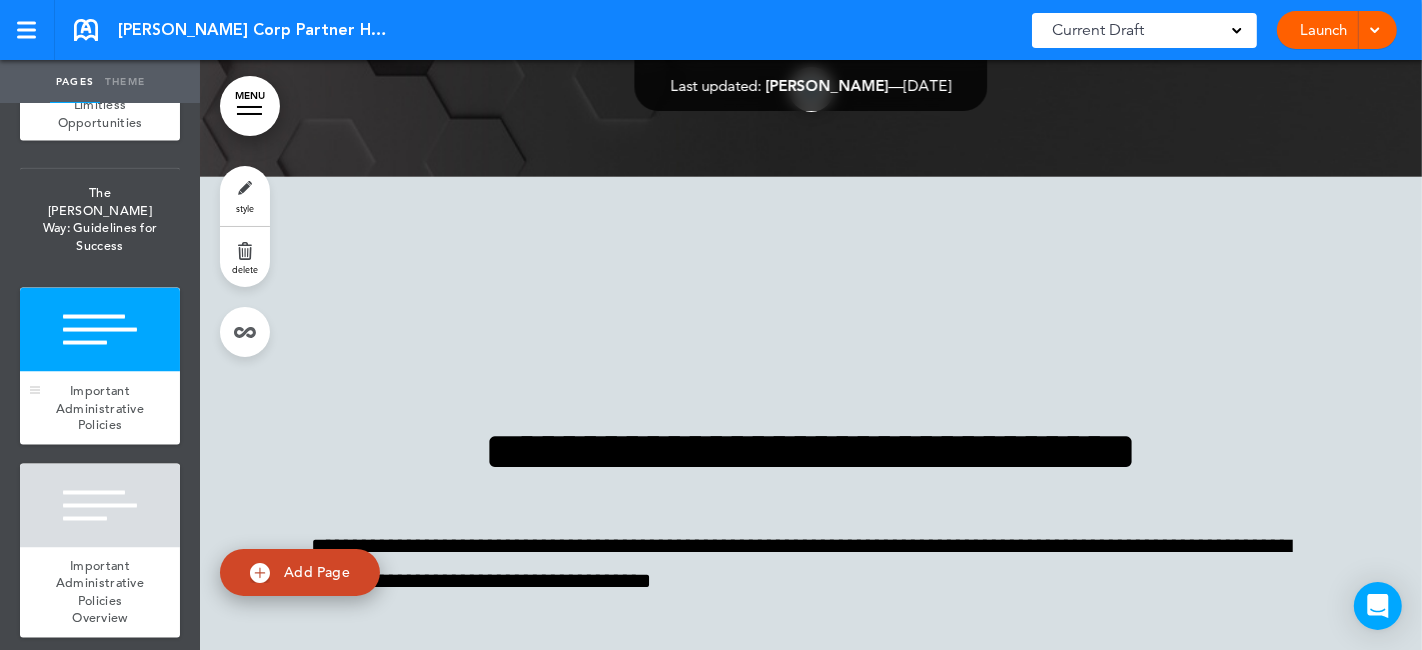 click on "Important Administrative Policies" at bounding box center [100, 408] 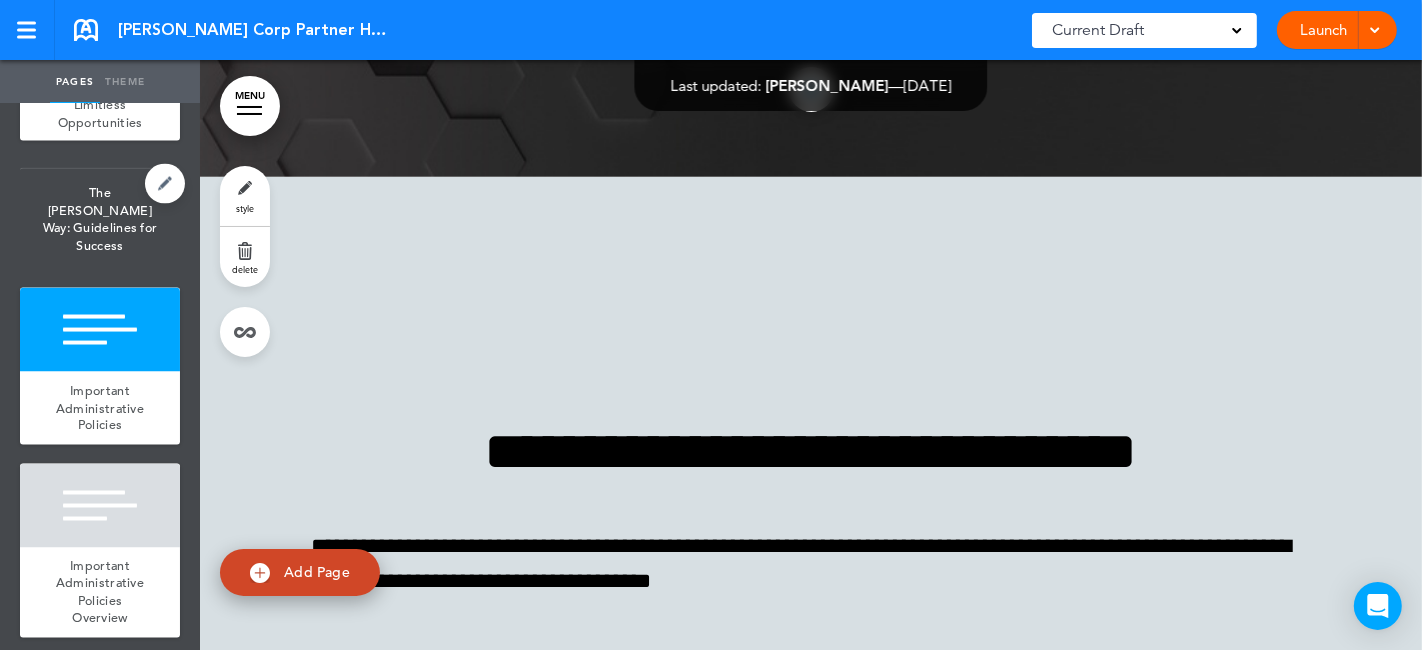 click on "The [PERSON_NAME] Way: Guidelines for Success" at bounding box center [100, 219] 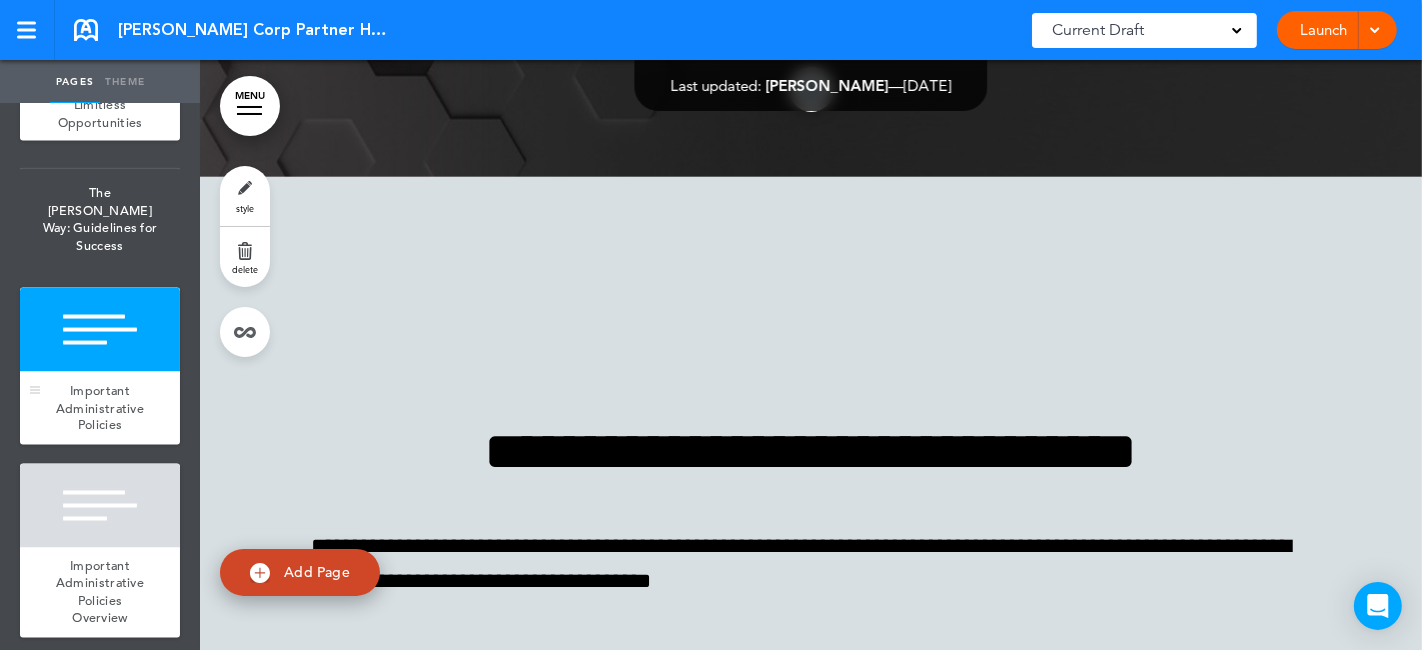click at bounding box center (100, 330) 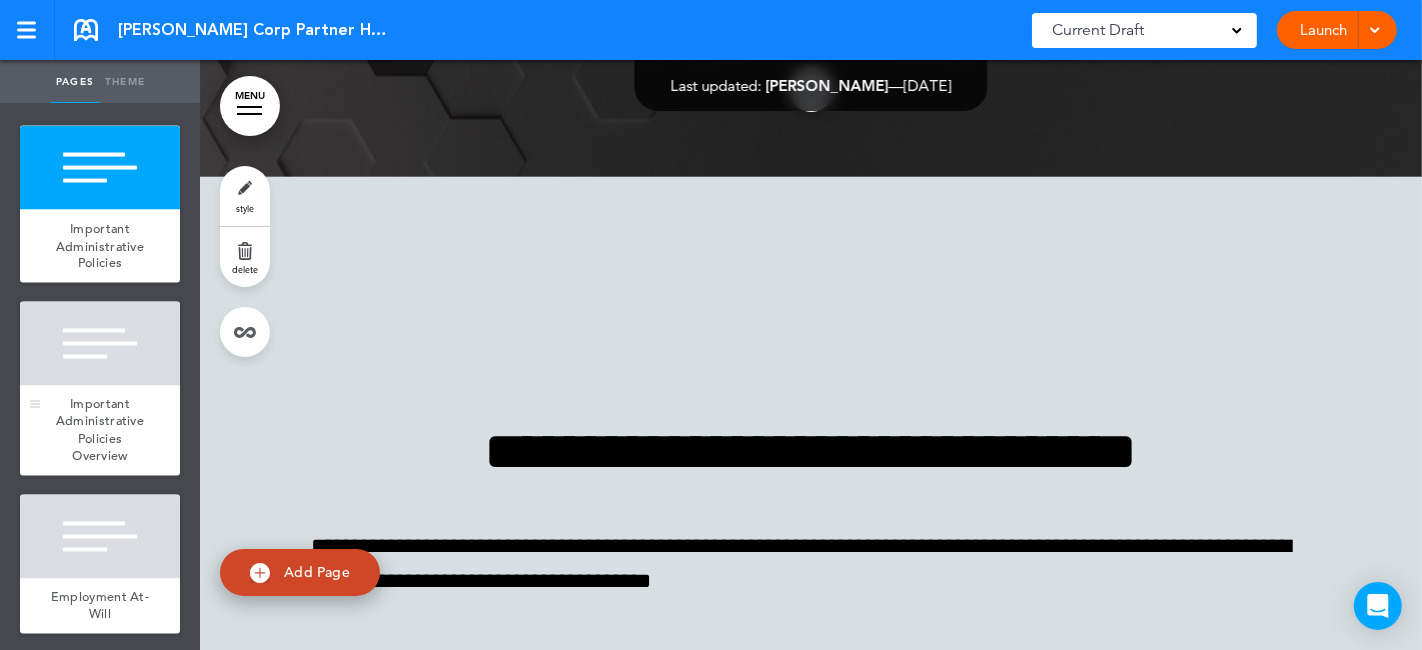 scroll, scrollTop: 3111, scrollLeft: 0, axis: vertical 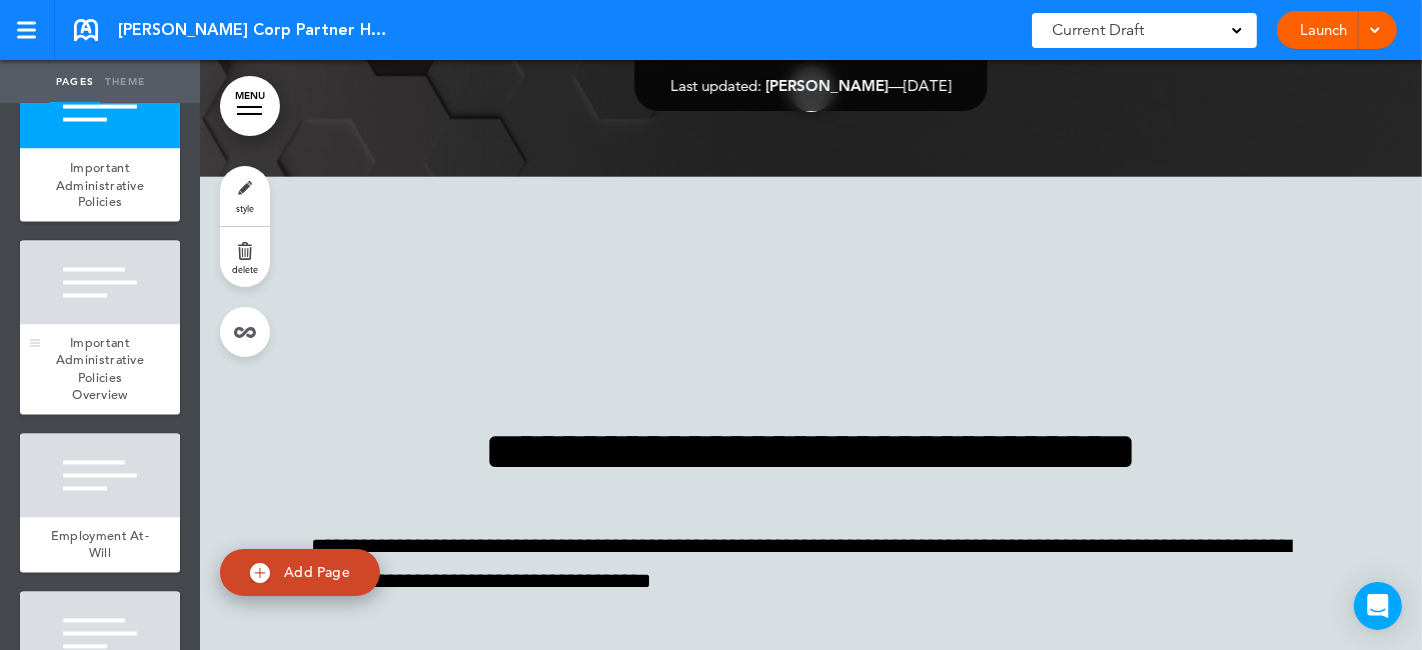 click on "Important Administrative Policies Overview" at bounding box center (100, 370) 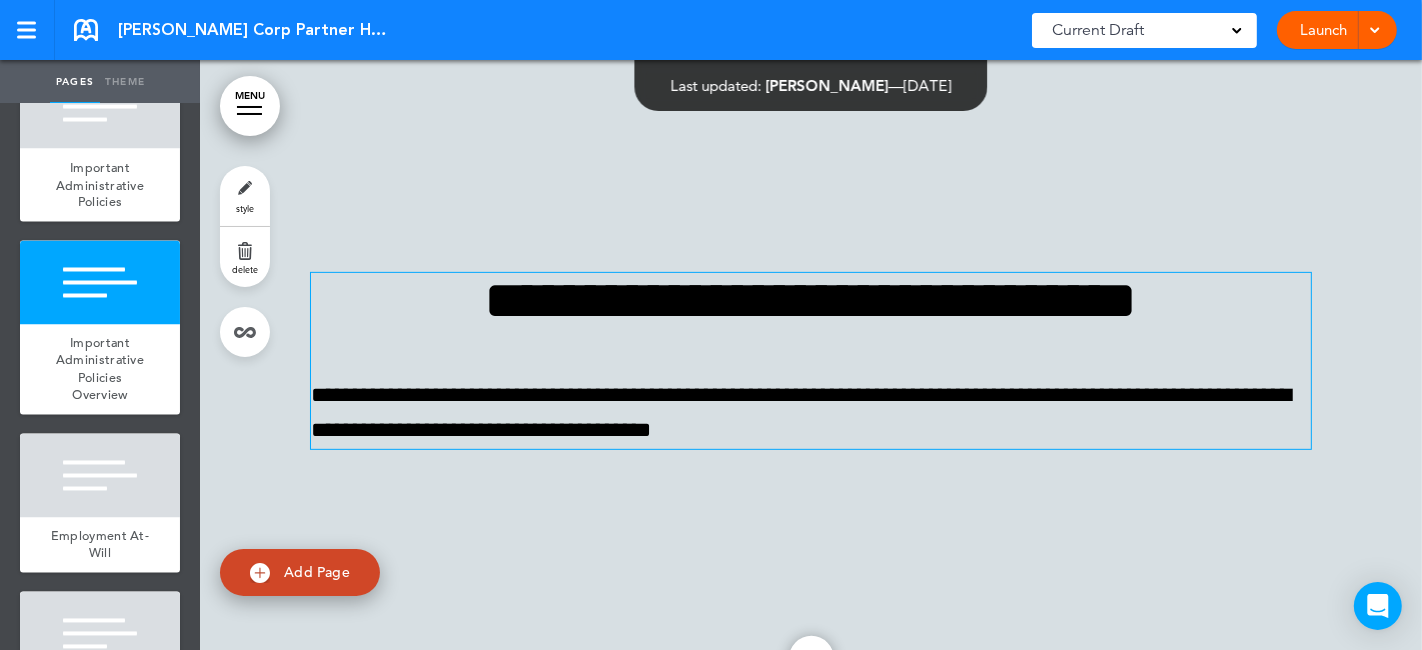 scroll, scrollTop: 19673, scrollLeft: 0, axis: vertical 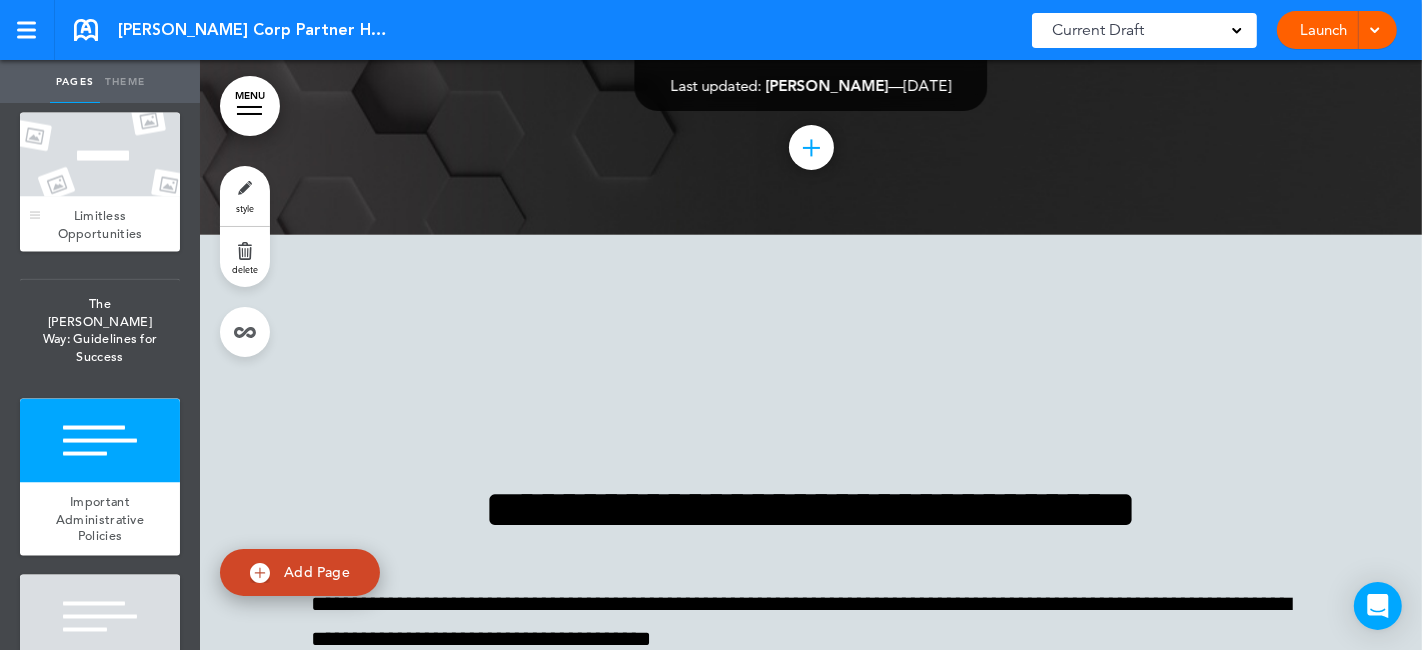 click on "Limitless Opportunities" at bounding box center (100, 224) 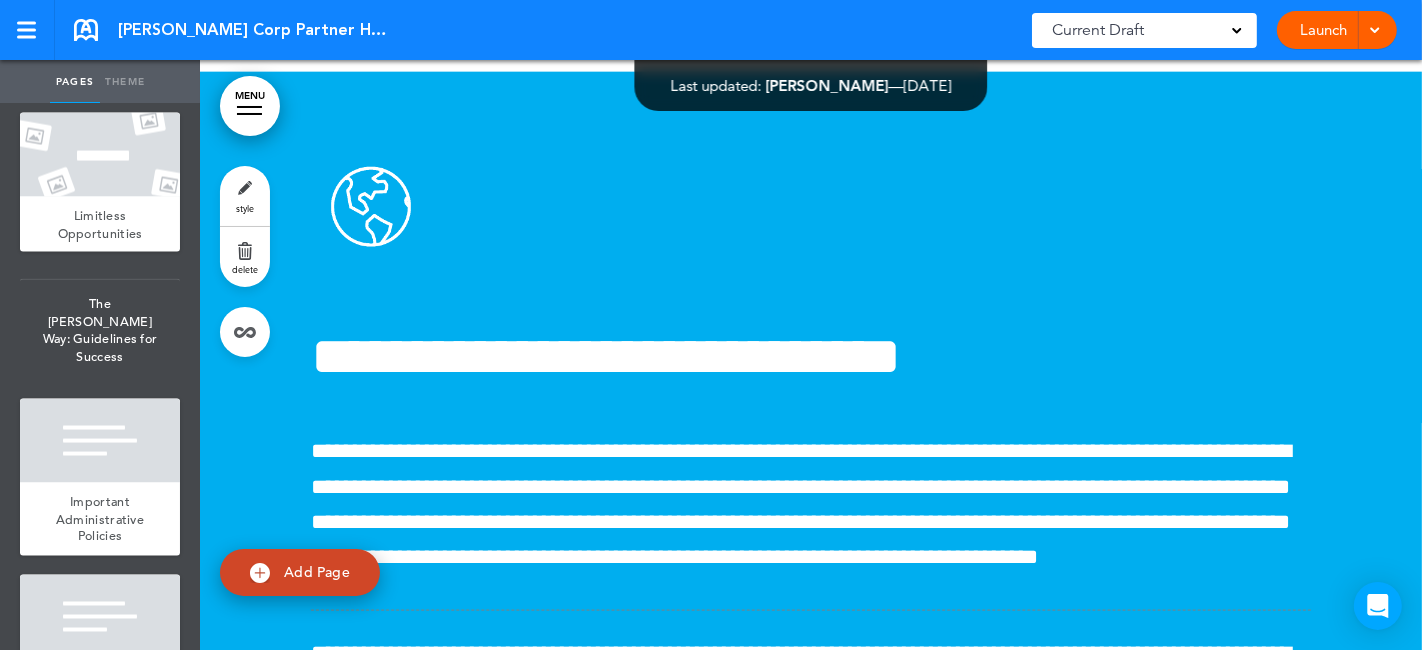 scroll, scrollTop: 21446, scrollLeft: 0, axis: vertical 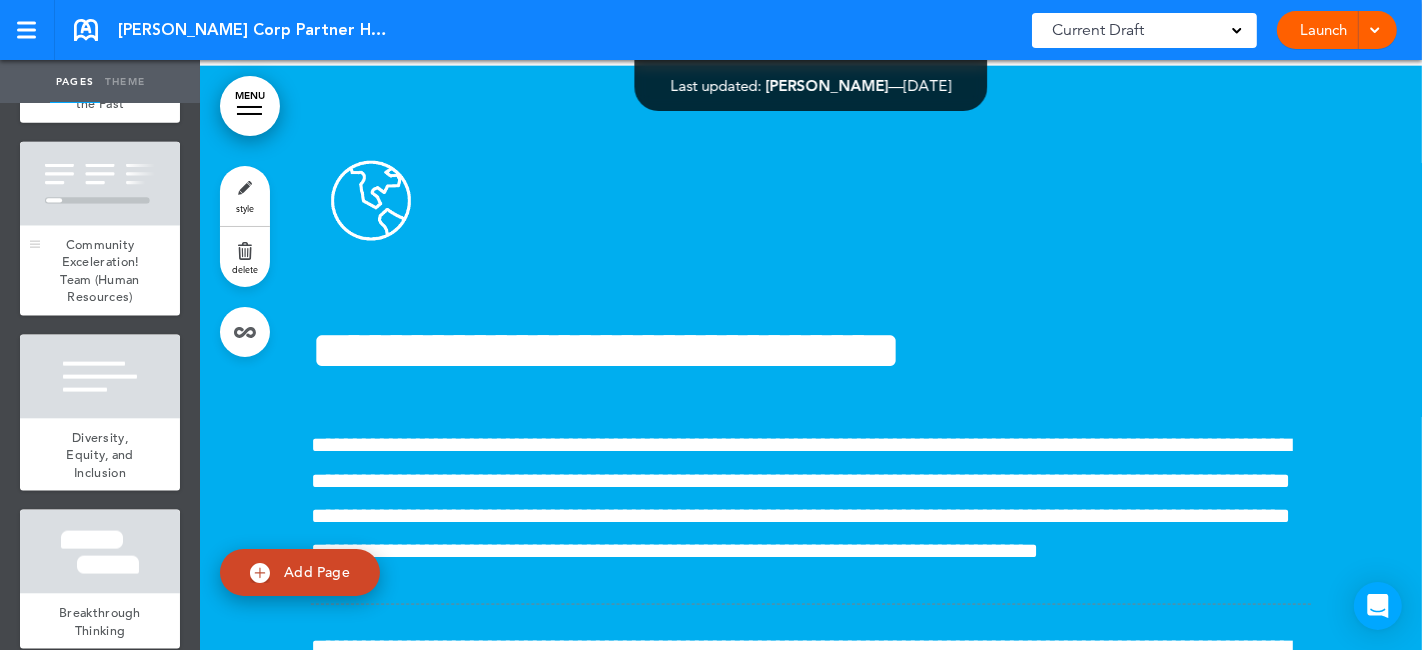 click on "Community Exceleration! Team (Human Resources)" at bounding box center [99, 271] 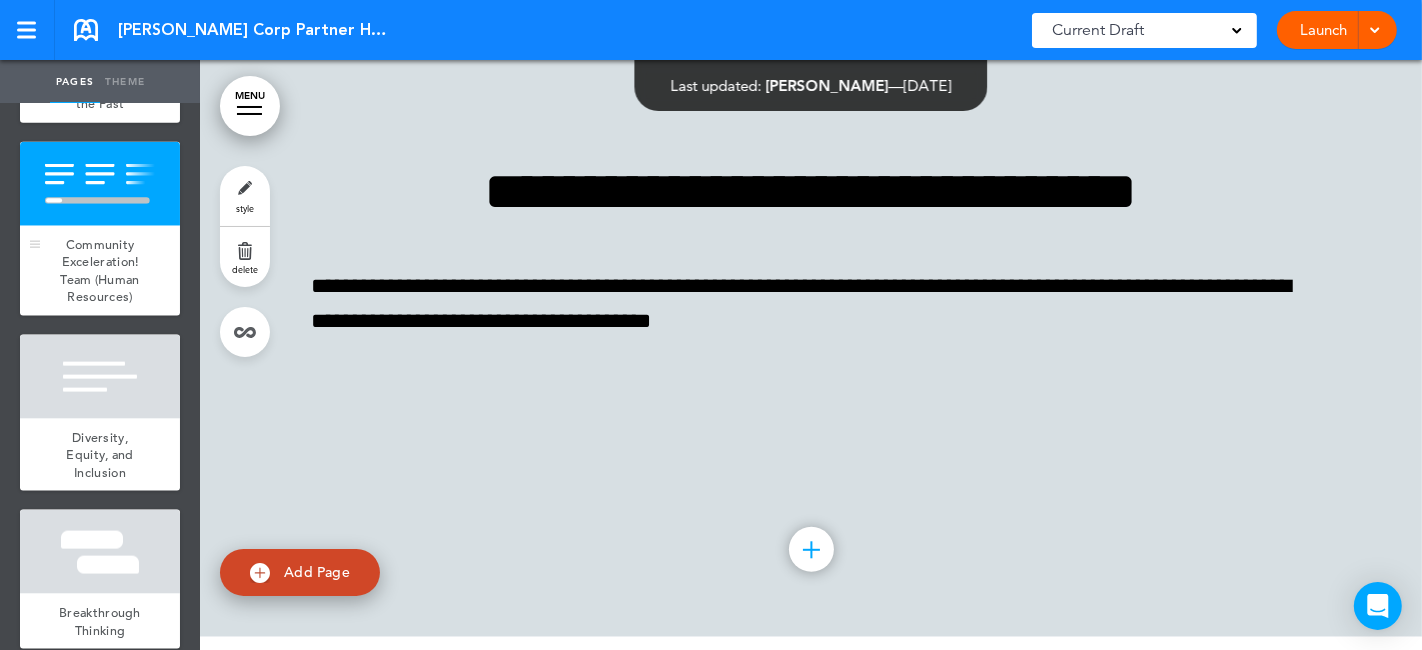 scroll, scrollTop: 14908, scrollLeft: 0, axis: vertical 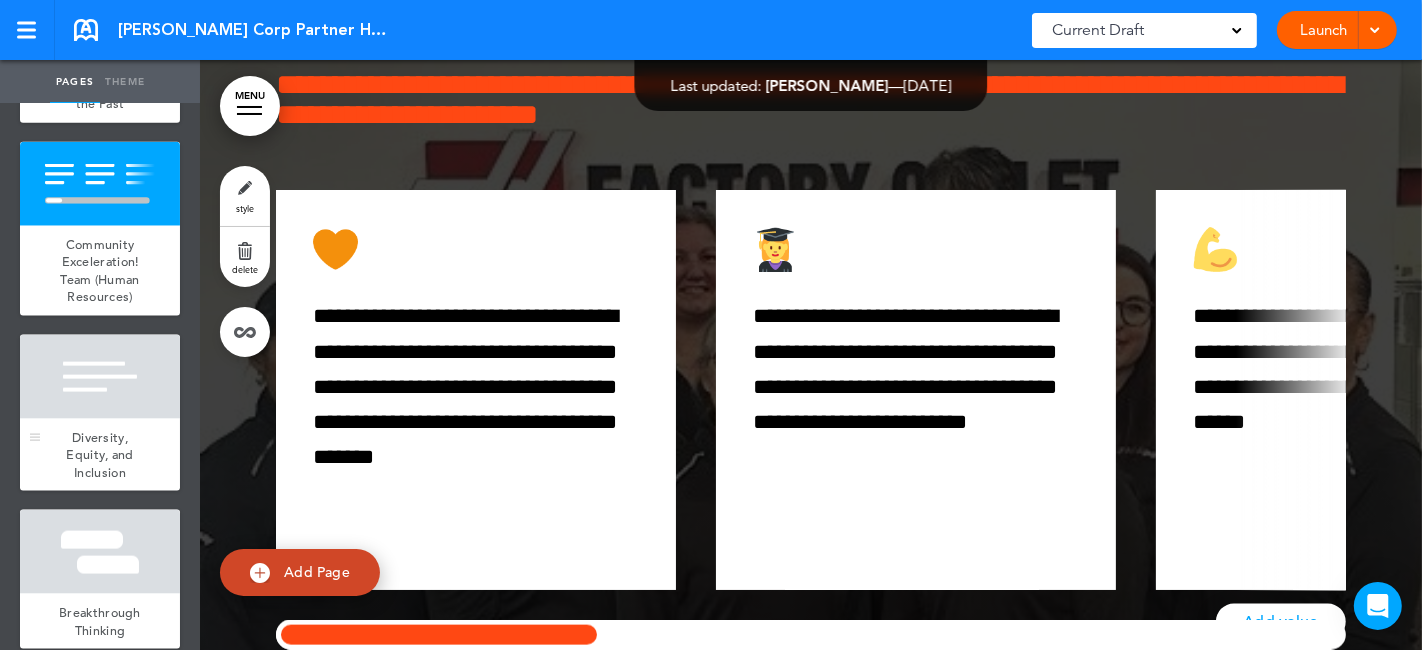 click at bounding box center [100, 377] 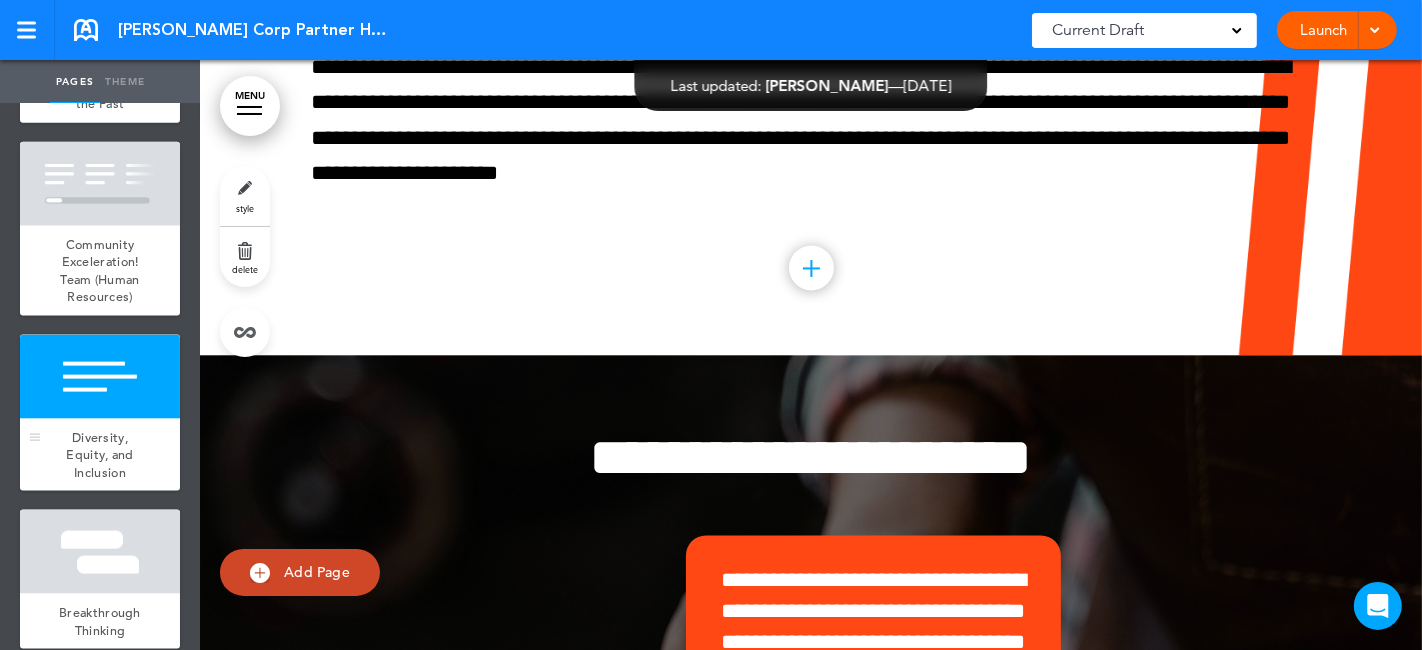 scroll, scrollTop: 16180, scrollLeft: 0, axis: vertical 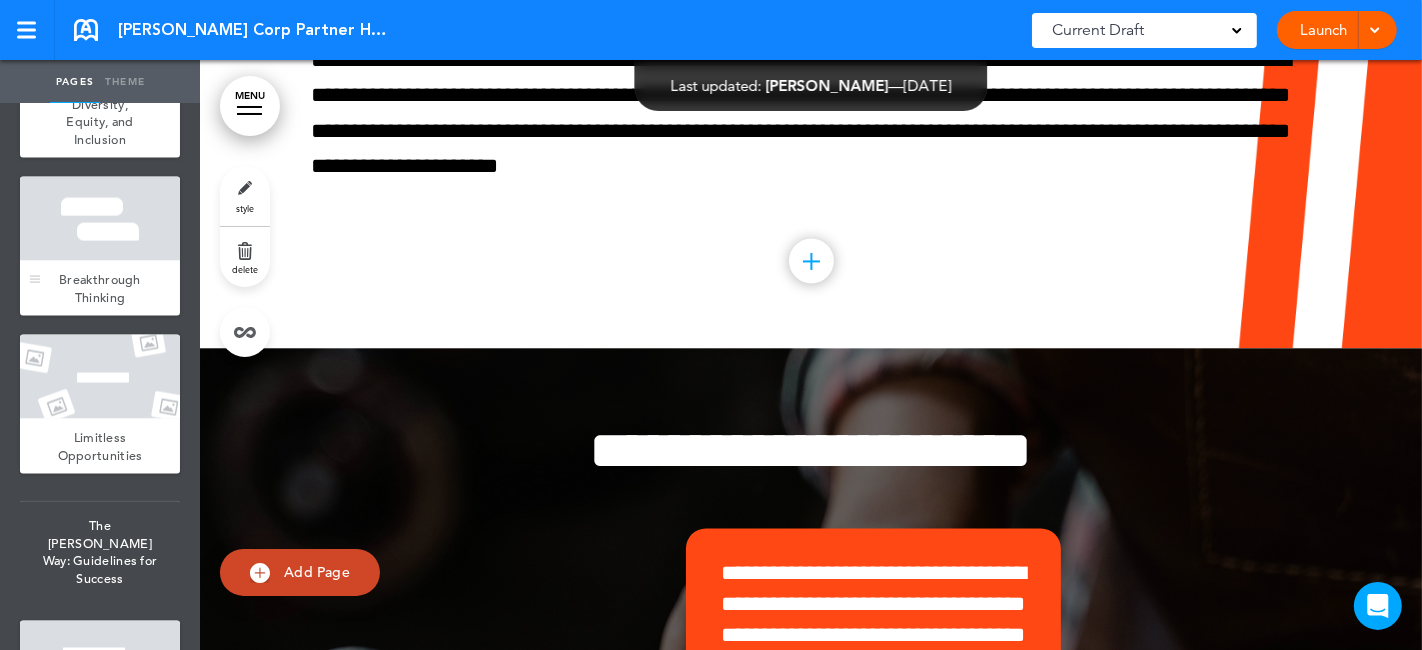 click at bounding box center (100, 219) 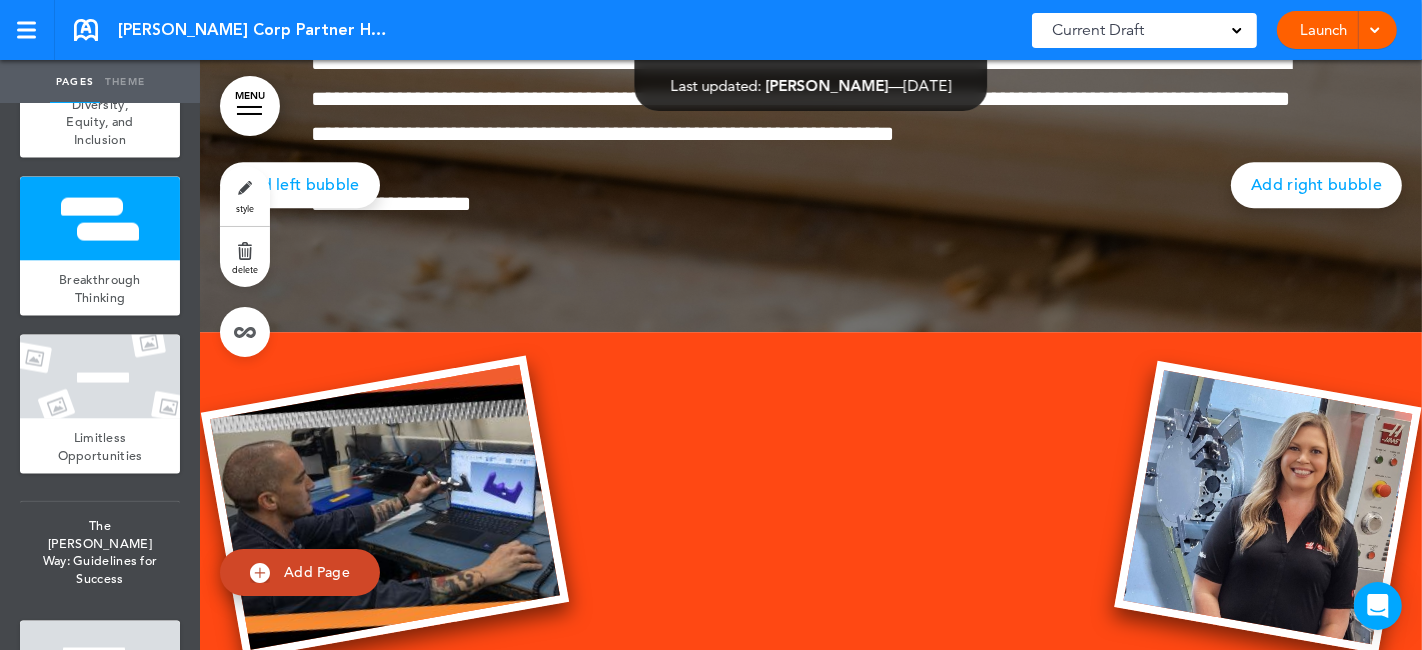 scroll, scrollTop: 17455, scrollLeft: 0, axis: vertical 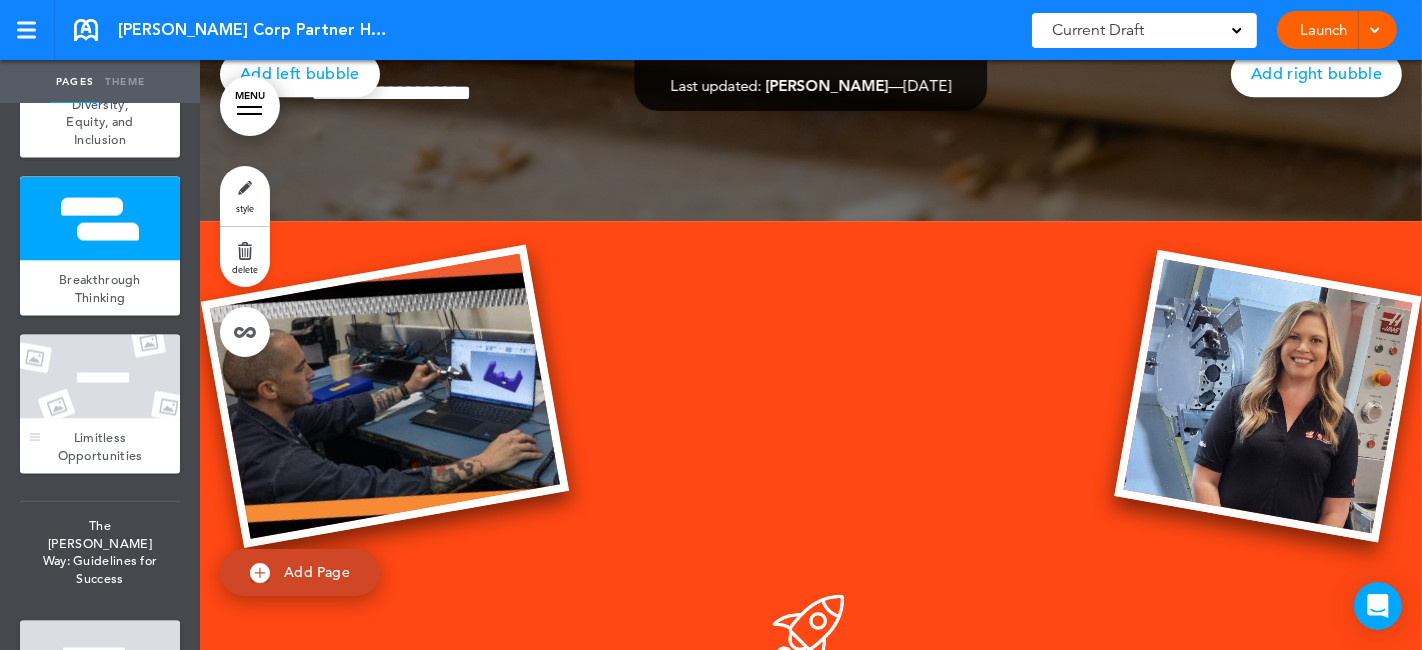 click at bounding box center [100, 377] 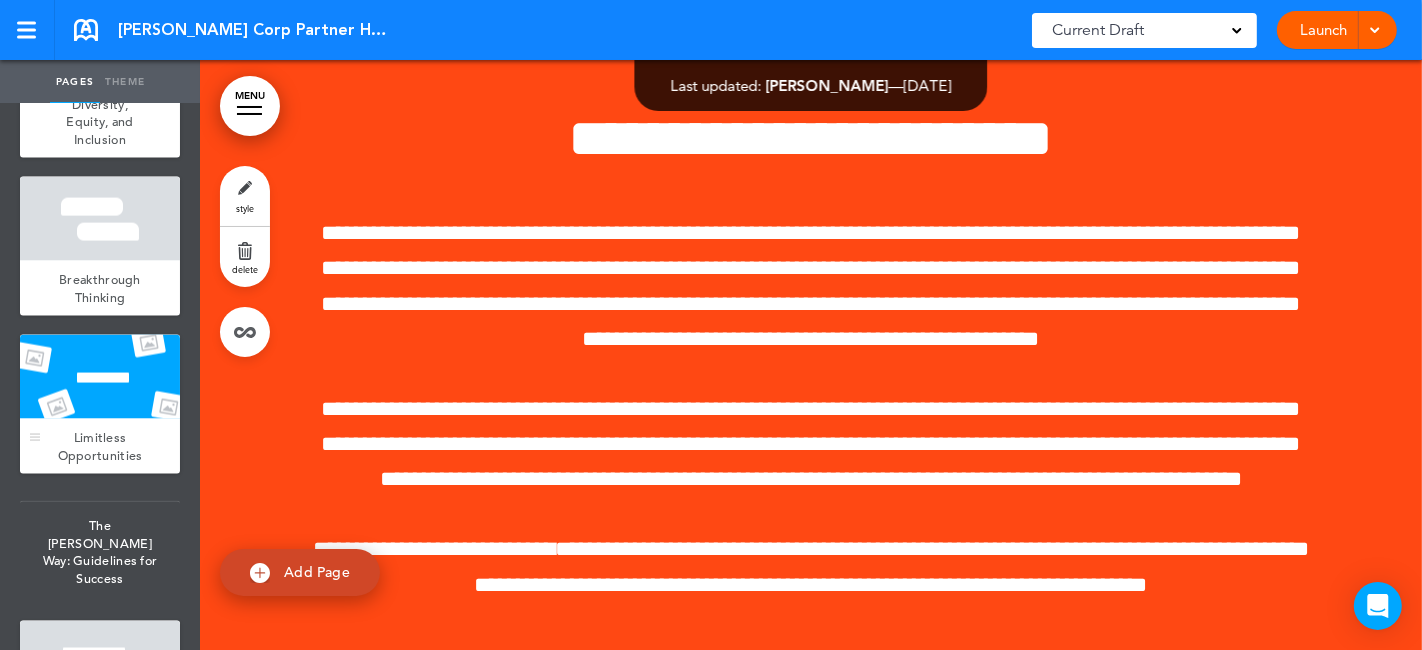 scroll, scrollTop: 18113, scrollLeft: 0, axis: vertical 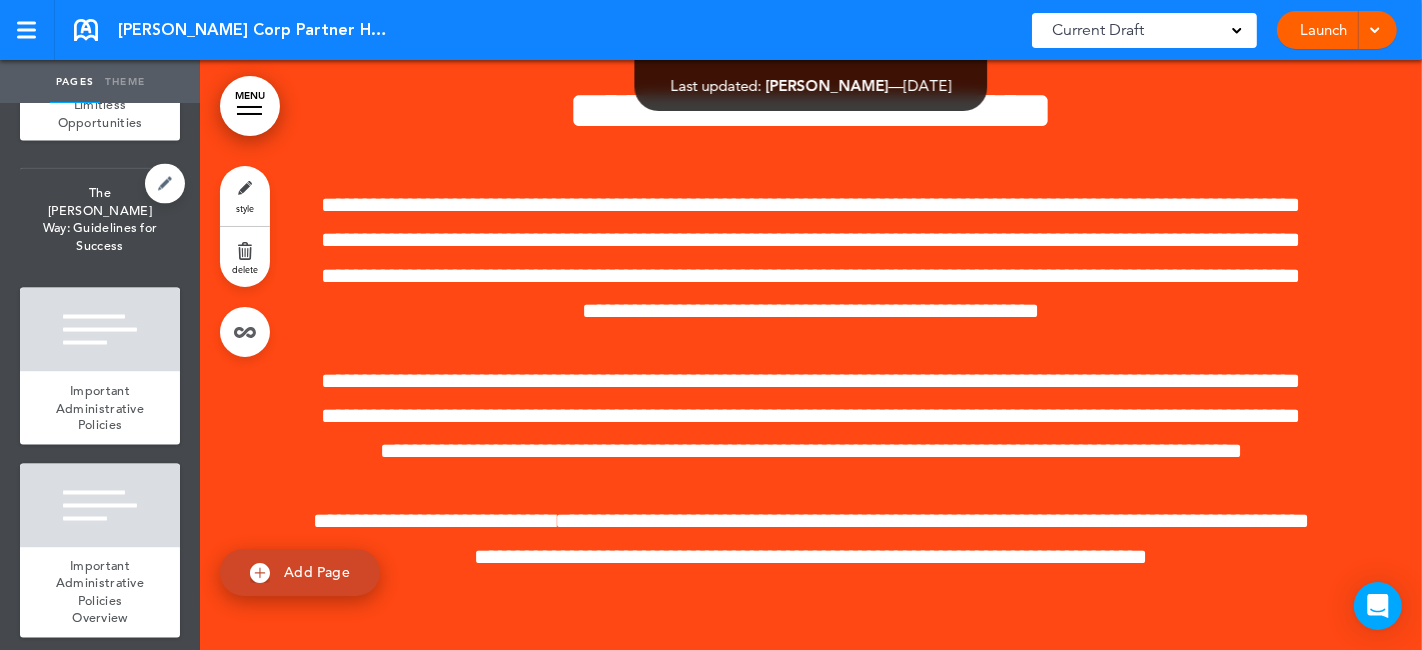 click on "The [PERSON_NAME] Way: Guidelines for Success" at bounding box center (100, 219) 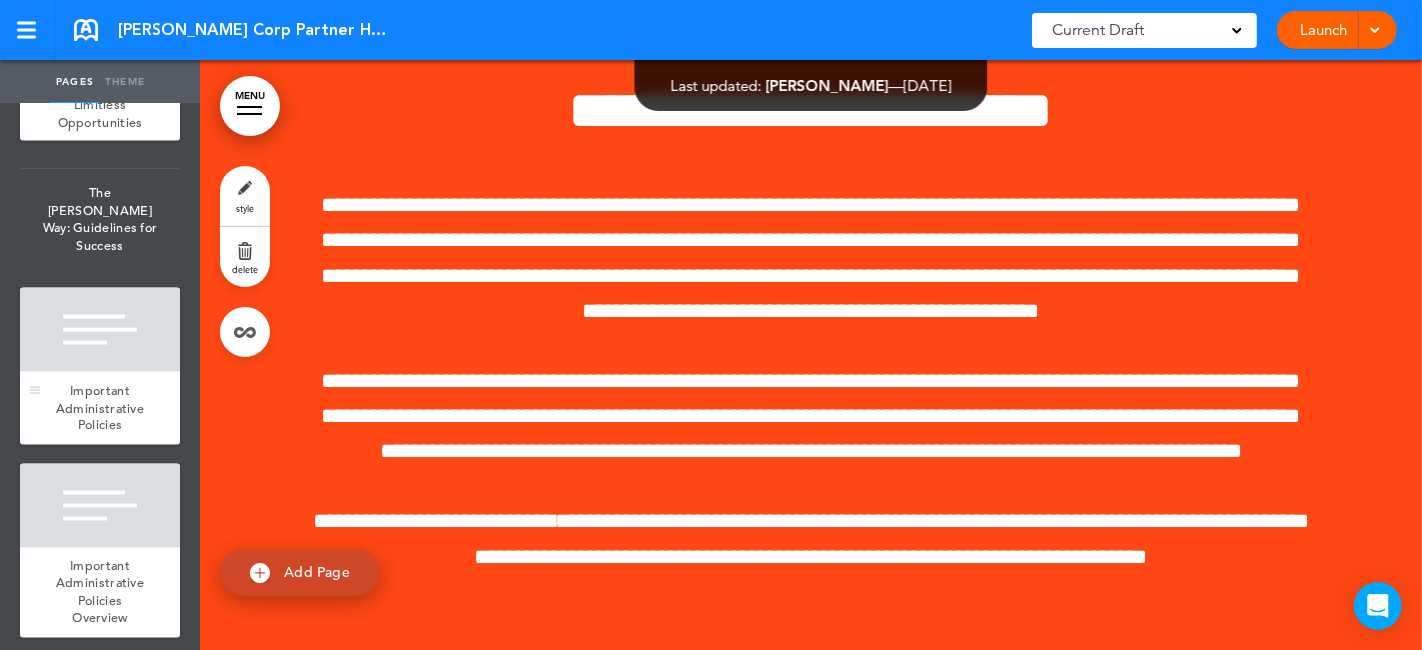 click at bounding box center (100, 330) 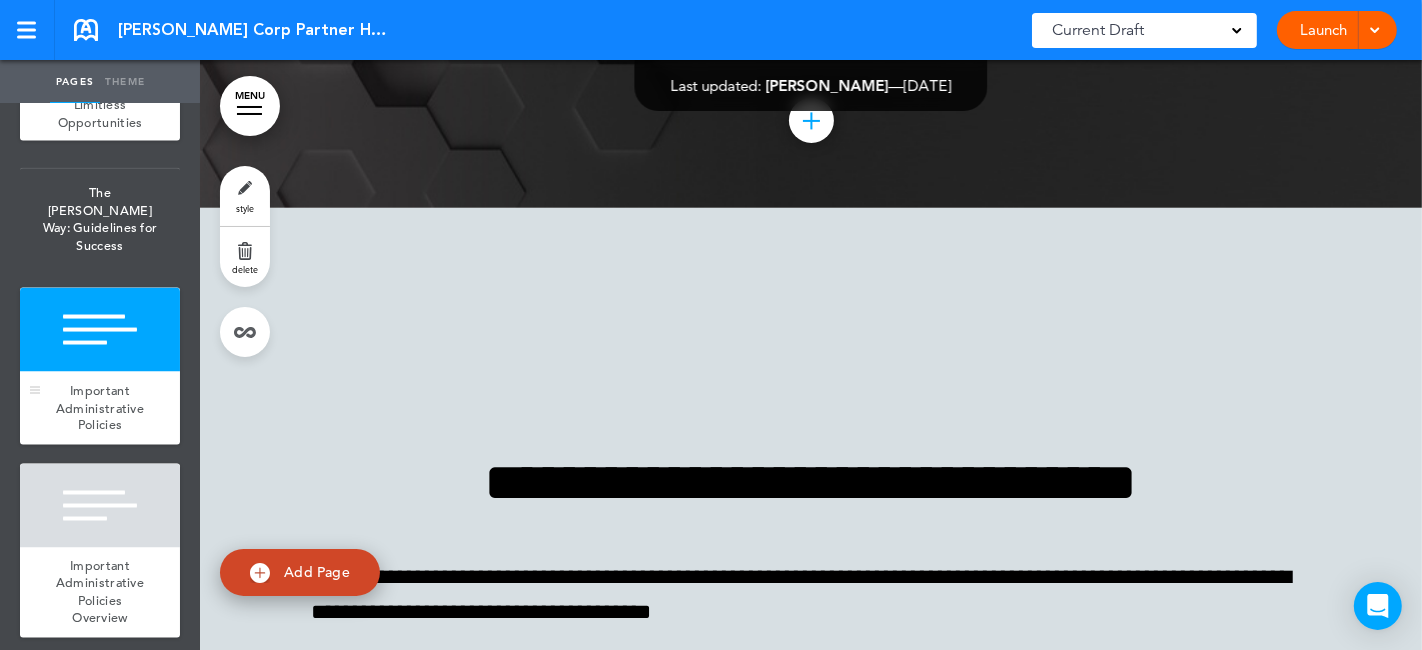 scroll, scrollTop: 19731, scrollLeft: 0, axis: vertical 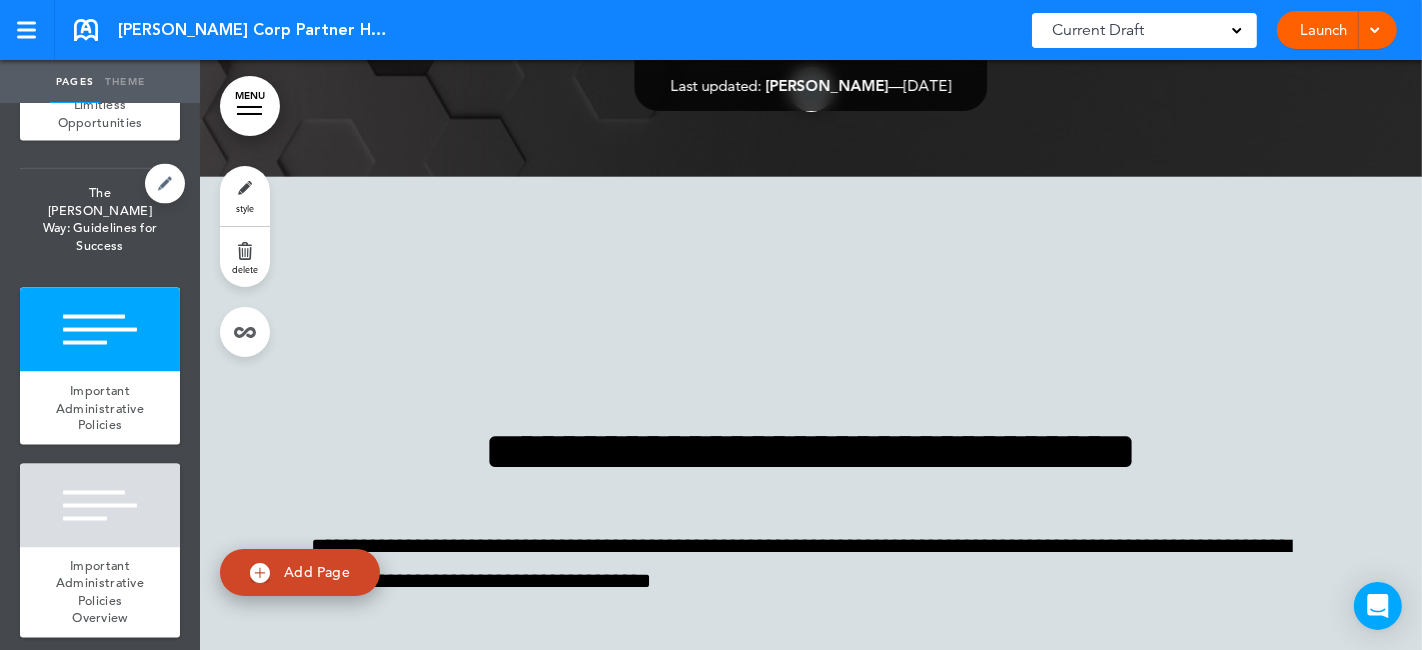 click on "The [PERSON_NAME] Way: Guidelines for Success" at bounding box center [100, 219] 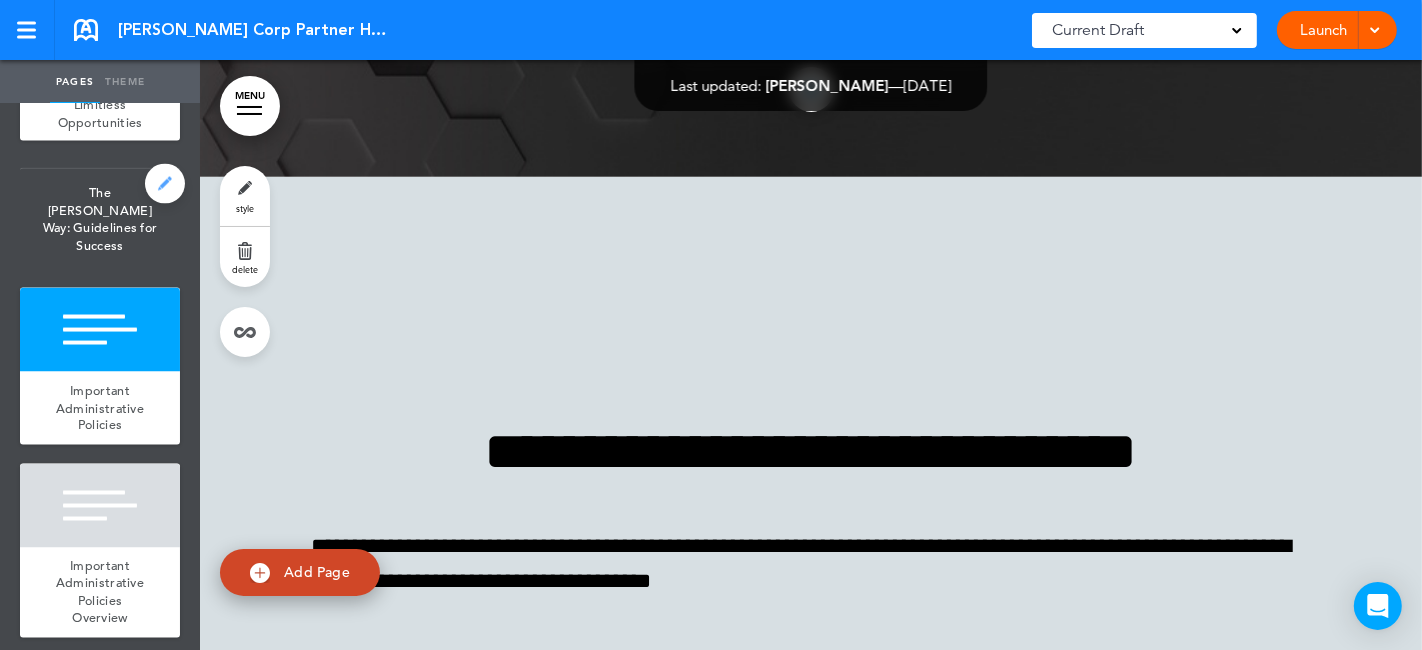 click at bounding box center (165, 184) 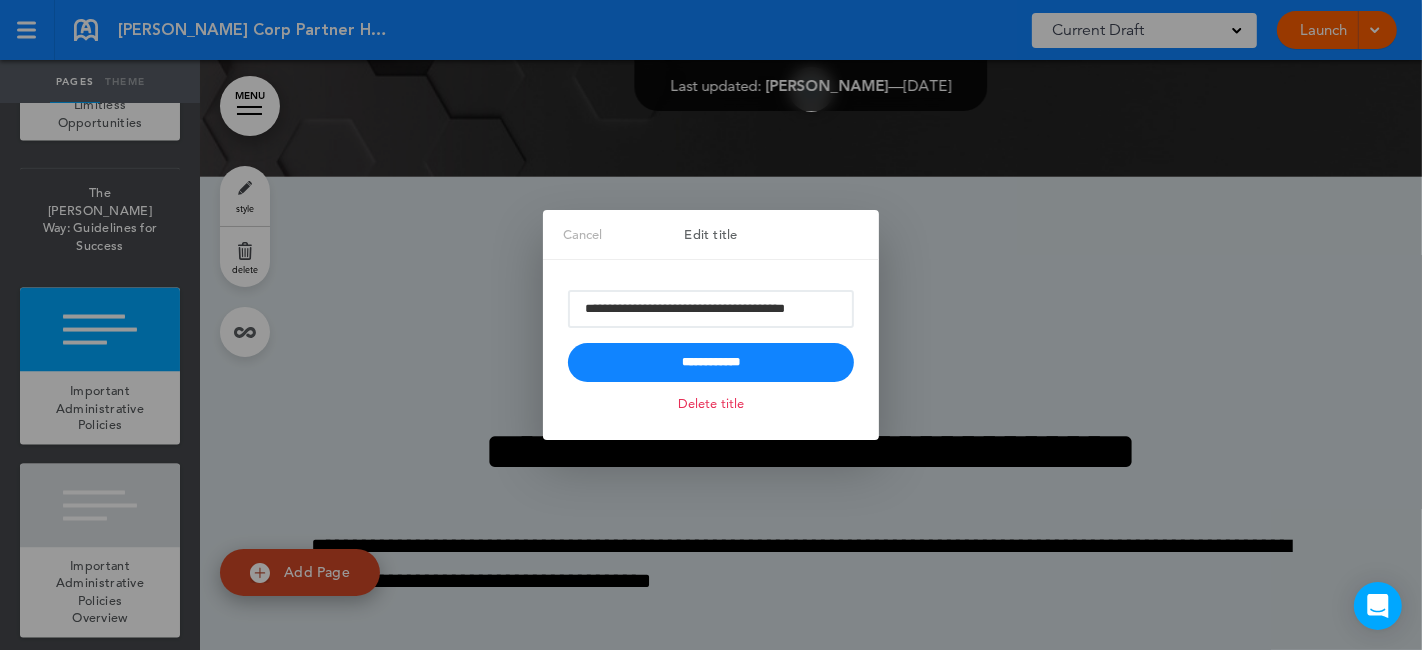 click on "Delete title" at bounding box center [711, 403] 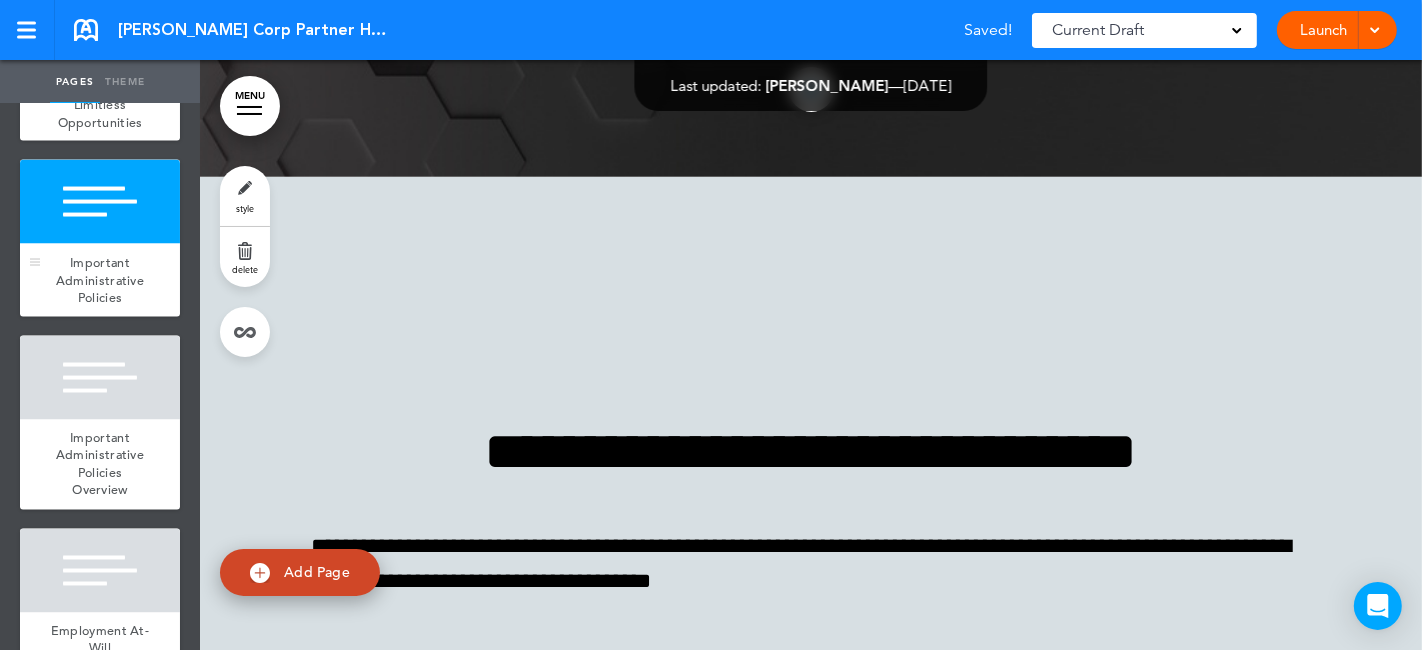 click on "Important Administrative Policies" at bounding box center [100, 280] 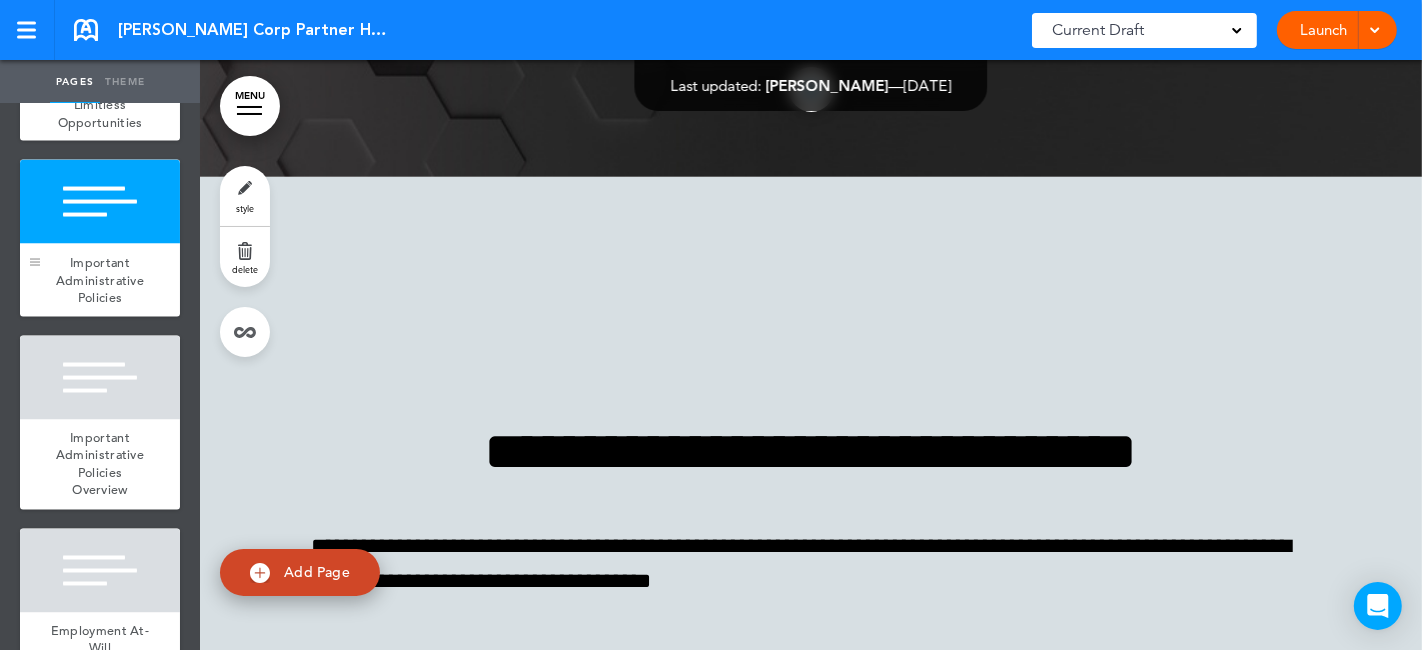 click at bounding box center (35, 238) 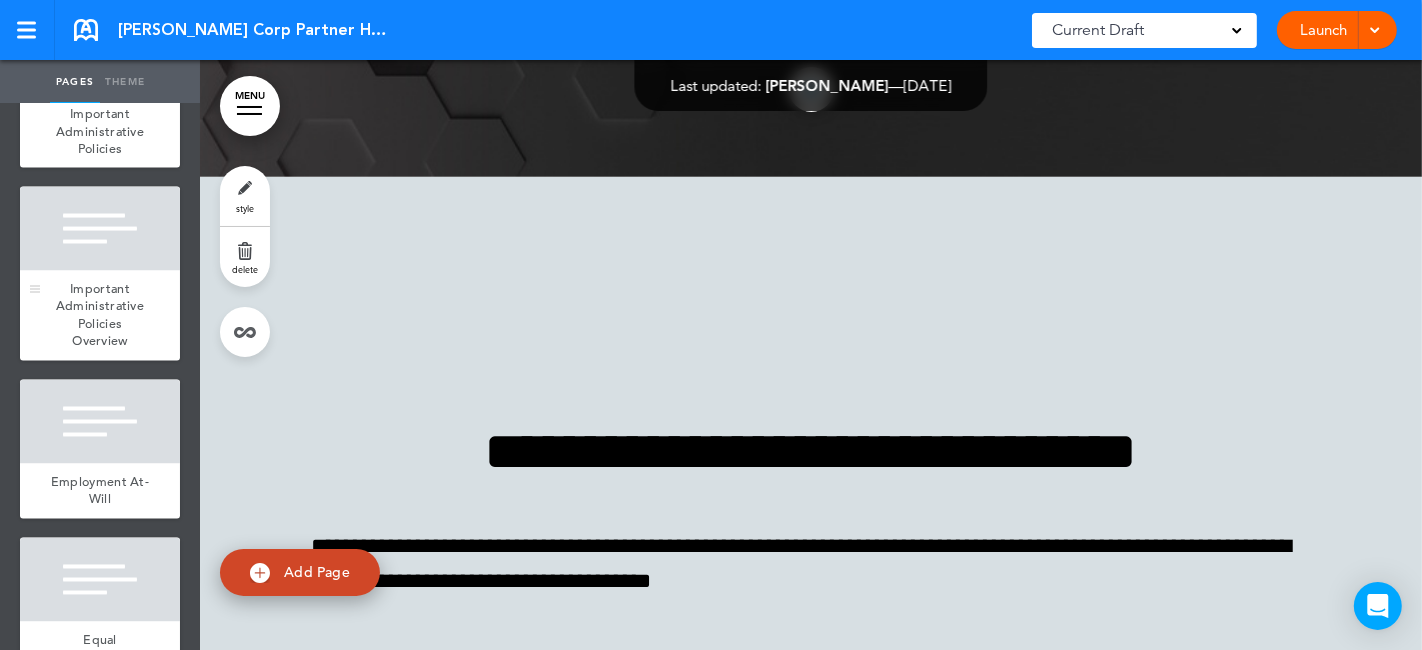 scroll, scrollTop: 3111, scrollLeft: 0, axis: vertical 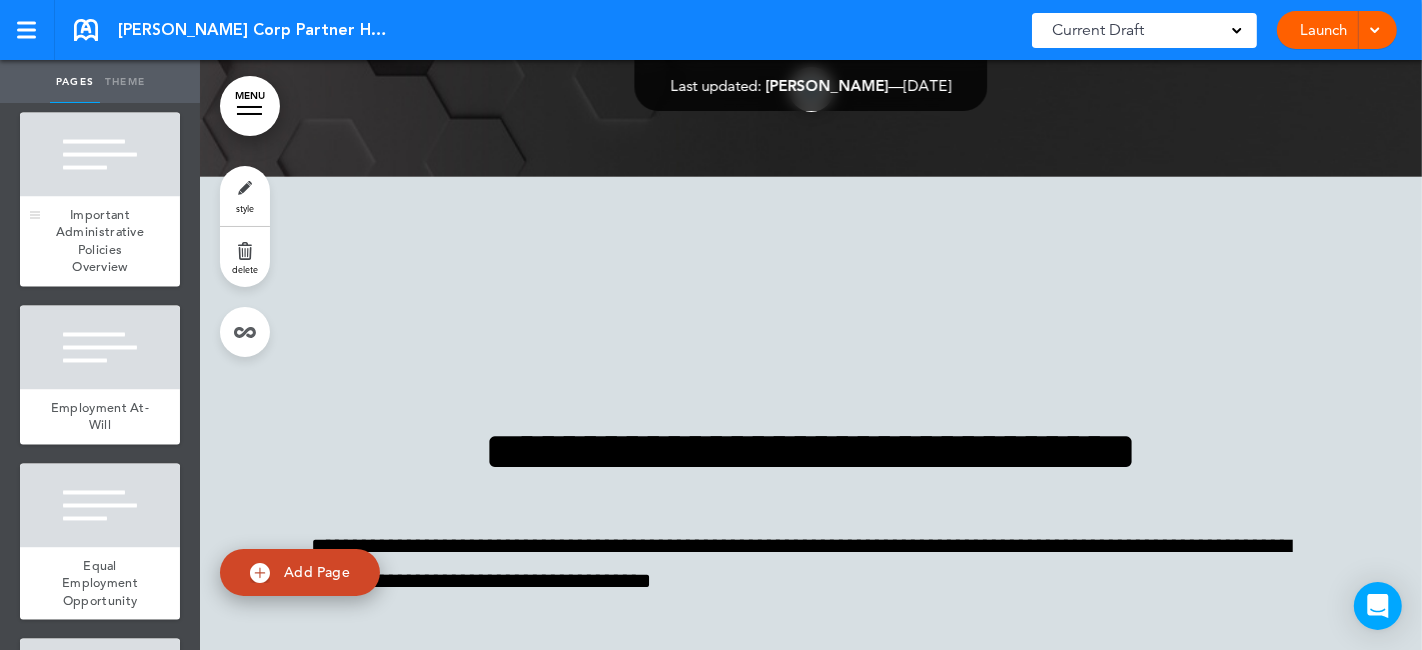 click on "Important Administrative Policies Overview" at bounding box center [100, 242] 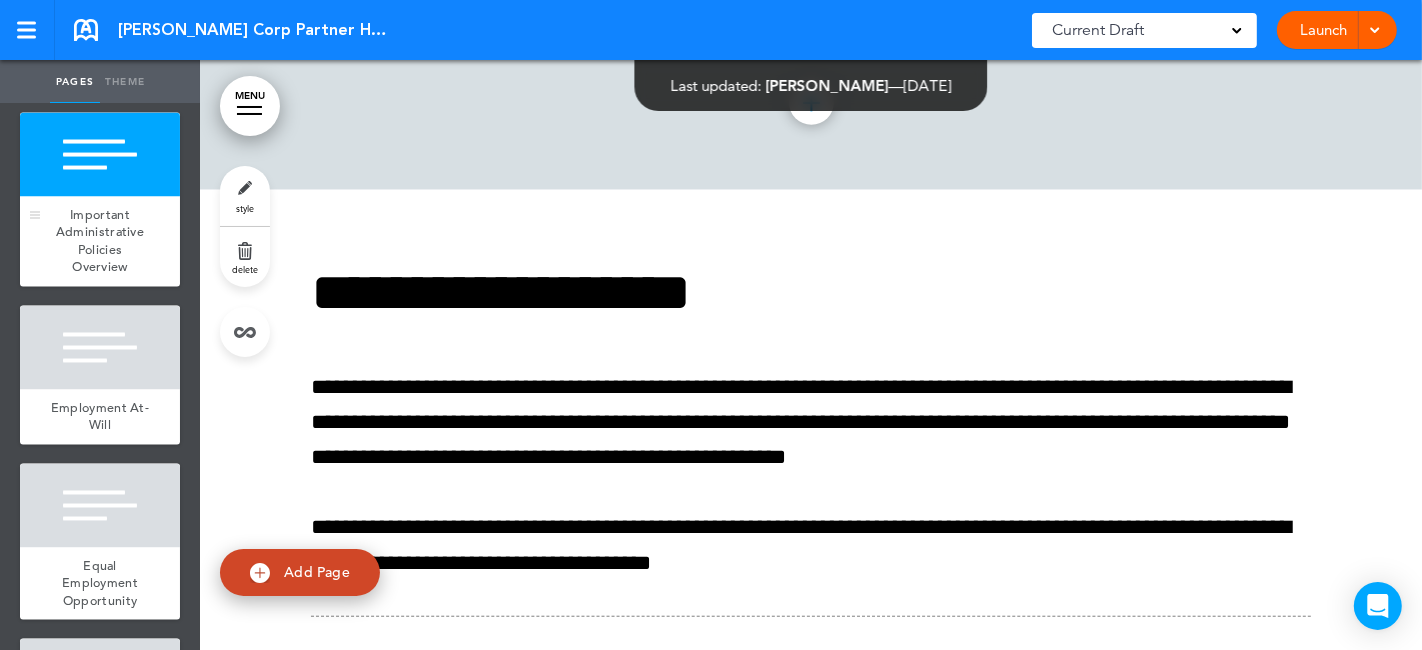 scroll, scrollTop: 20451, scrollLeft: 0, axis: vertical 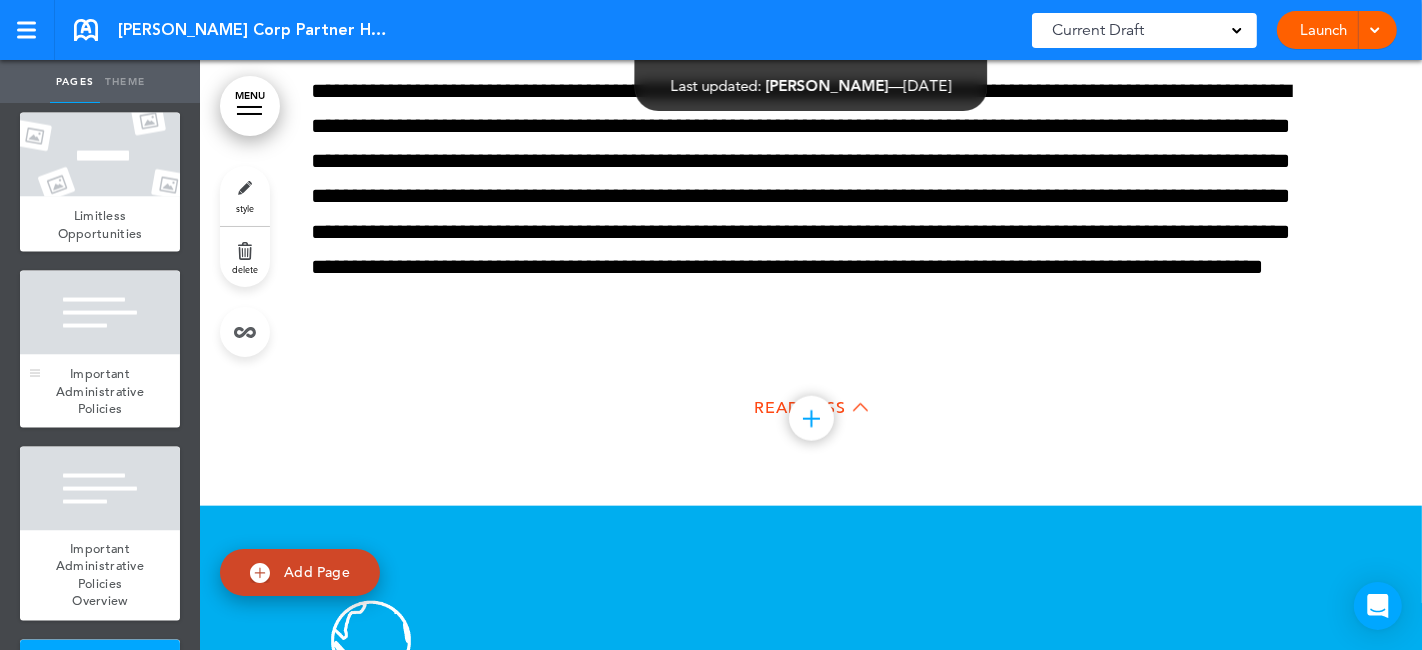 click on "Important Administrative Policies" at bounding box center (100, 391) 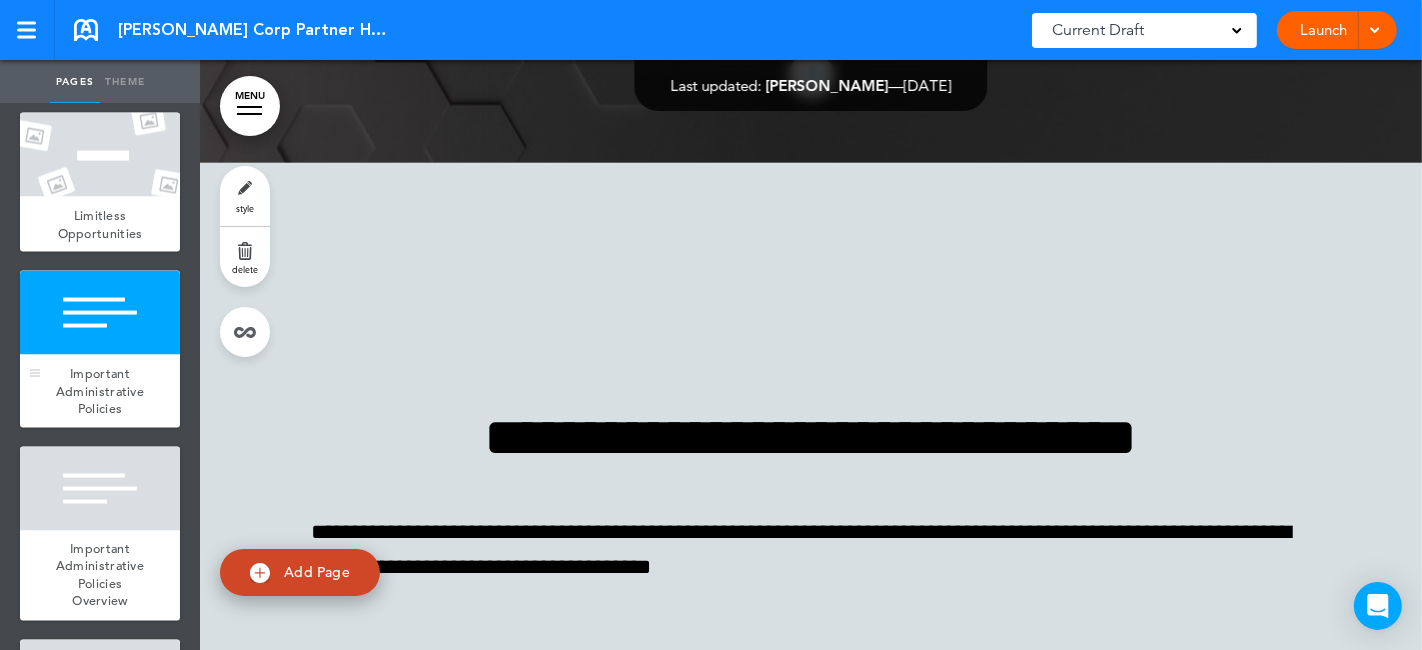 scroll, scrollTop: 19731, scrollLeft: 0, axis: vertical 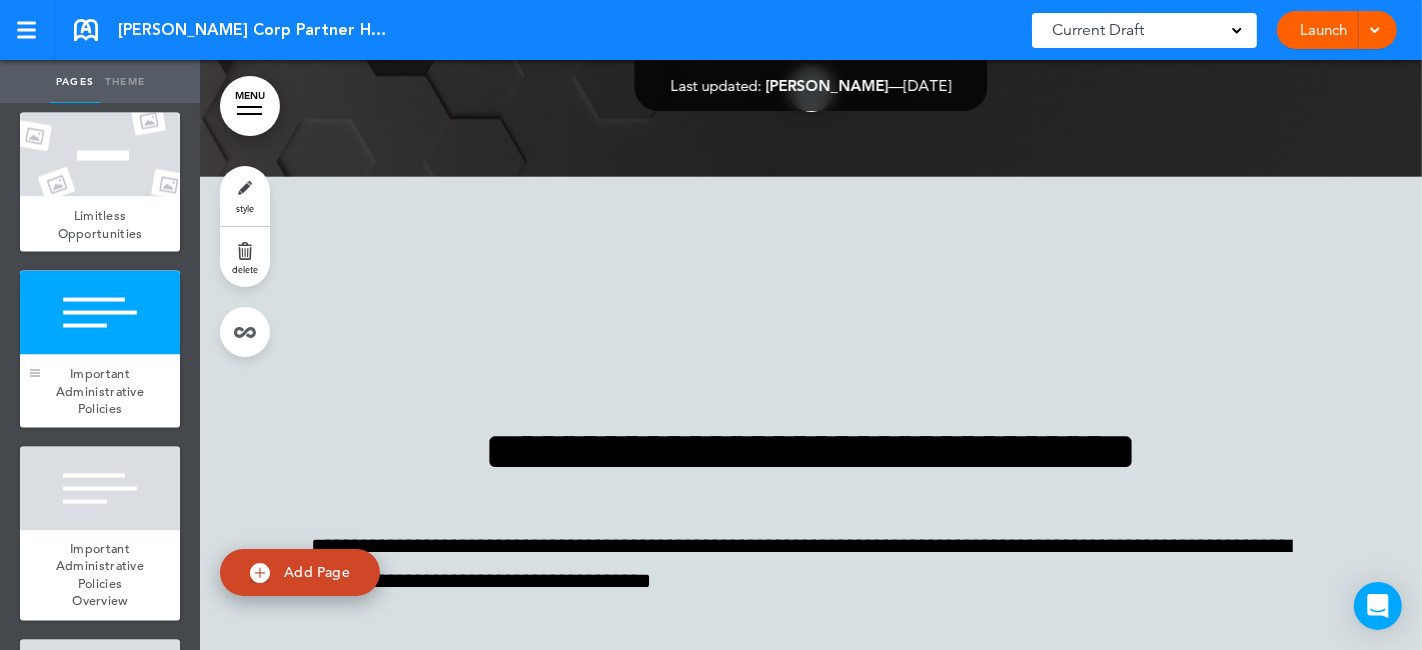 click at bounding box center [35, 349] 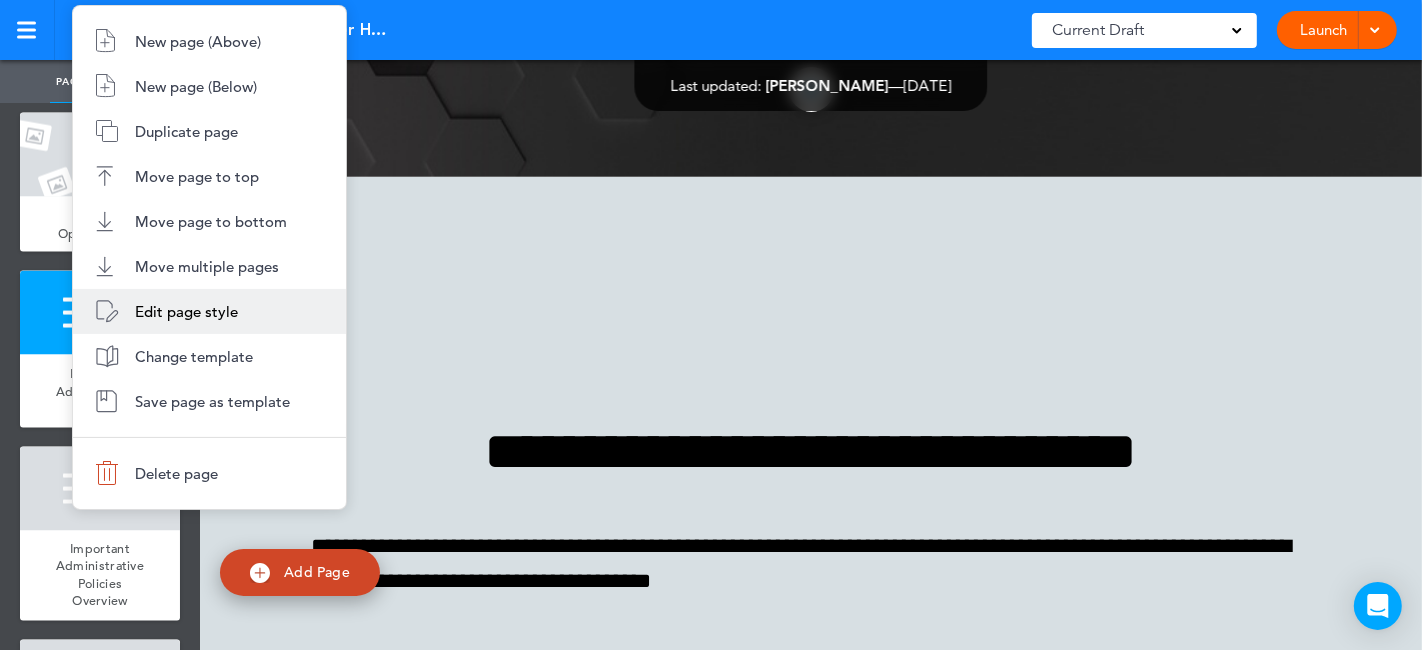 click on "Edit page style" at bounding box center [186, 311] 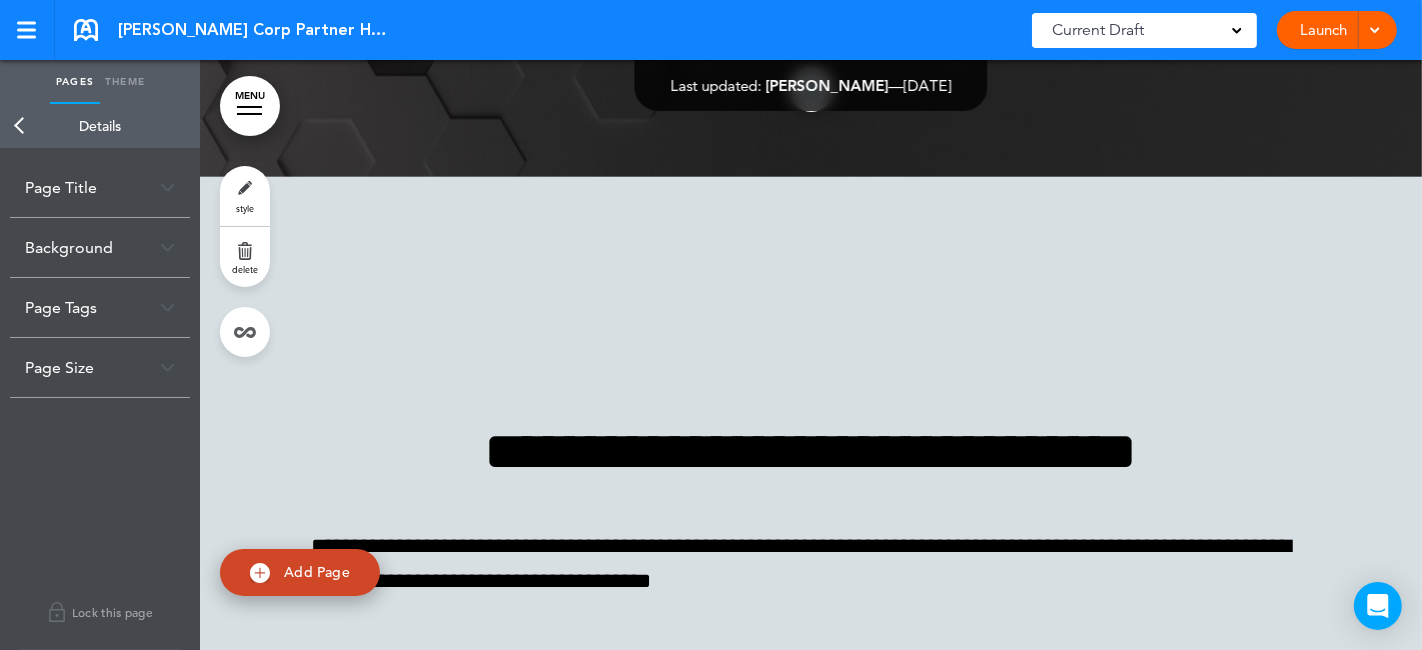 click on "Page Title" at bounding box center [100, 187] 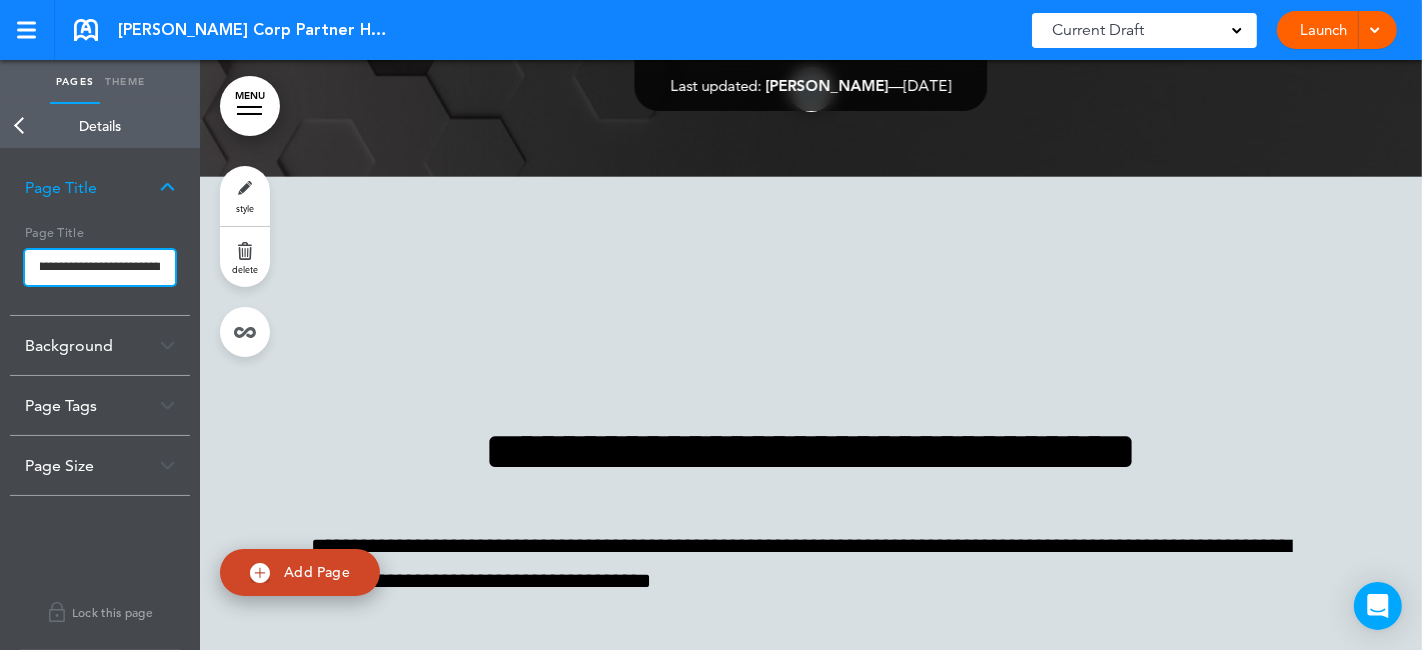 scroll, scrollTop: 0, scrollLeft: 75, axis: horizontal 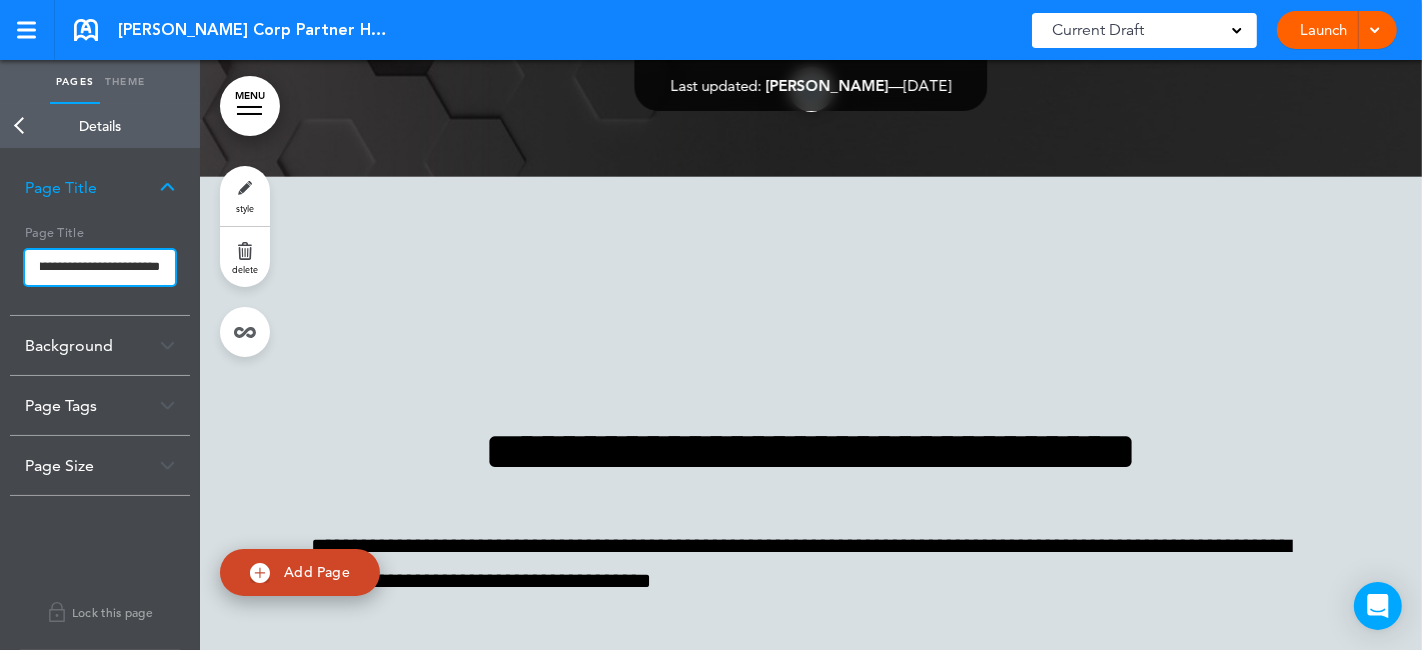 drag, startPoint x: 40, startPoint y: 268, endPoint x: 157, endPoint y: 269, distance: 117.00427 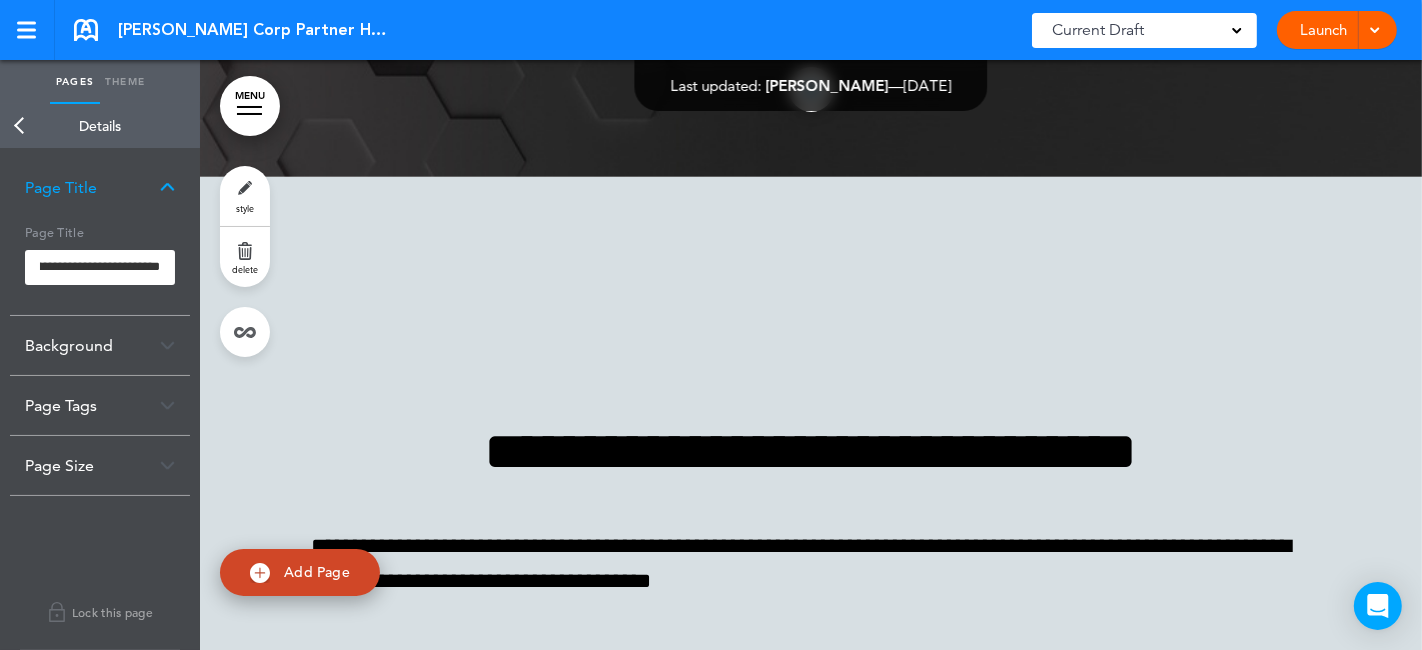 click on "Make this page common so it is available in other handbooks.
This handbook
[GEOGRAPHIC_DATA]
Settings
Signatures
Collaborators
Your Handbooks
Partner Handbook
Untitled Handbook
TEST
+ New Handbook
Account
Manage Organization
My Account
Help
Logout
[PERSON_NAME] Corp Partner Handbook
Saved!
Current Draft
CURRENT DRAFT" at bounding box center [711, 325] 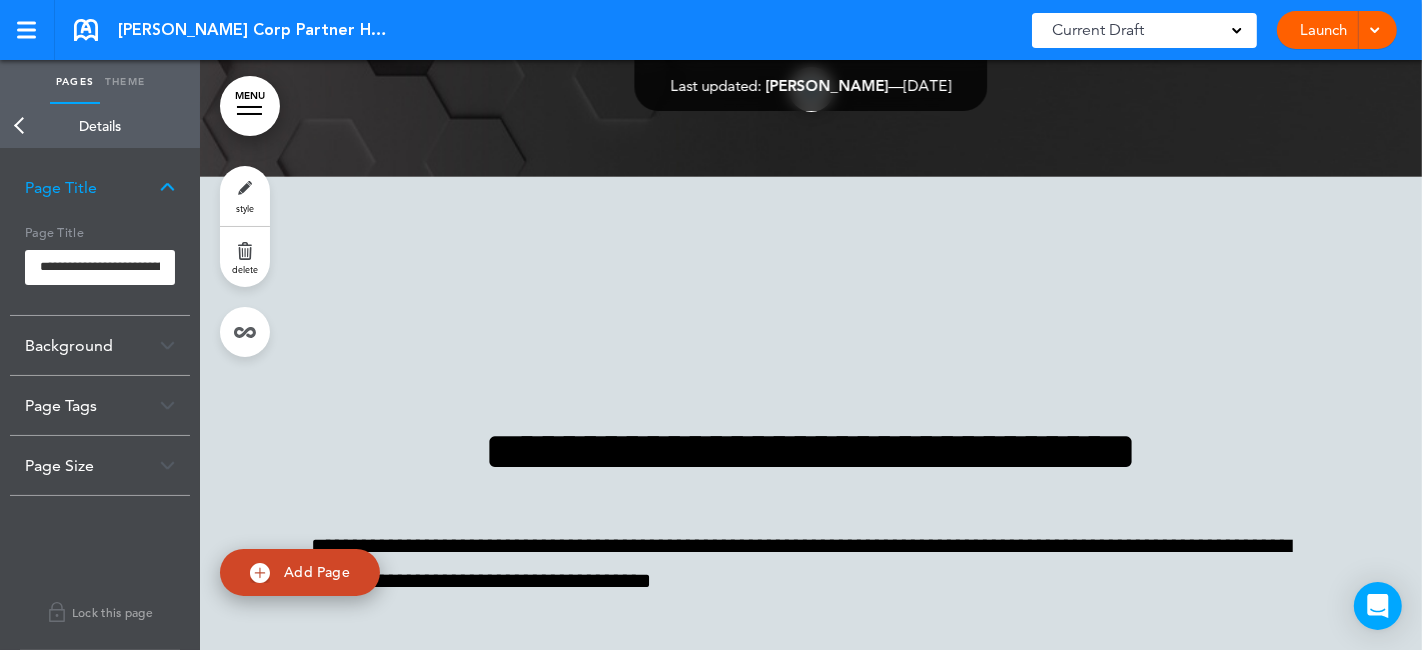 click on "Background" at bounding box center (100, 345) 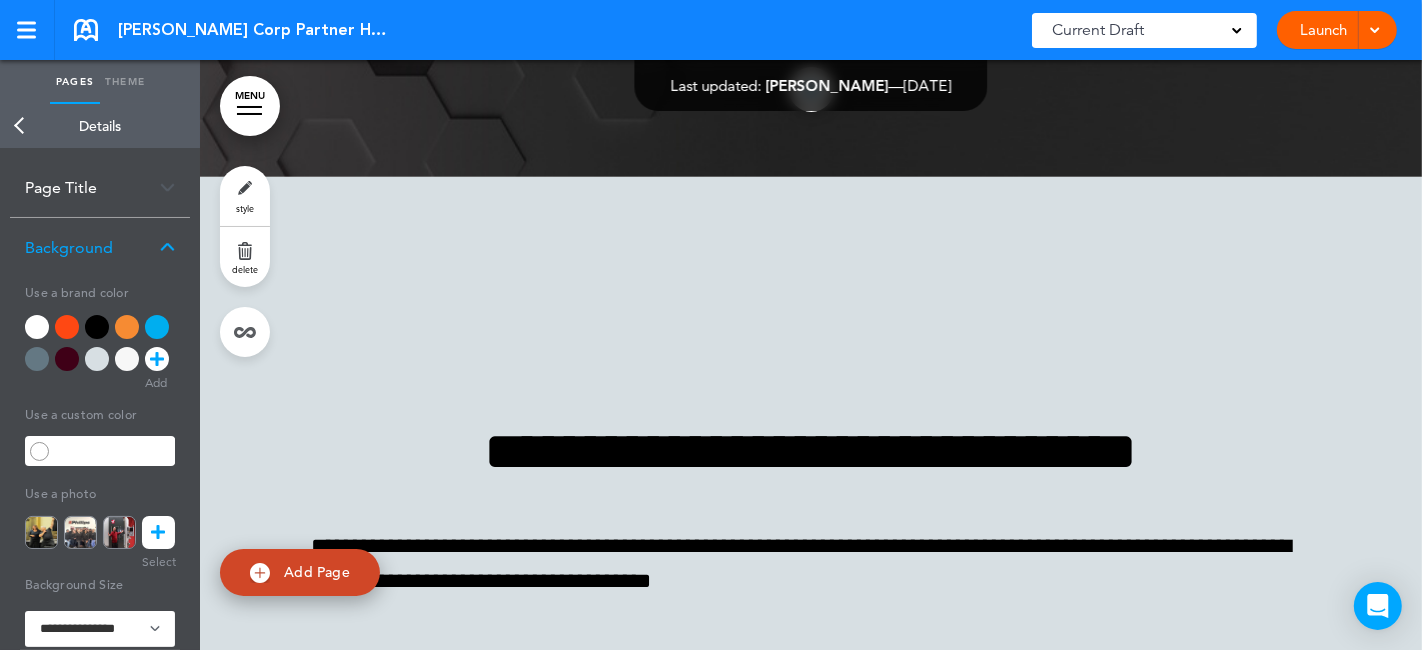 click on "Back" at bounding box center [20, 126] 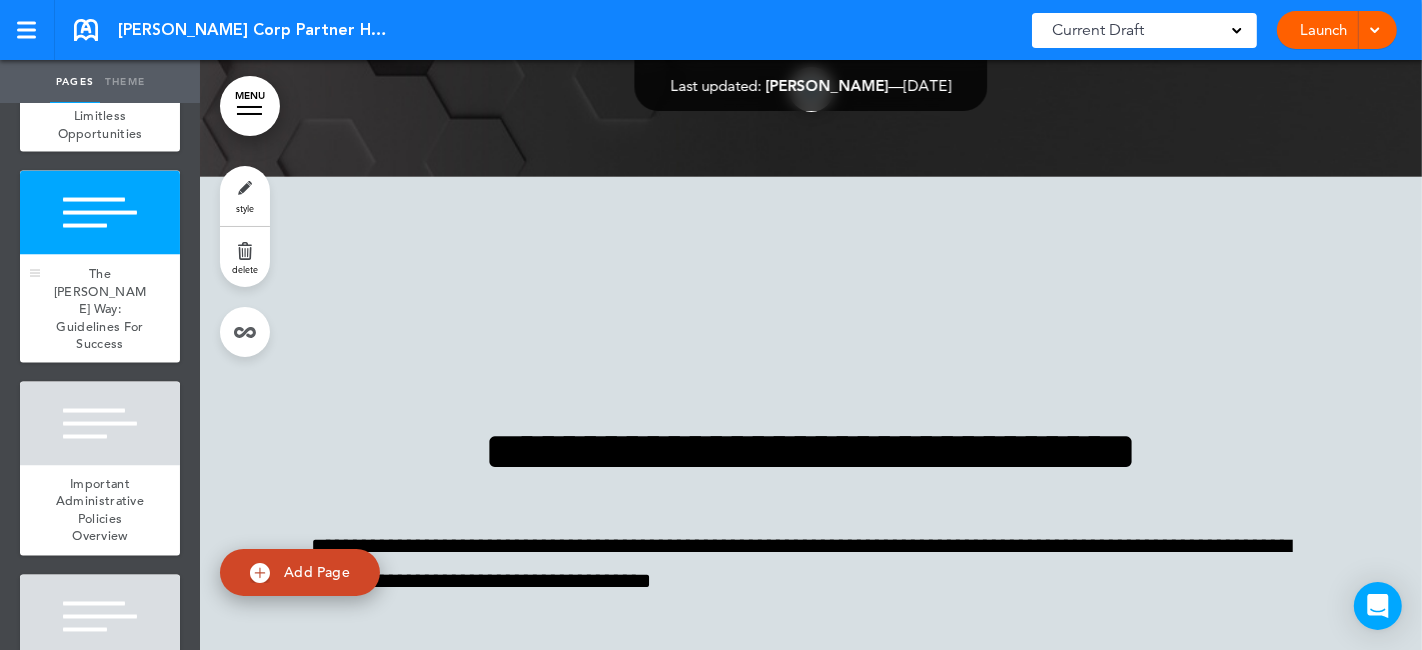 scroll, scrollTop: 2666, scrollLeft: 0, axis: vertical 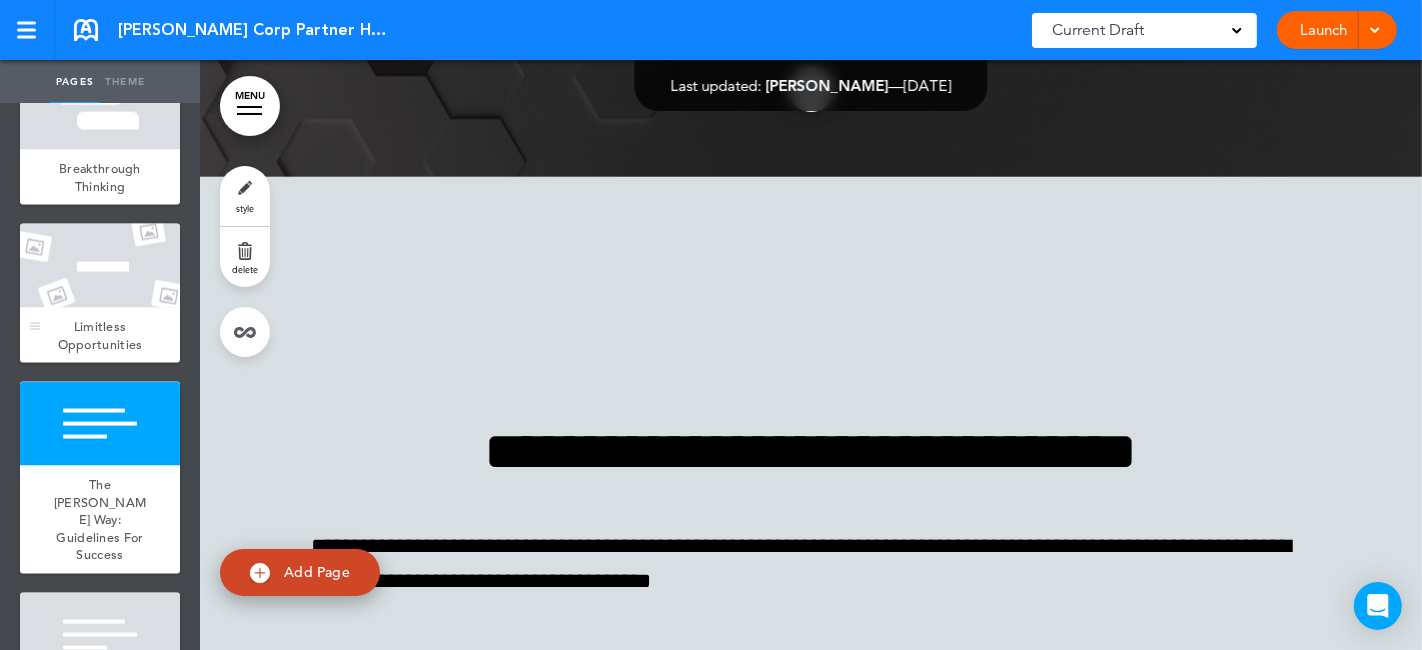 click on "Limitless Opportunities" at bounding box center [100, 335] 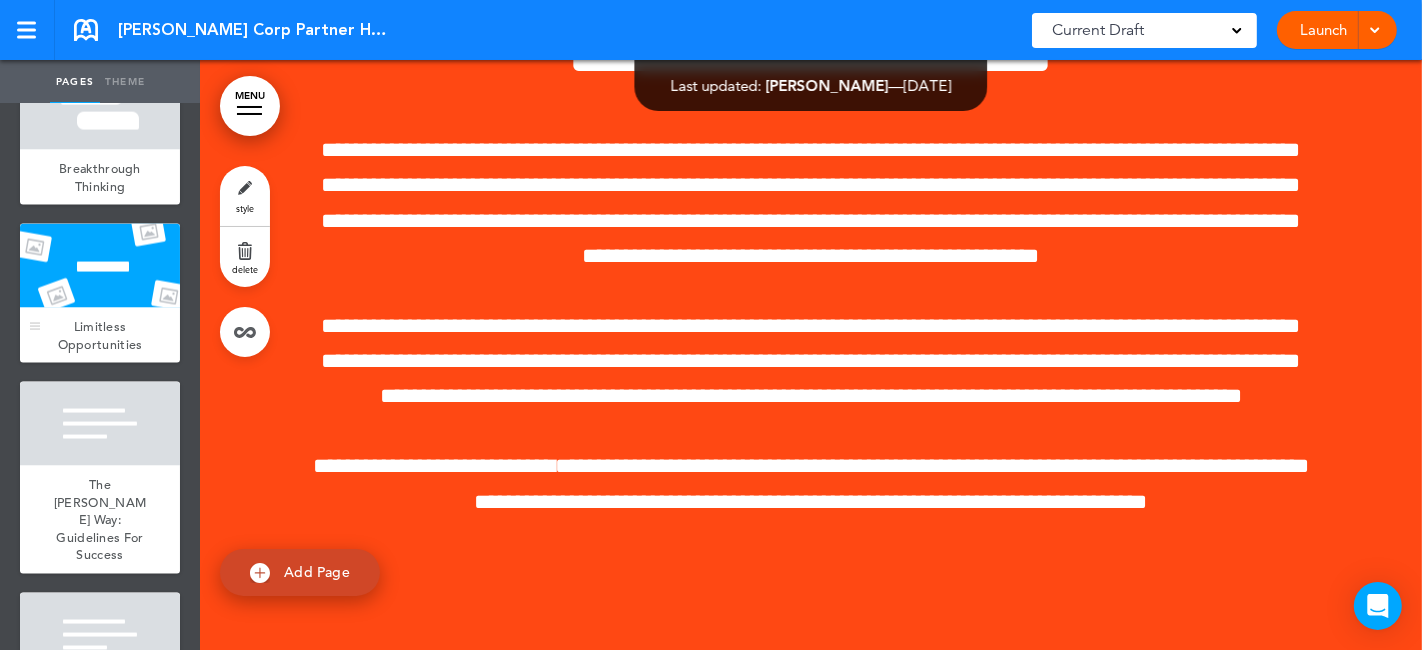 scroll, scrollTop: 18113, scrollLeft: 0, axis: vertical 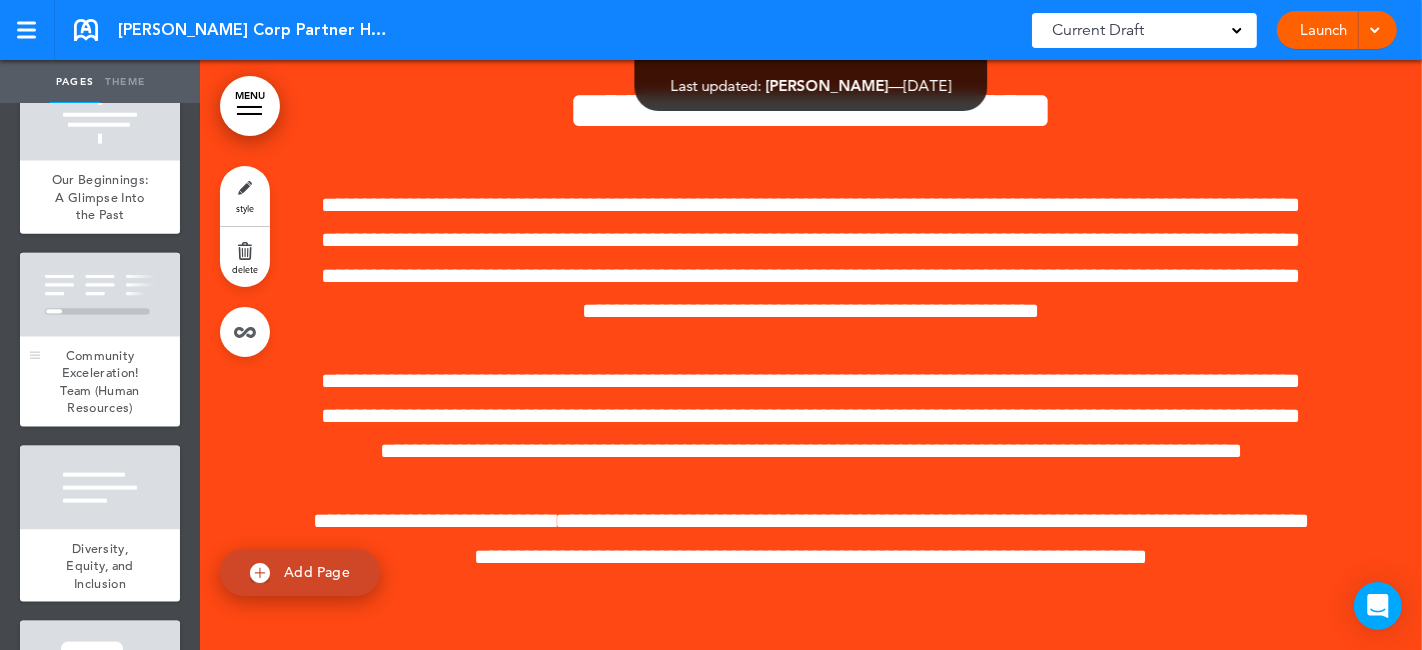 click on "Community Exceleration! Team (Human Resources)" at bounding box center [99, 382] 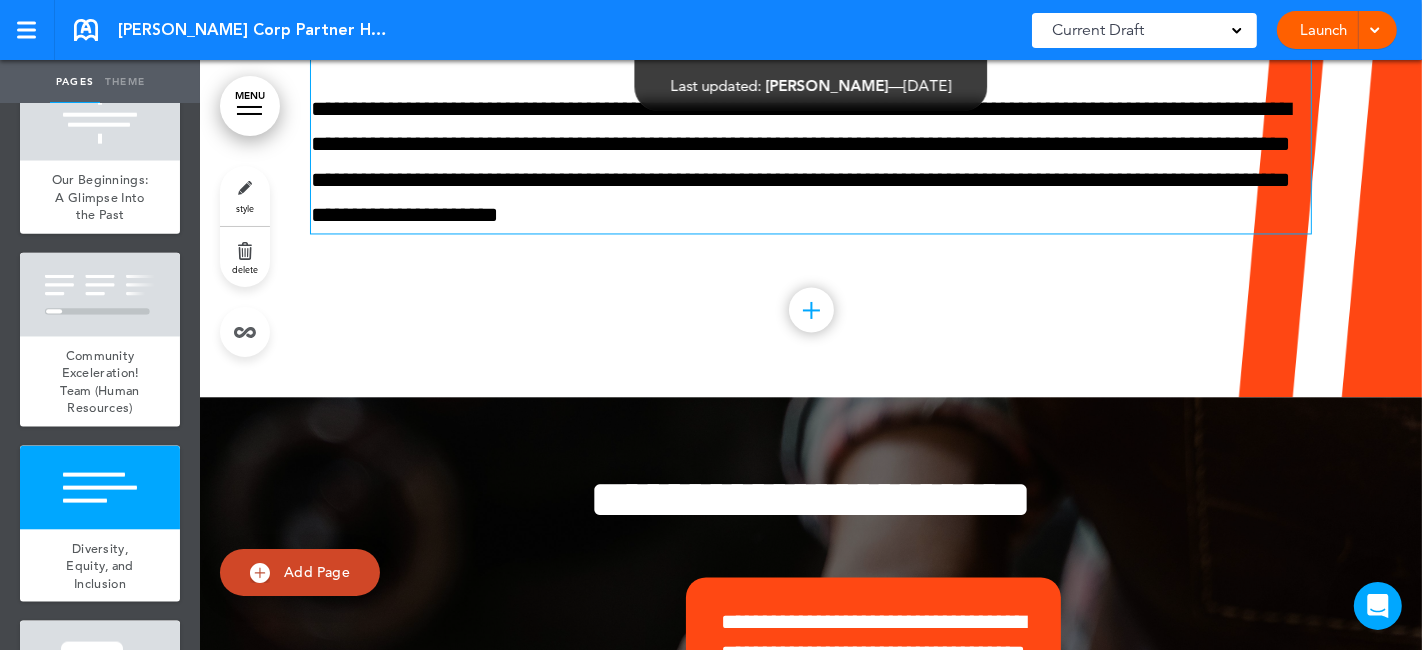 scroll, scrollTop: 16242, scrollLeft: 0, axis: vertical 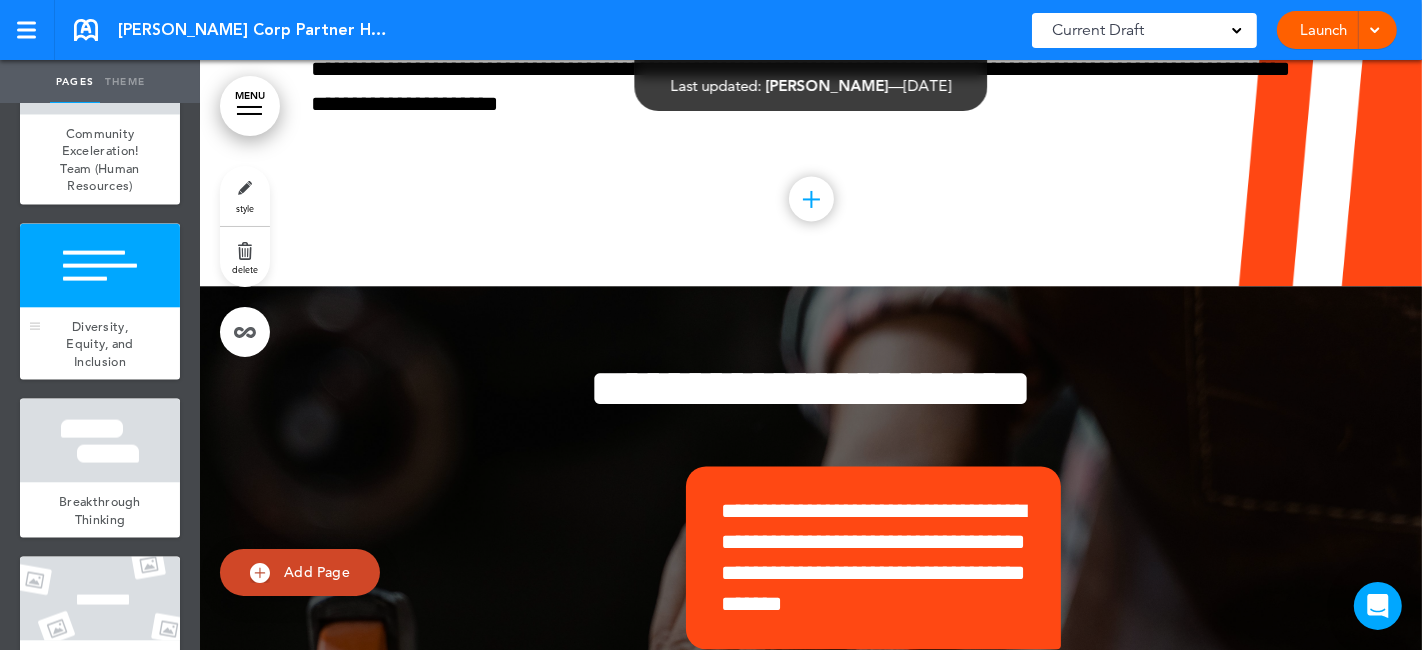 click on "Diversity, Equity, and Inclusion" at bounding box center [99, 344] 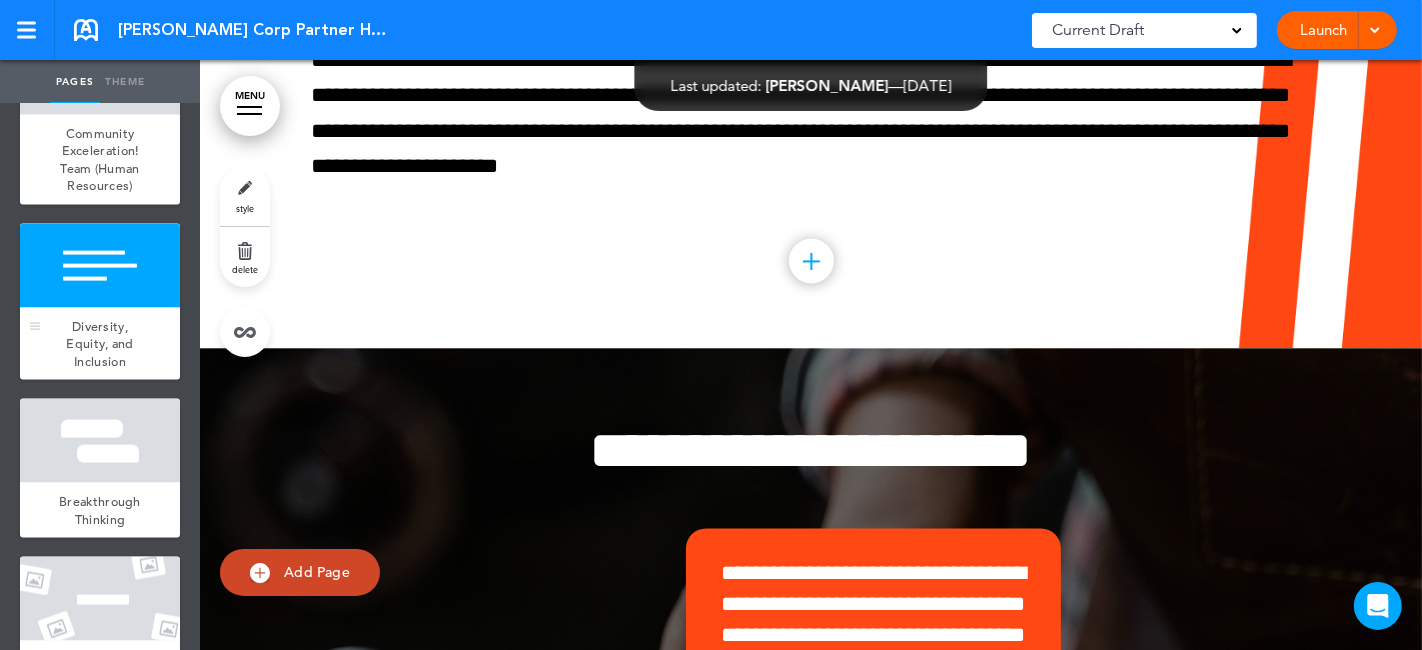 scroll, scrollTop: 16180, scrollLeft: 0, axis: vertical 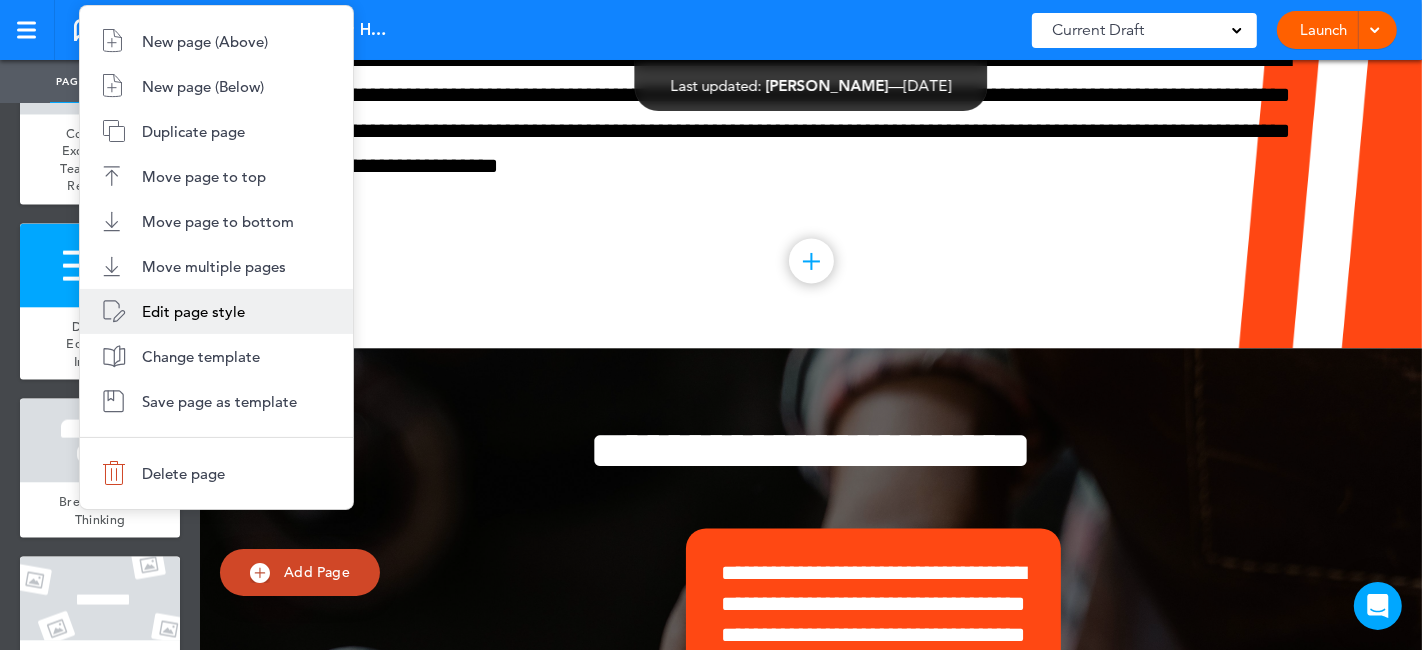 click on "Edit page style" at bounding box center (193, 311) 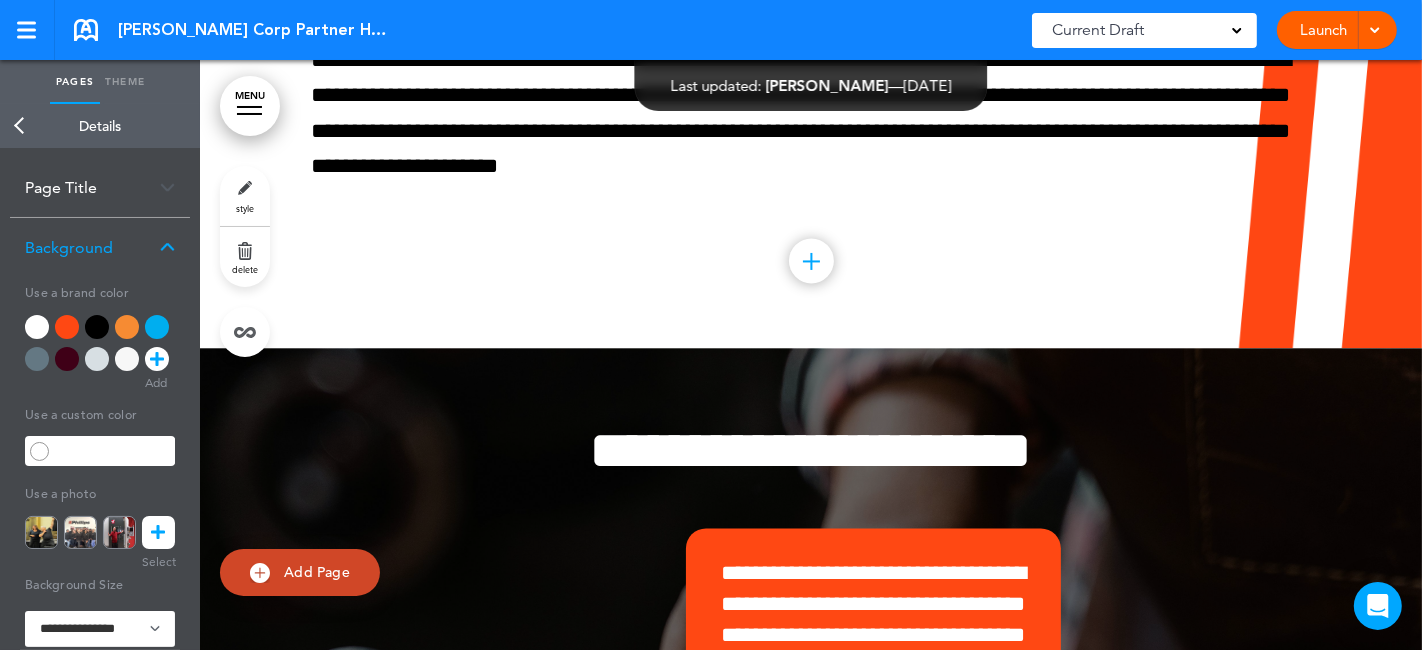 click on "Page Title" at bounding box center [100, 187] 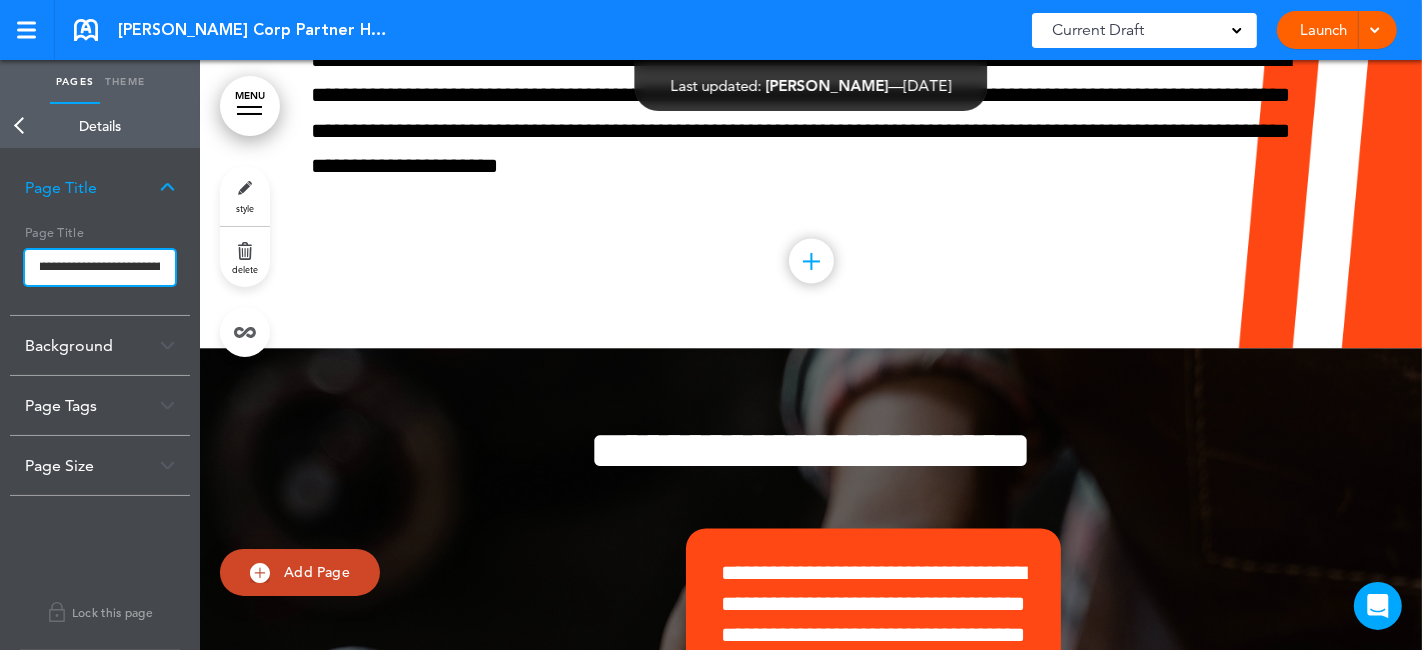 scroll, scrollTop: 0, scrollLeft: 60, axis: horizontal 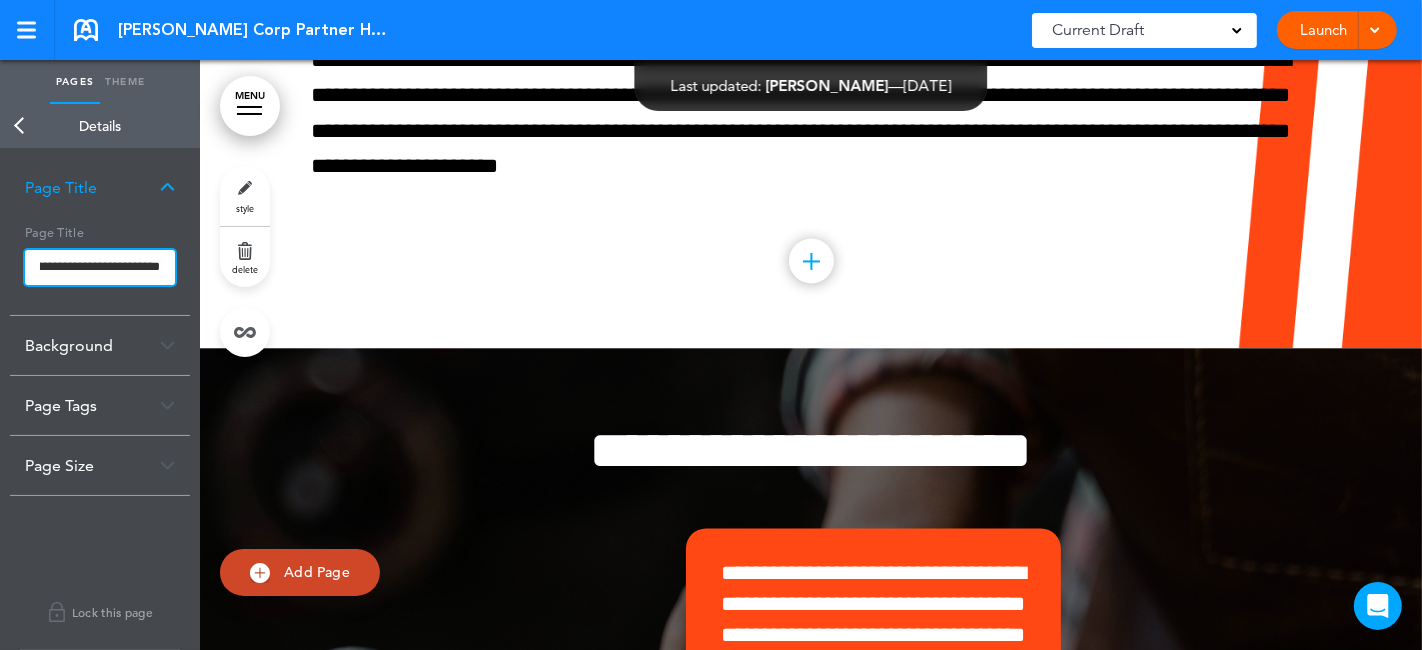 drag, startPoint x: 42, startPoint y: 265, endPoint x: 158, endPoint y: 265, distance: 116 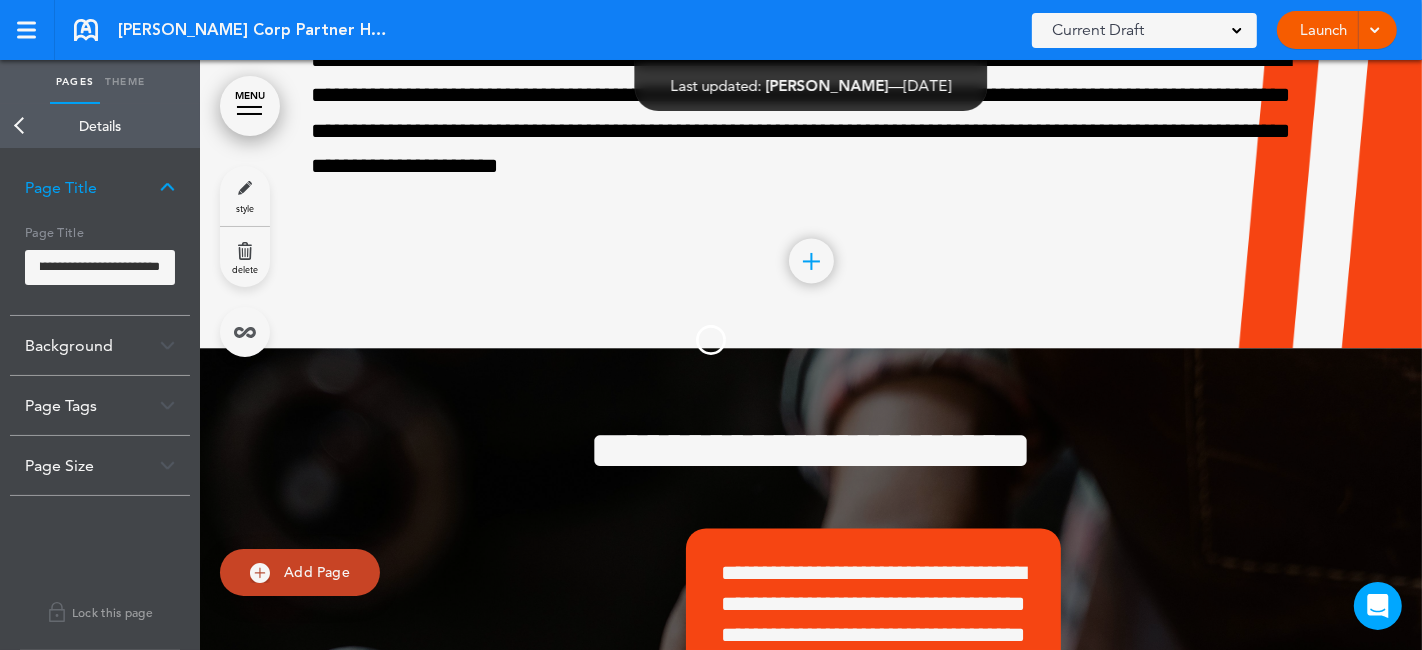 scroll, scrollTop: 0, scrollLeft: 0, axis: both 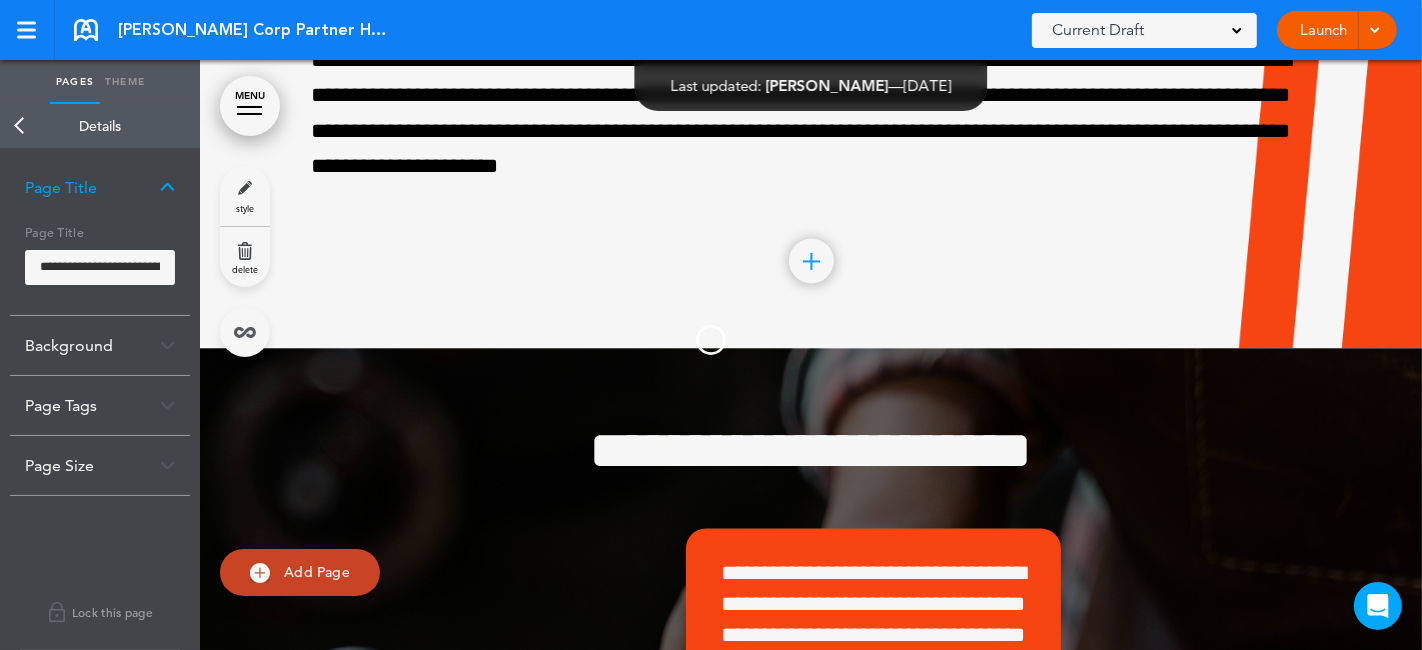 click on "Make this page common so it is available in other handbooks.
This handbook
[GEOGRAPHIC_DATA]
Settings
Signatures
Collaborators
Your Handbooks
Partner Handbook
Untitled Handbook
TEST
+ New Handbook
Account
Manage Organization
My Account
Help
Logout
[PERSON_NAME] Corp Partner Handbook
Saved!
Current Draft
CURRENT DRAFT" at bounding box center (711, 325) 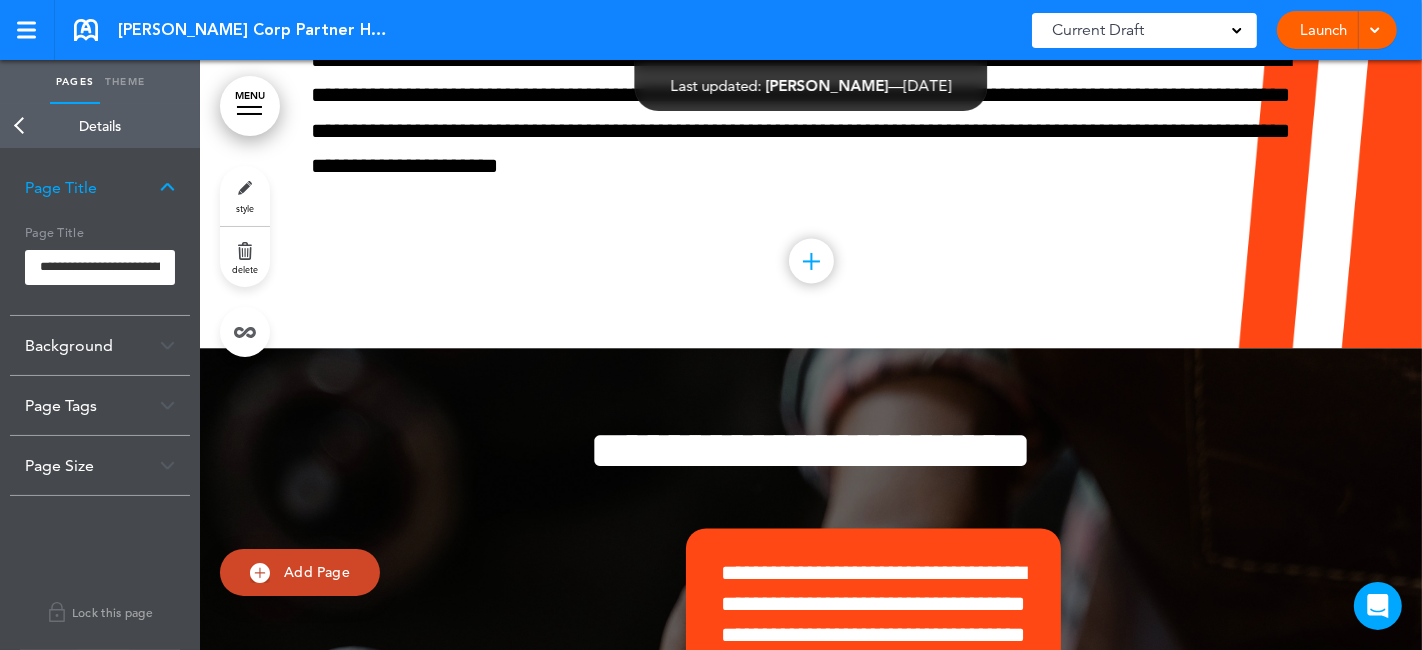 click on "Page Title" at bounding box center [100, 187] 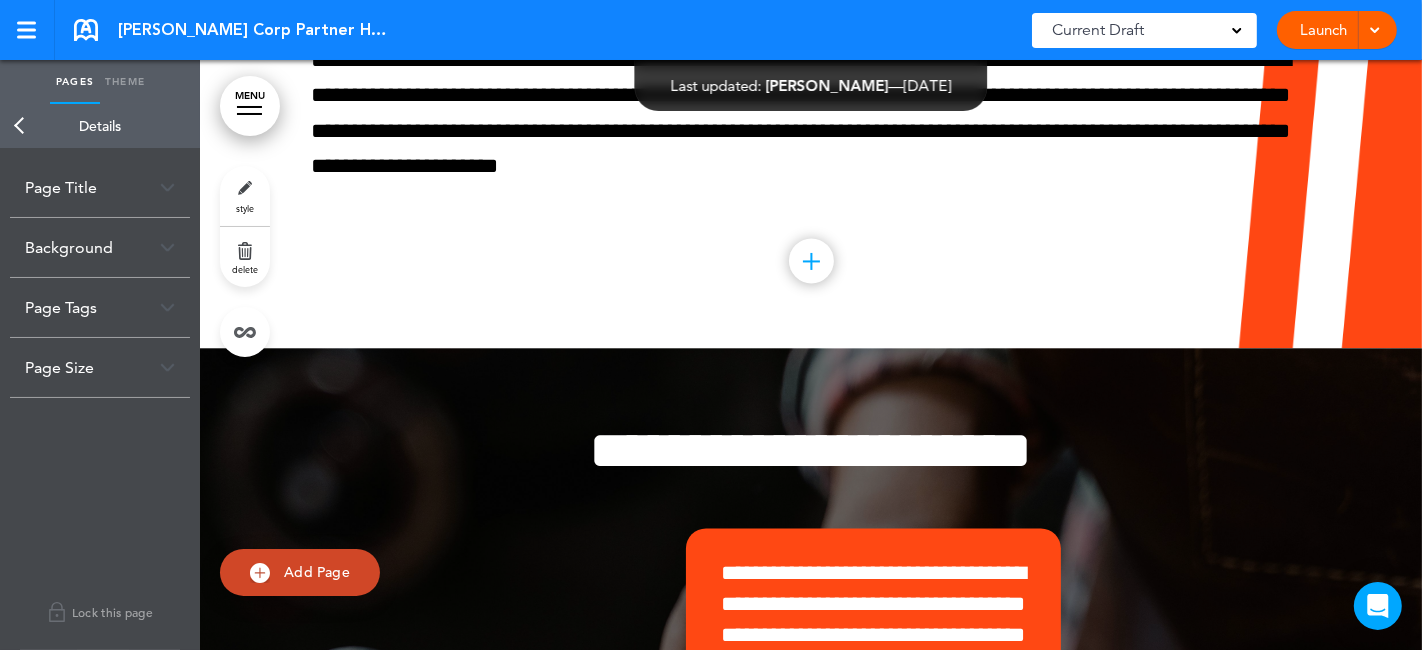 click on "Back" at bounding box center [20, 126] 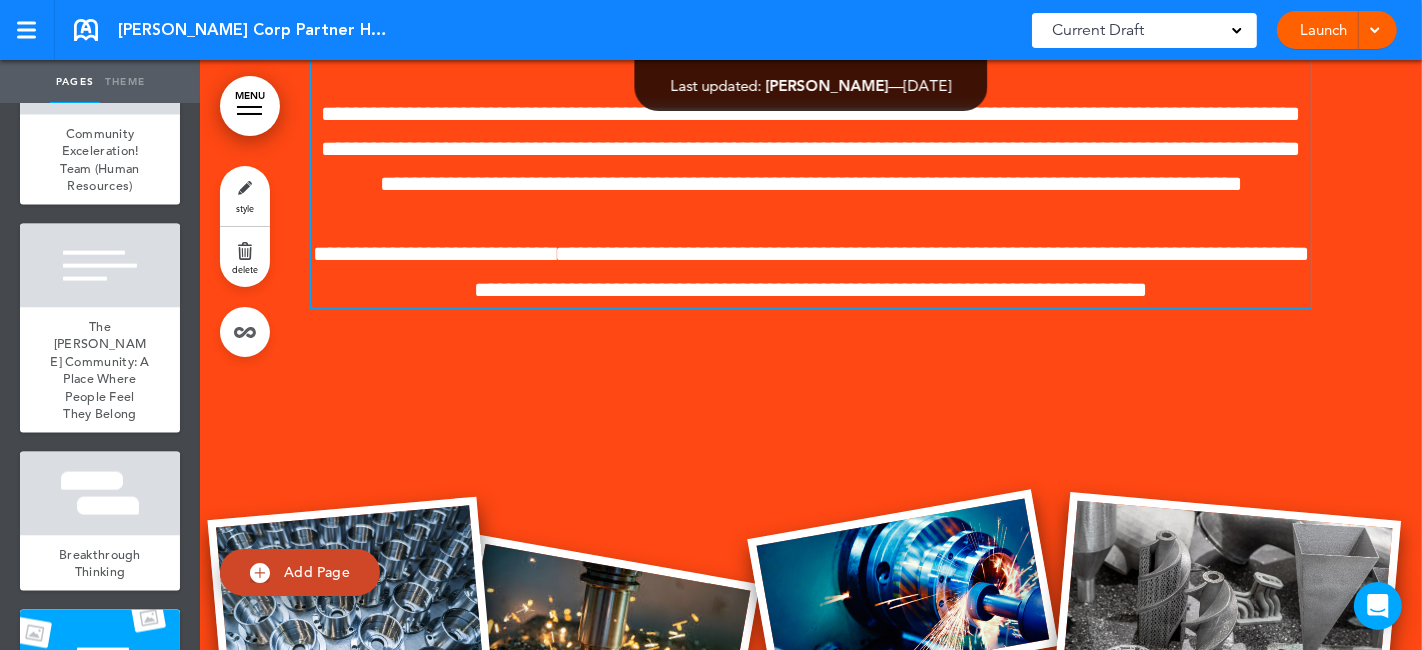 scroll, scrollTop: 18513, scrollLeft: 0, axis: vertical 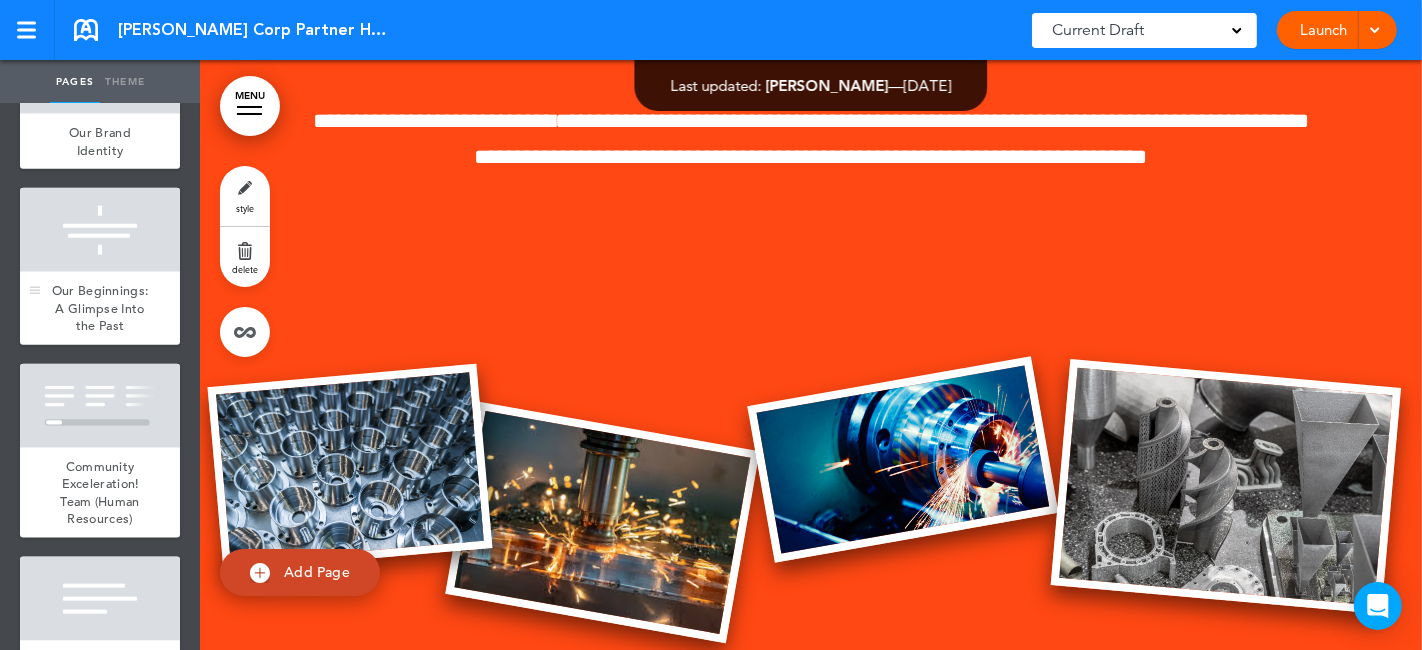 click at bounding box center [100, 230] 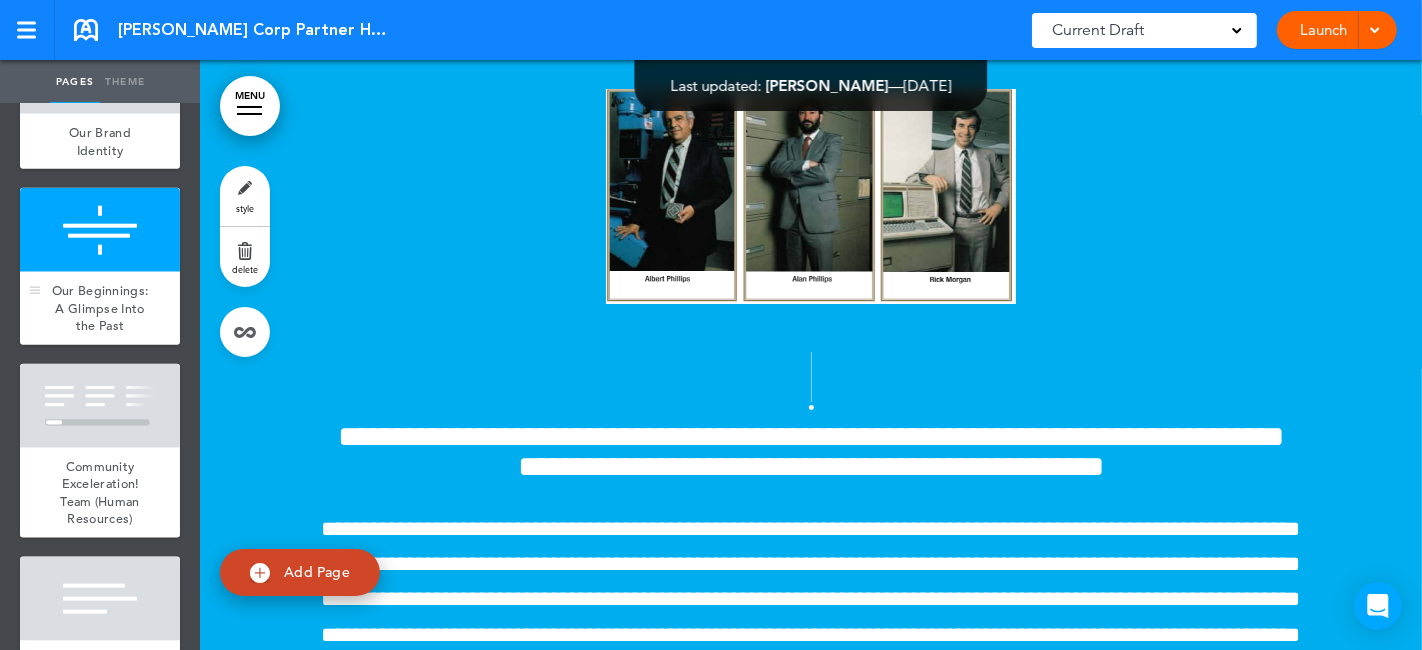 scroll, scrollTop: 12551, scrollLeft: 0, axis: vertical 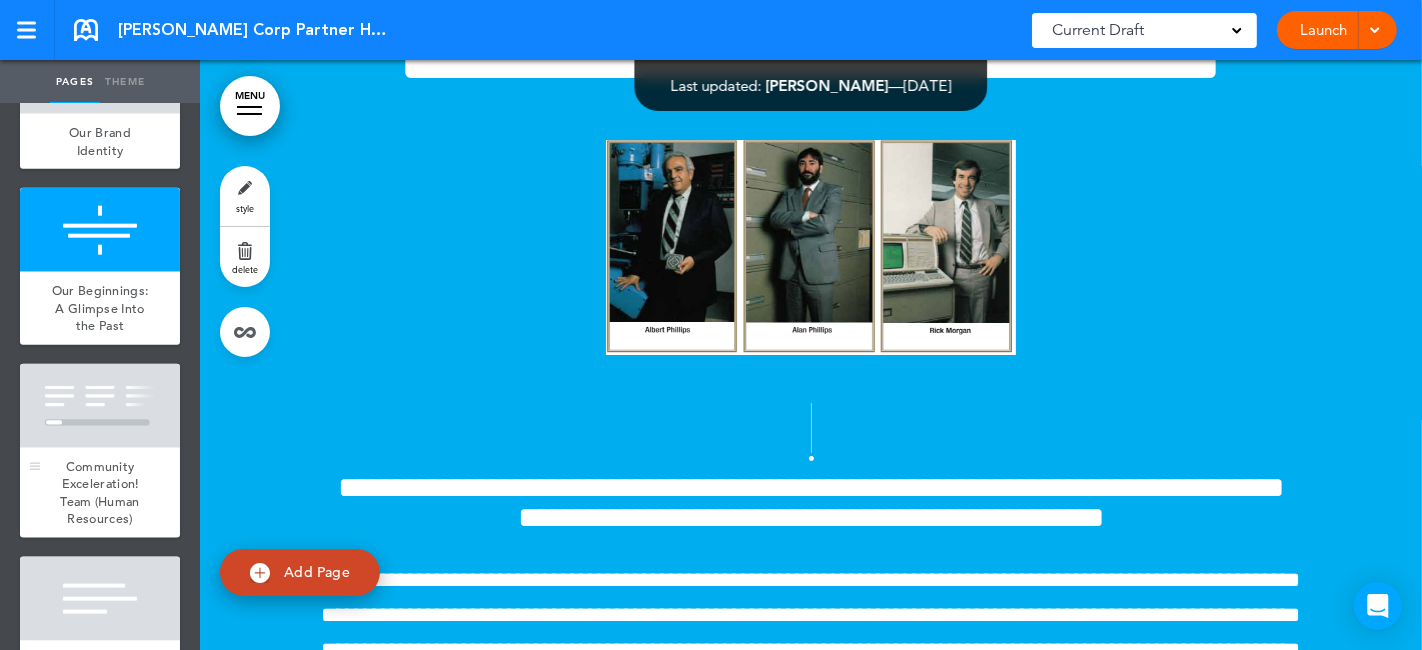 click at bounding box center (100, 406) 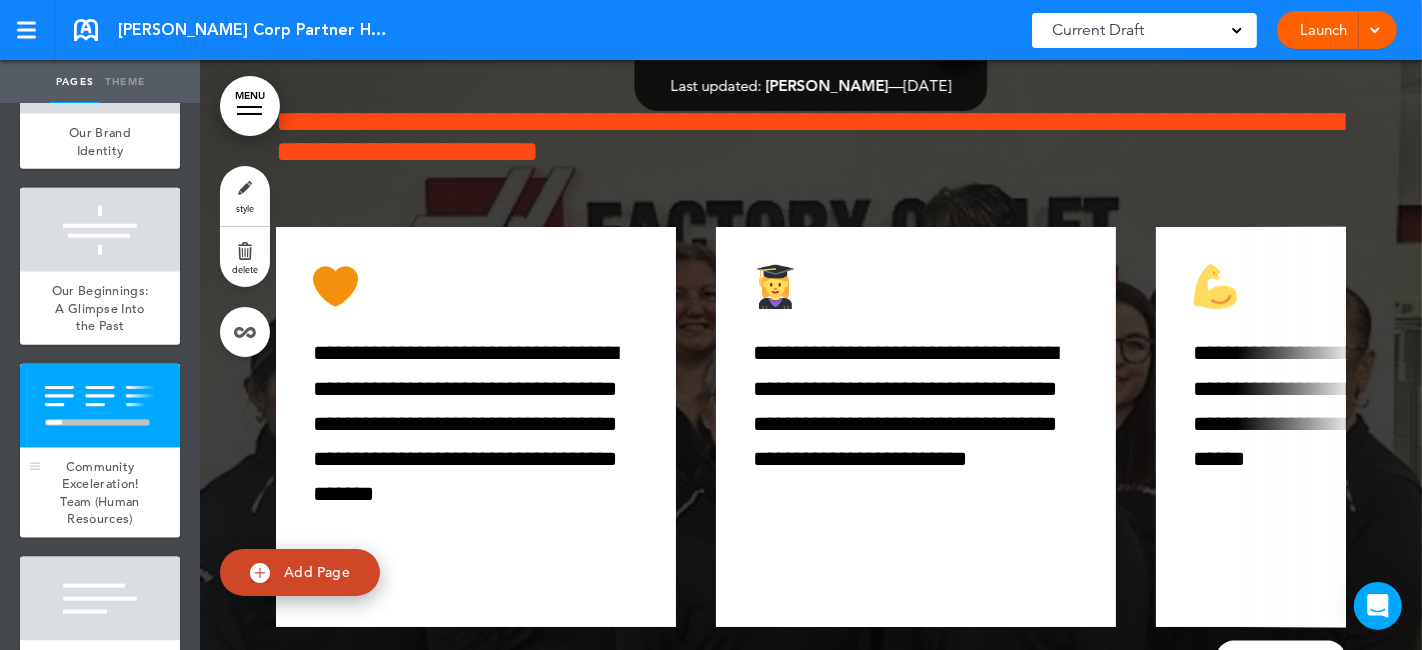 scroll, scrollTop: 14908, scrollLeft: 0, axis: vertical 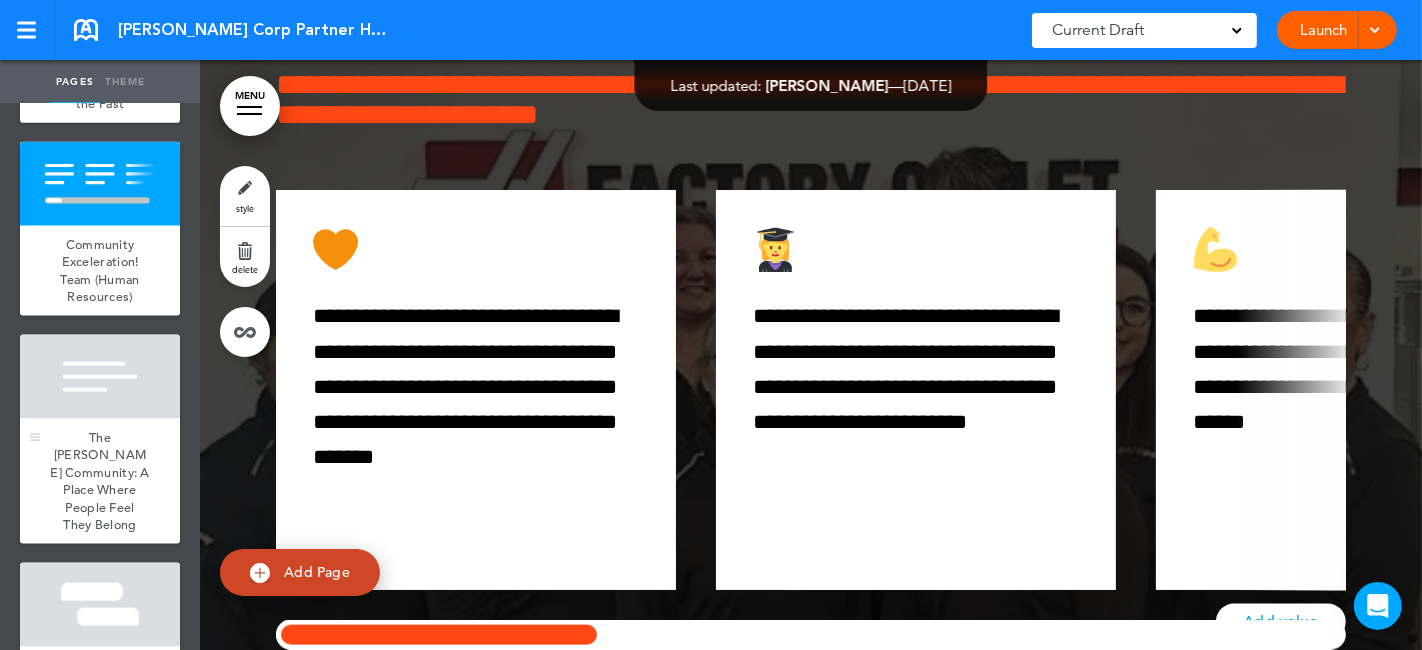click on "The [PERSON_NAME] Community: A Place Where People Feel They Belong" at bounding box center [100, 481] 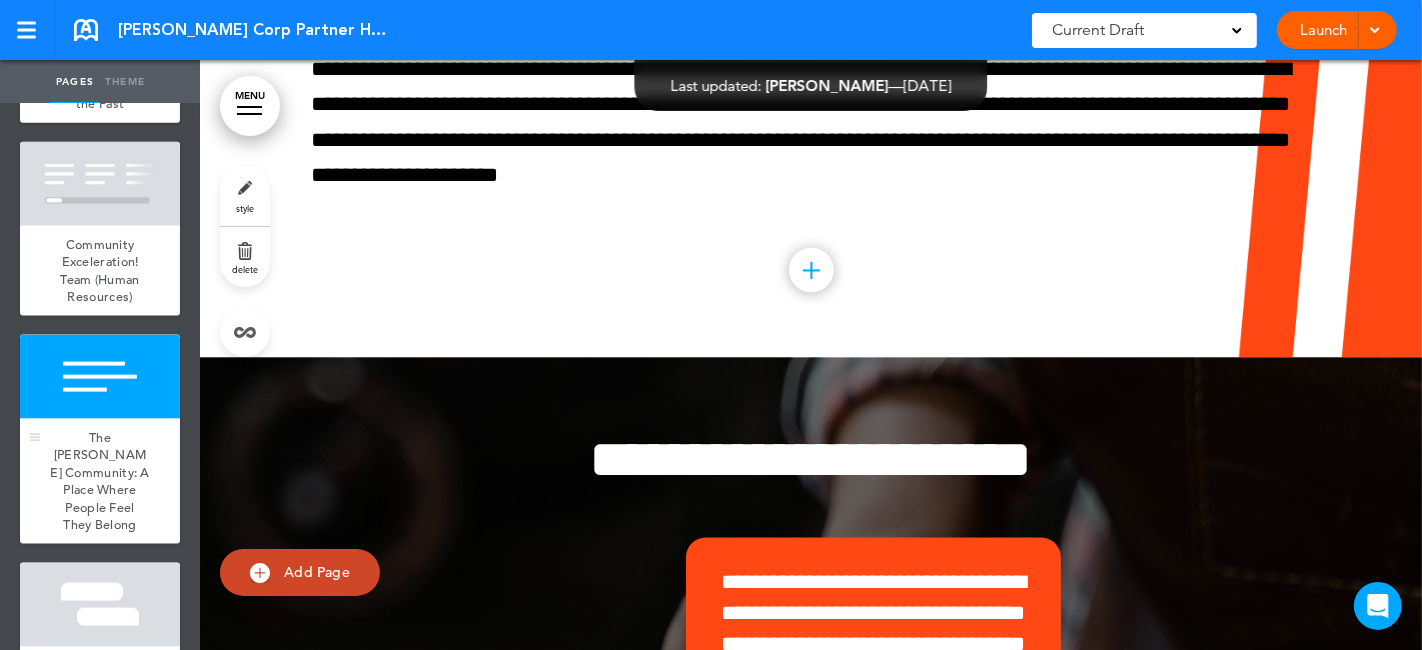 scroll, scrollTop: 16180, scrollLeft: 0, axis: vertical 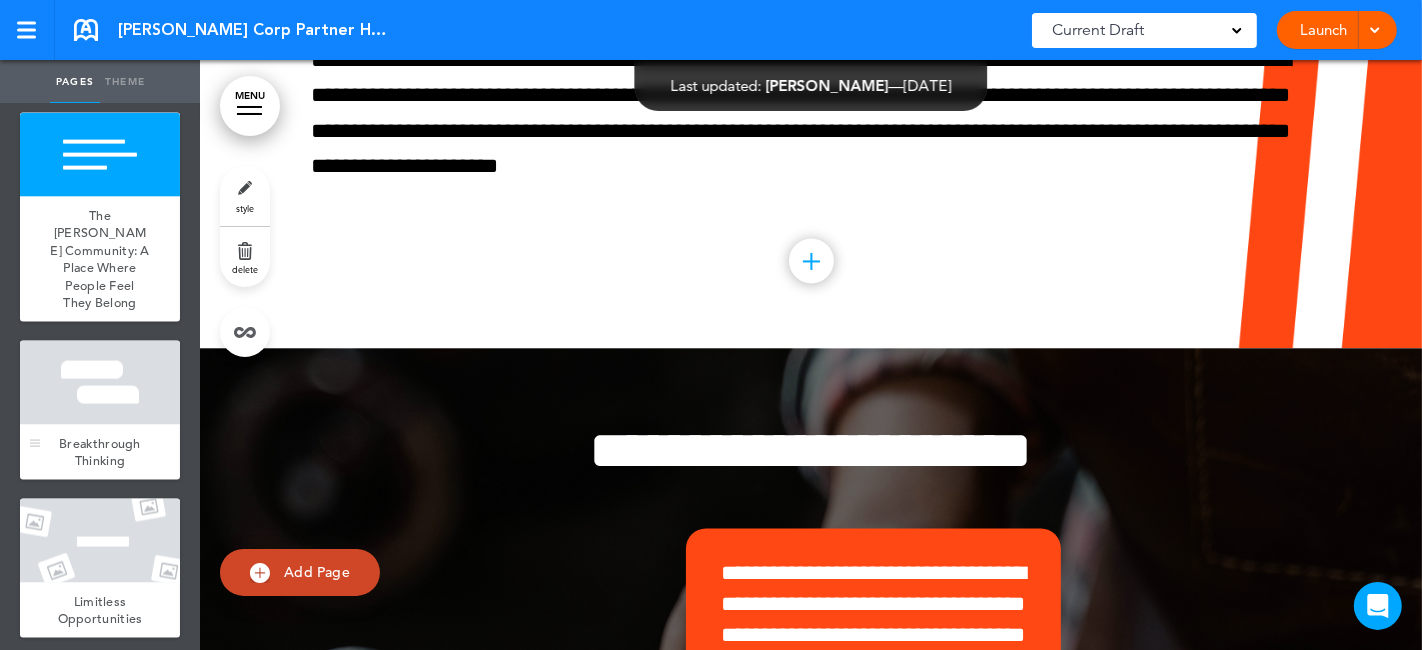click at bounding box center [100, 383] 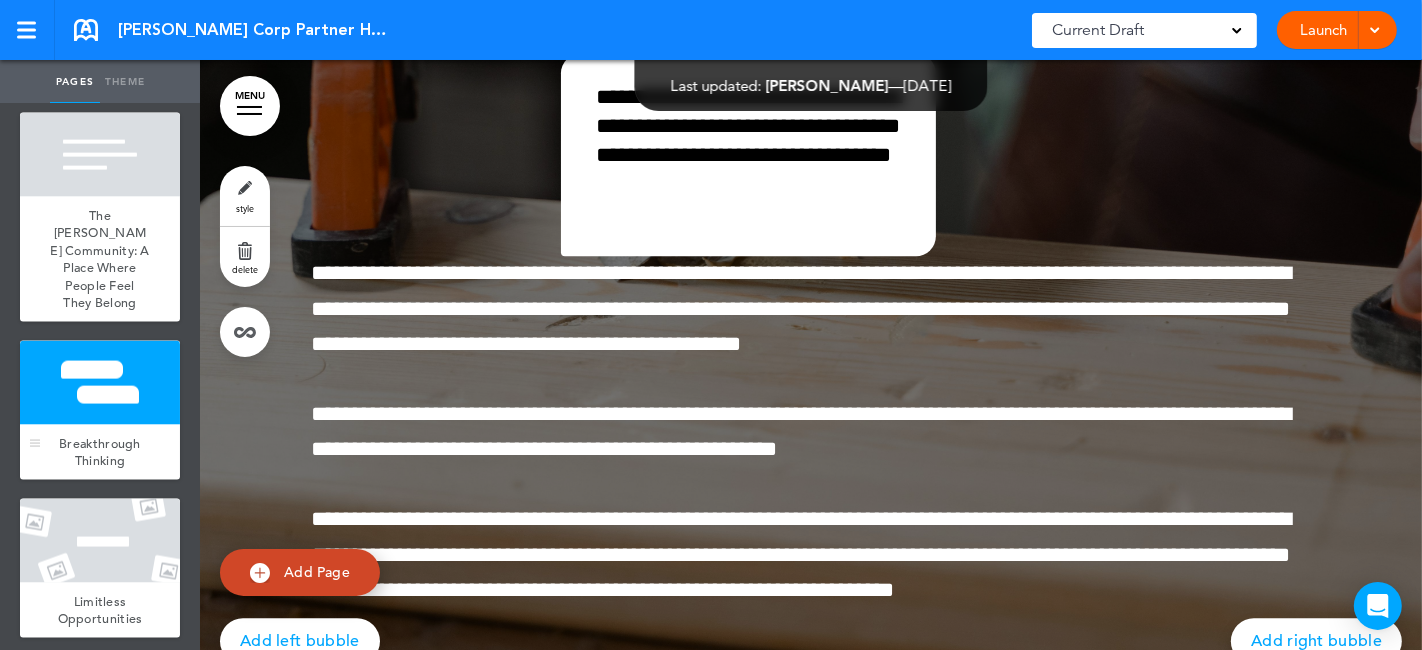 scroll, scrollTop: 16900, scrollLeft: 0, axis: vertical 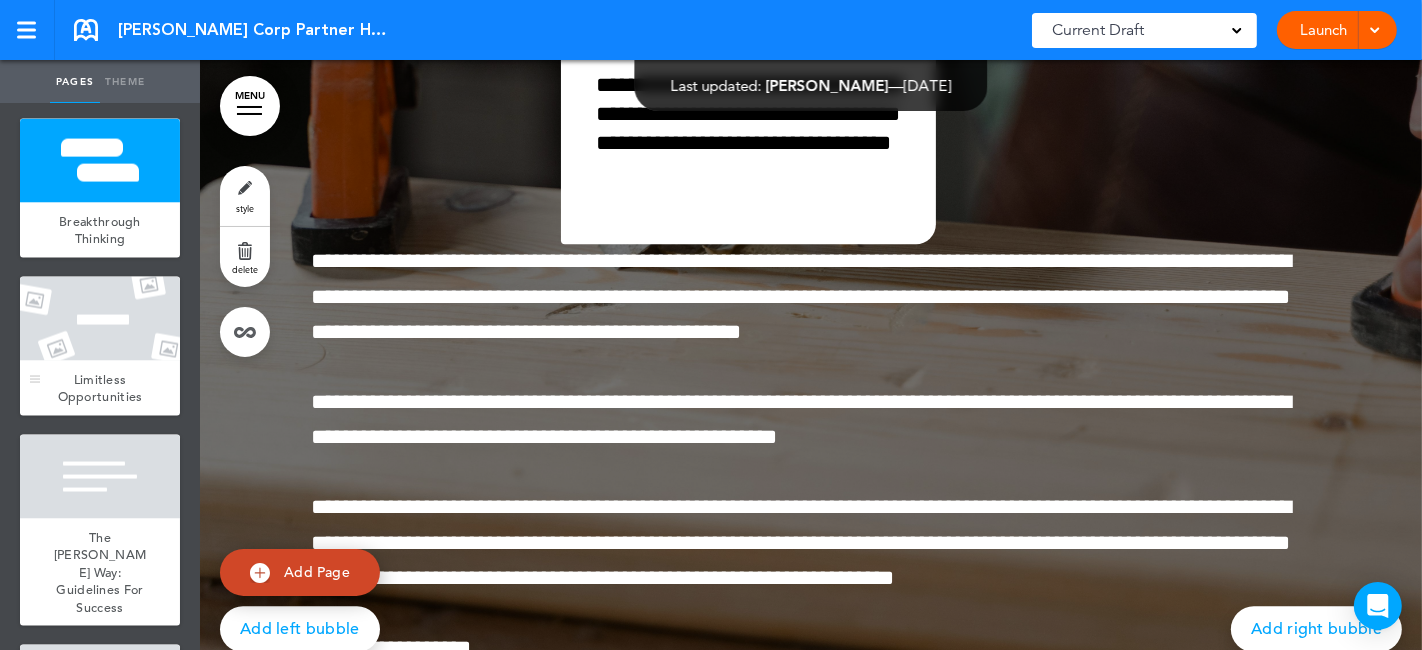click on "Limitless Opportunities" at bounding box center (100, 388) 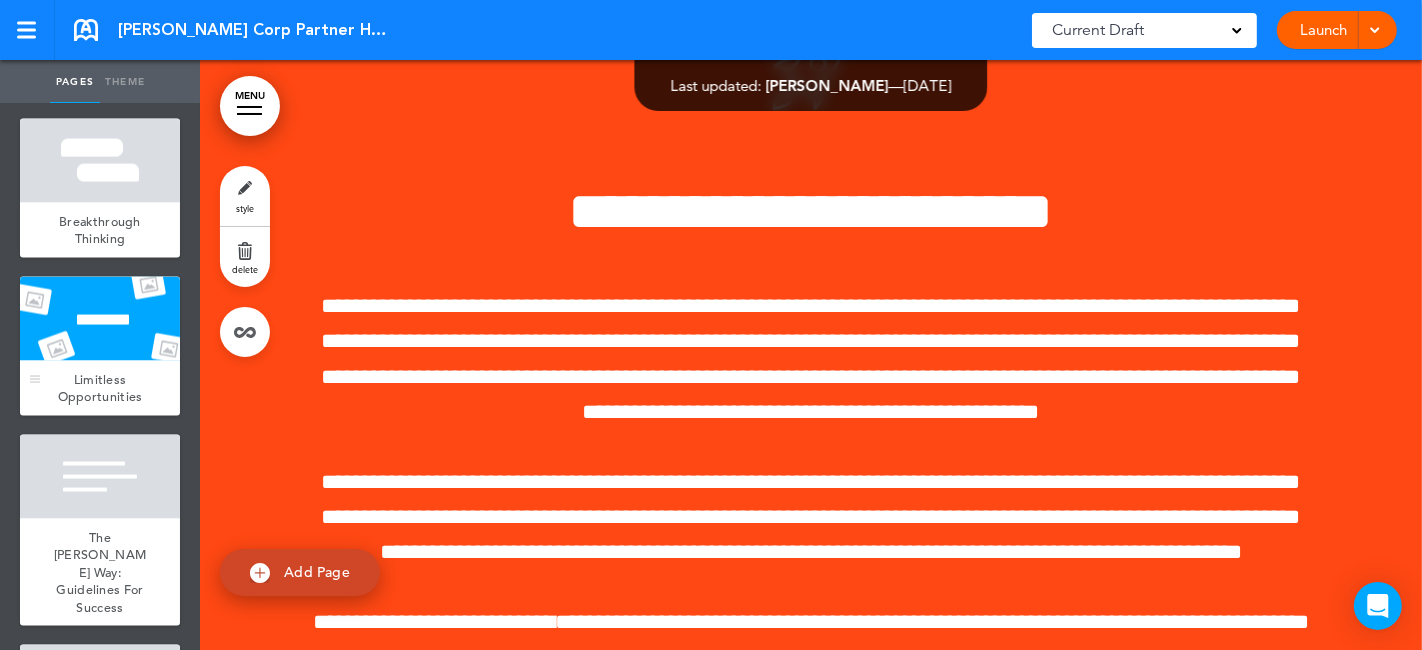 scroll, scrollTop: 18113, scrollLeft: 0, axis: vertical 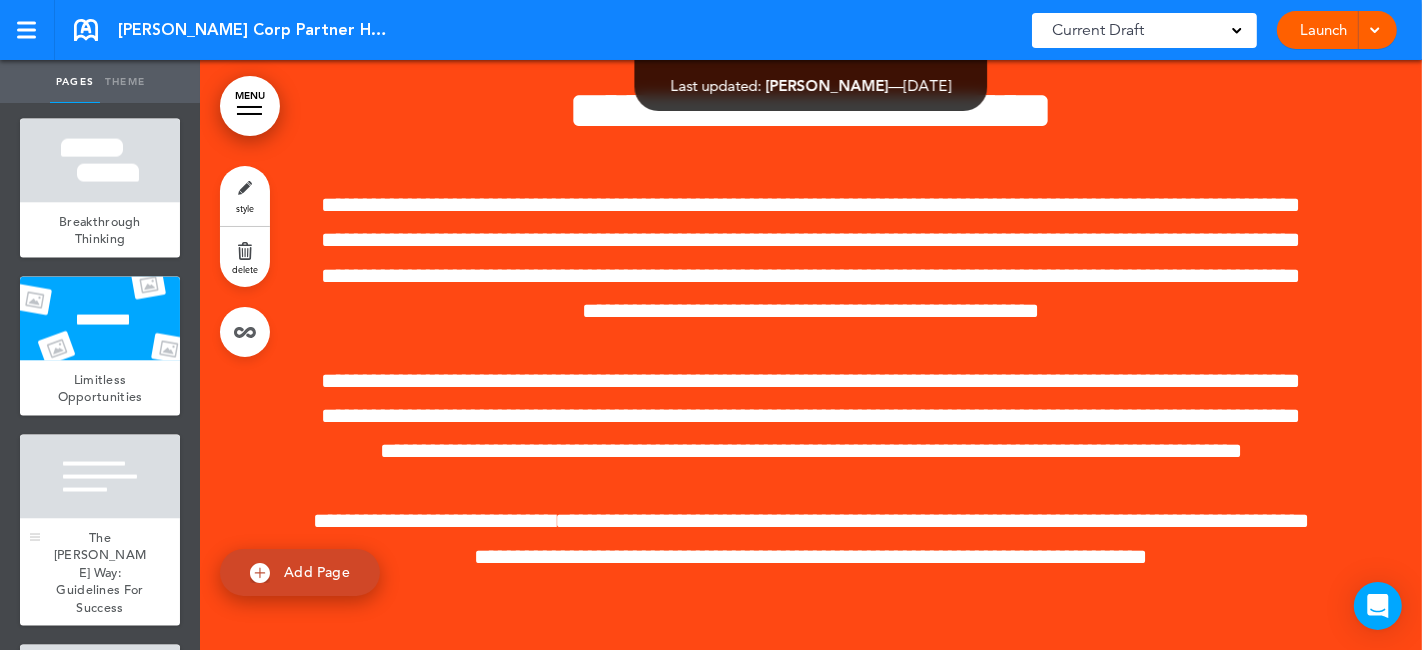 click at bounding box center (100, 477) 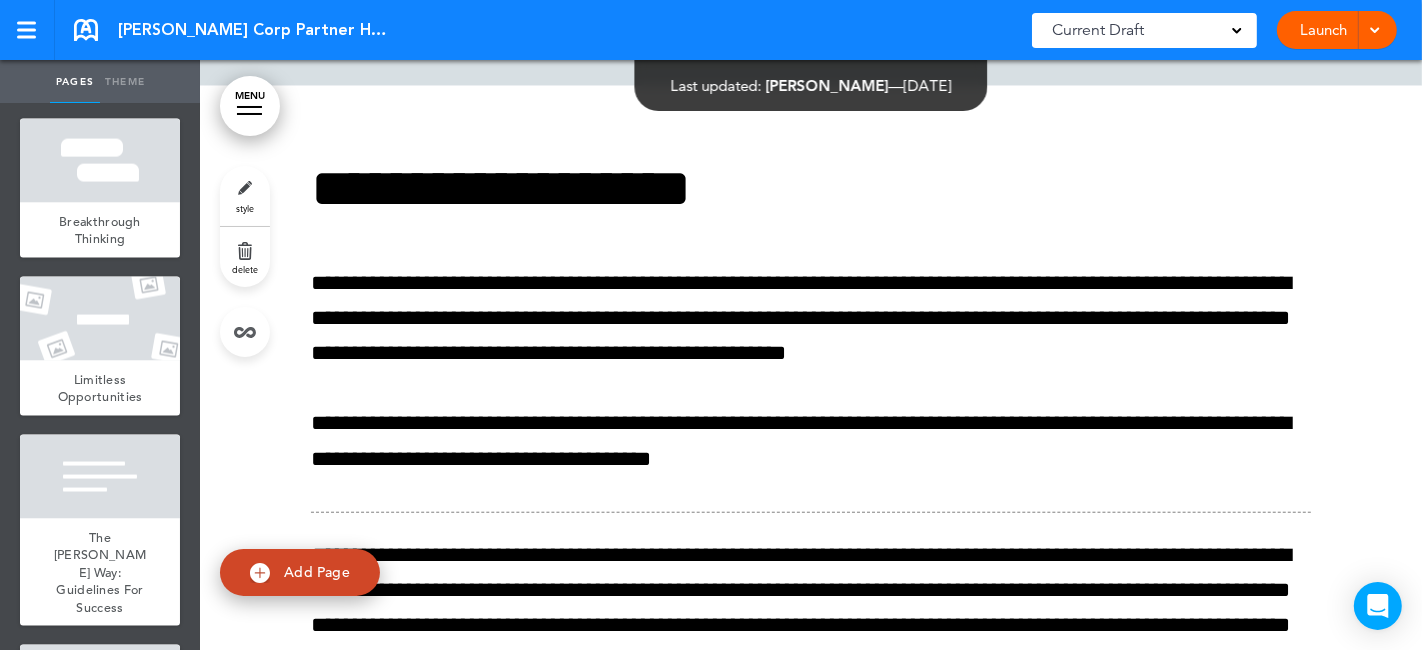 scroll, scrollTop: 20508, scrollLeft: 0, axis: vertical 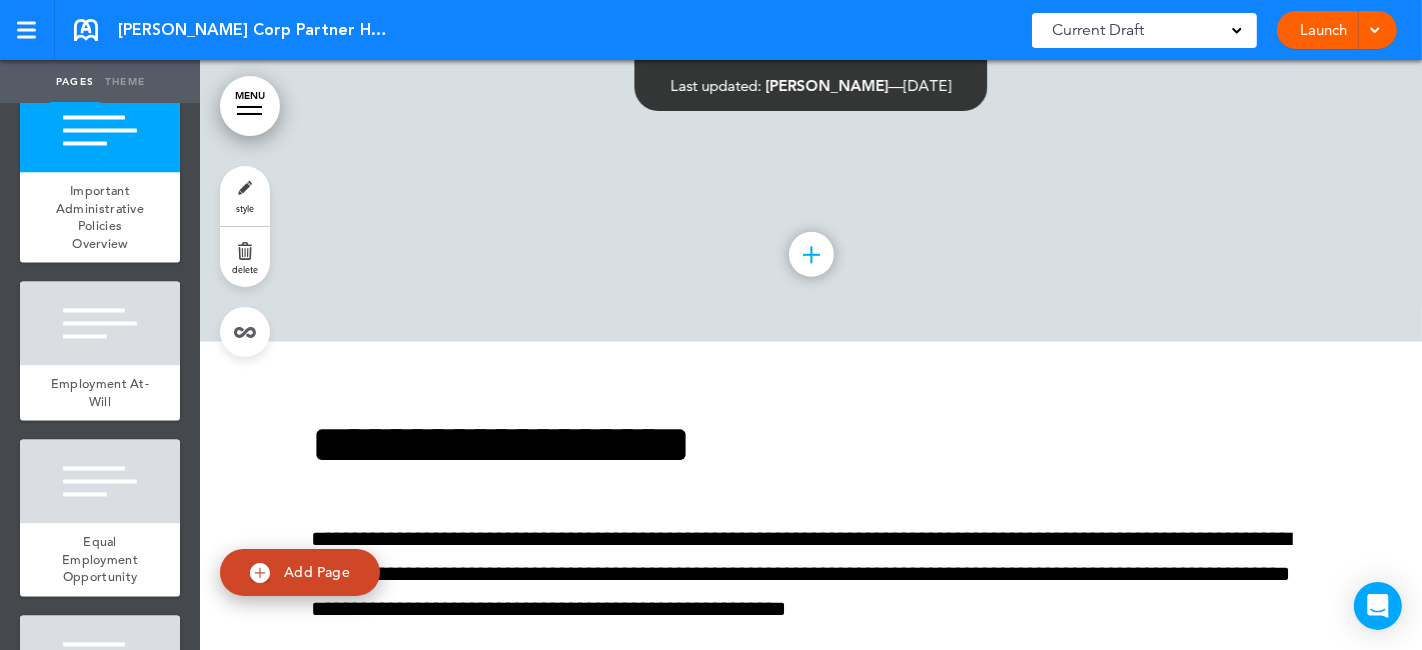 click on "**********" at bounding box center (811, -19) 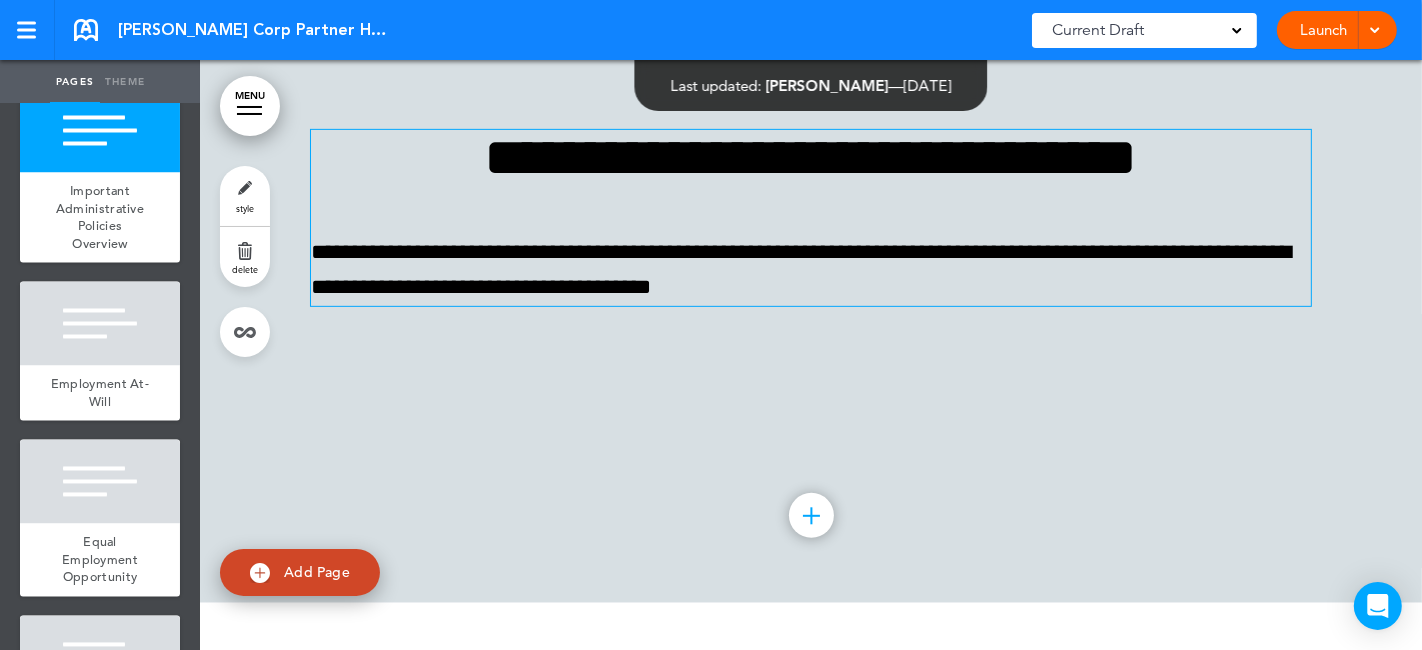 scroll, scrollTop: 19953, scrollLeft: 0, axis: vertical 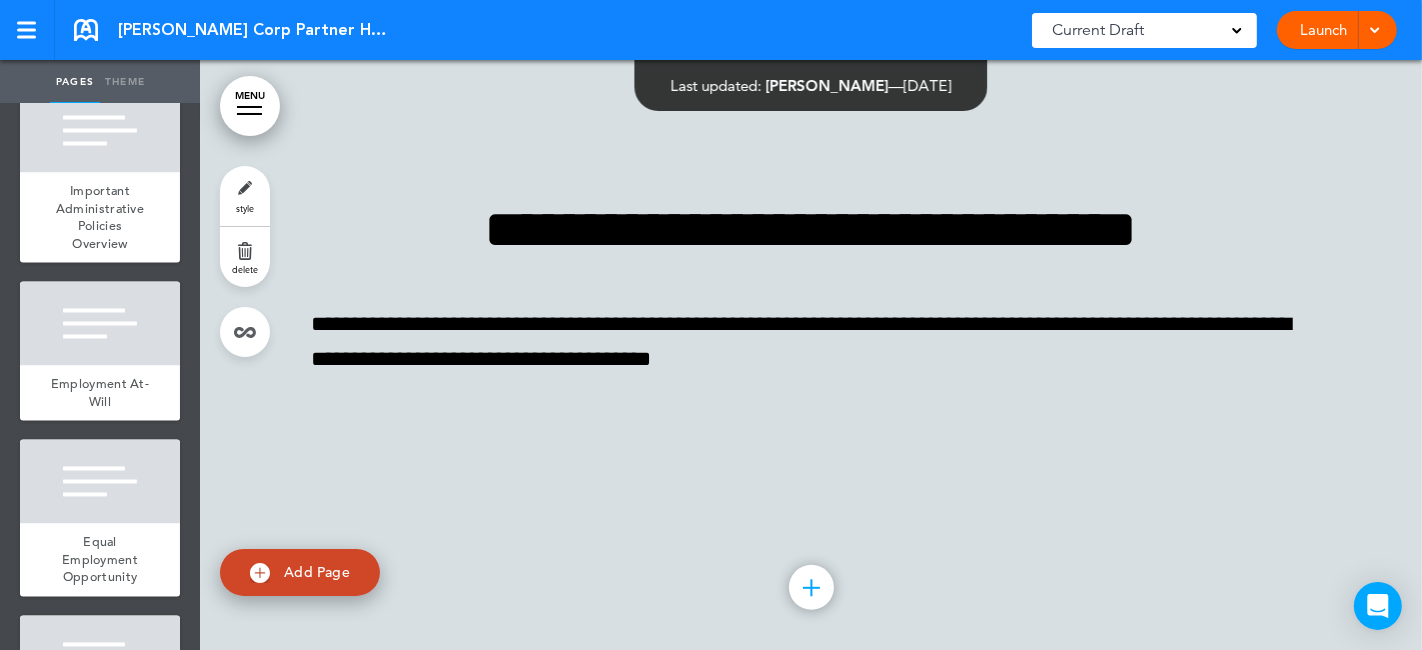 click on "**********" at bounding box center [811, -371] 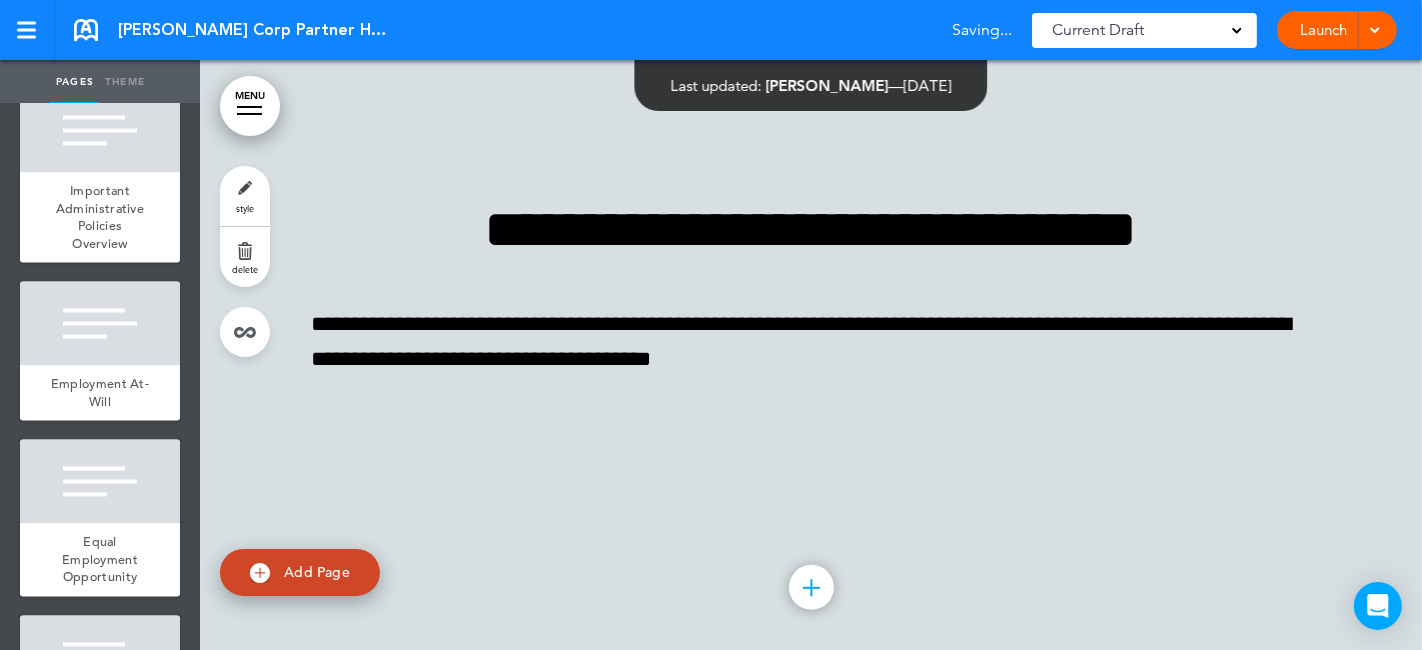 click on "style" at bounding box center [245, 208] 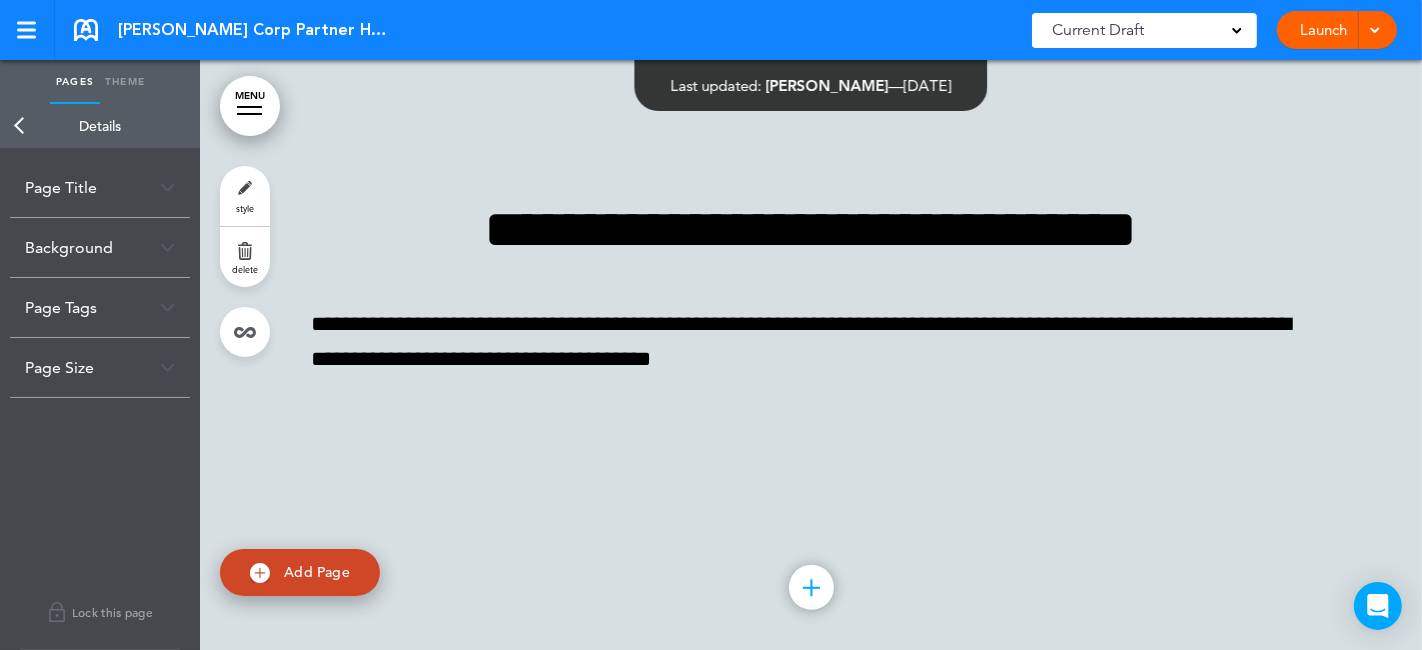 click on "MENU" at bounding box center (250, 106) 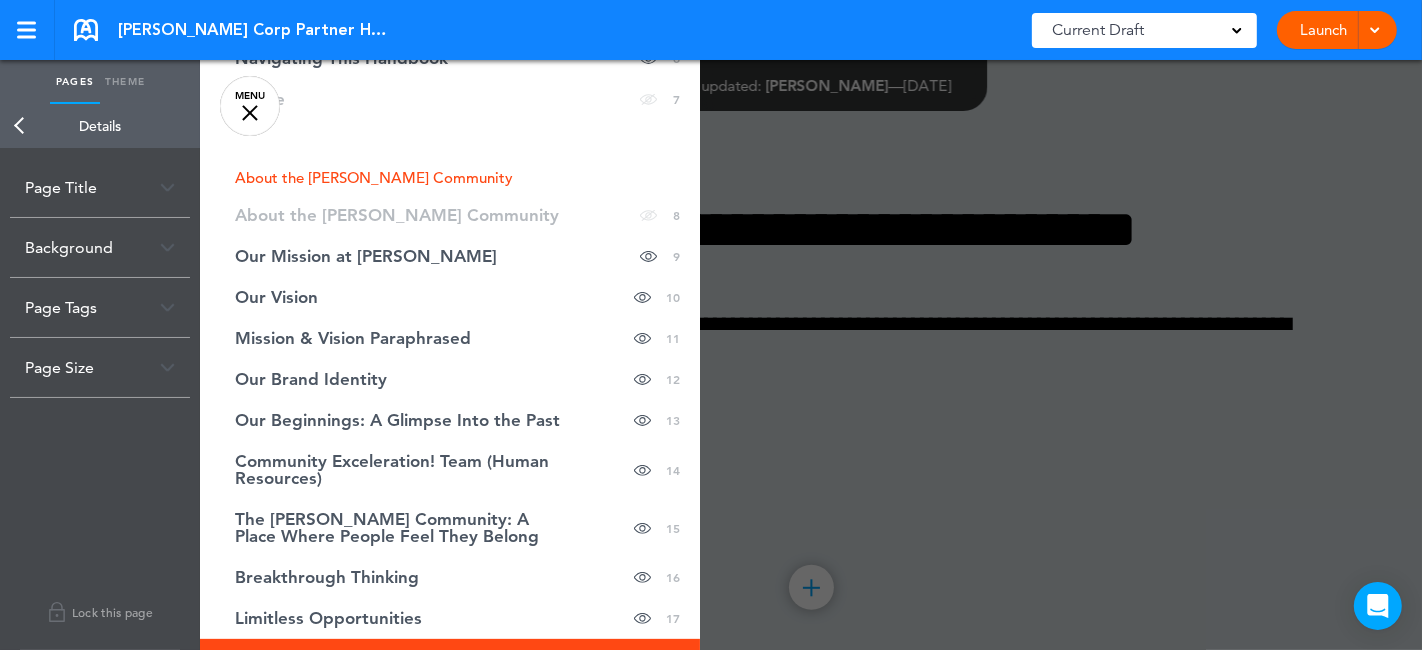 scroll, scrollTop: 444, scrollLeft: 0, axis: vertical 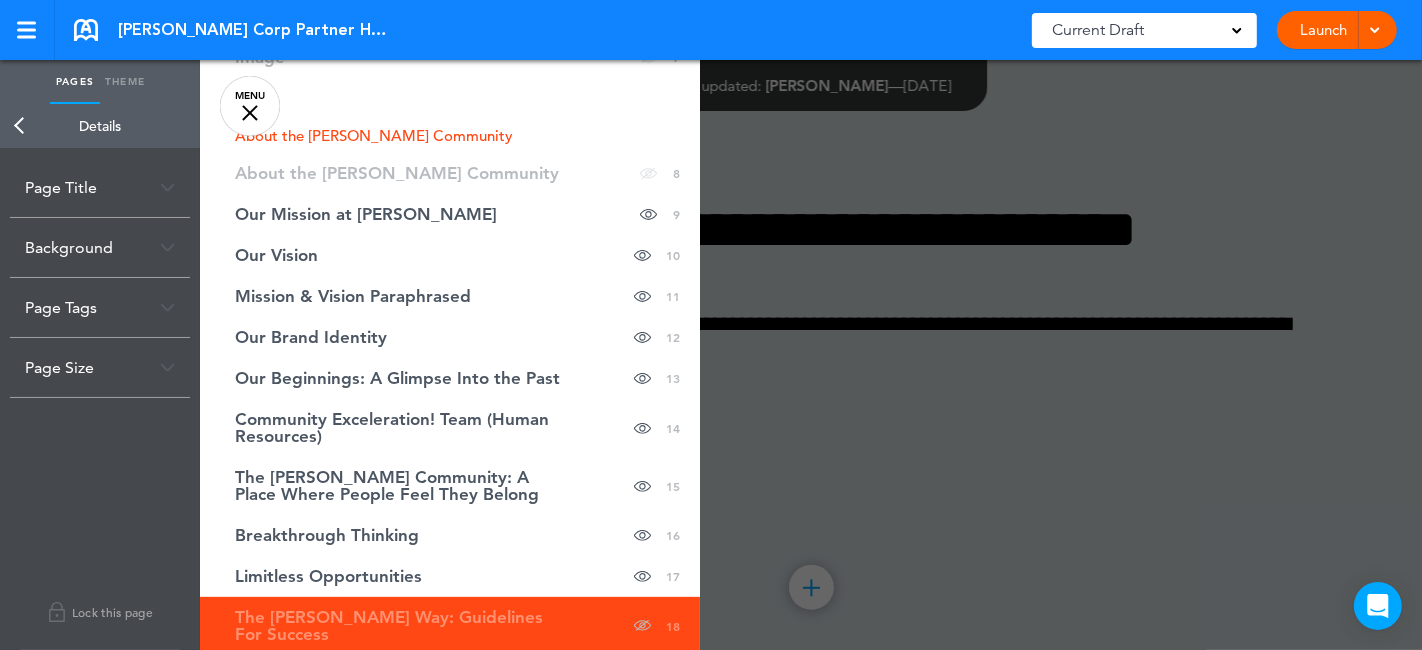 click on "Back" at bounding box center [20, 126] 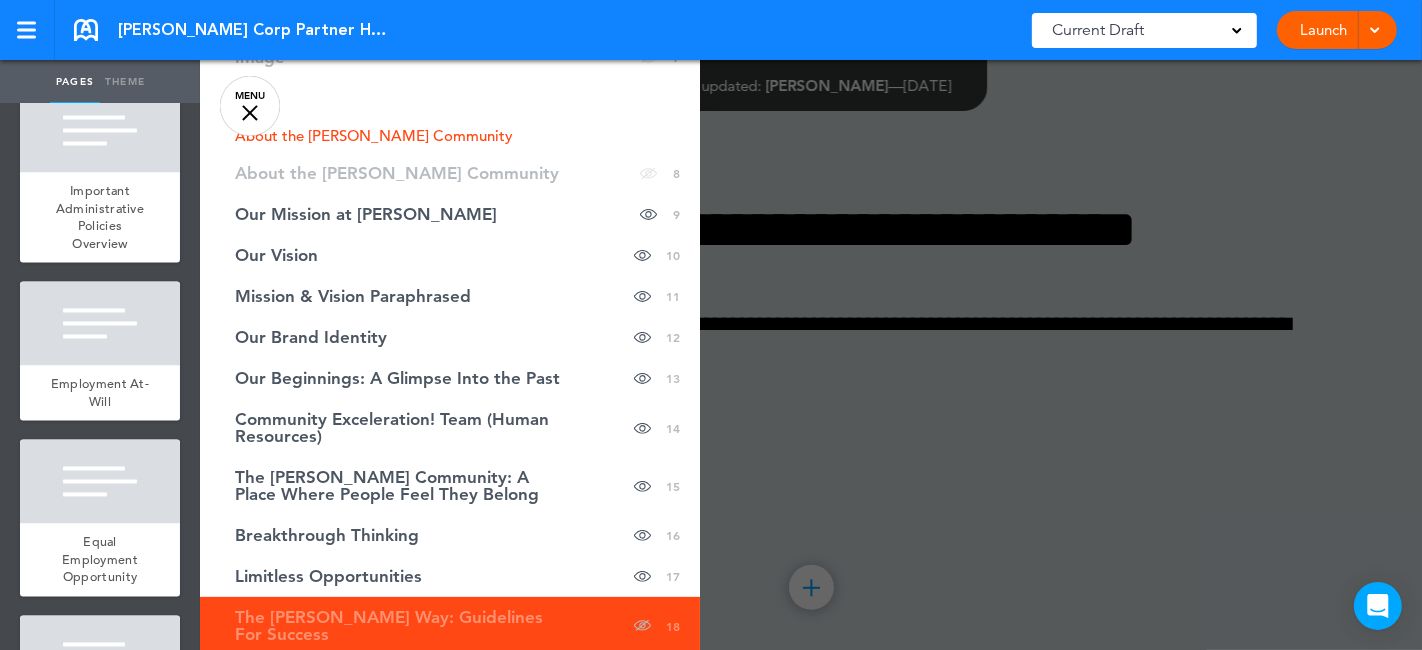 click on "MENU" at bounding box center (250, 106) 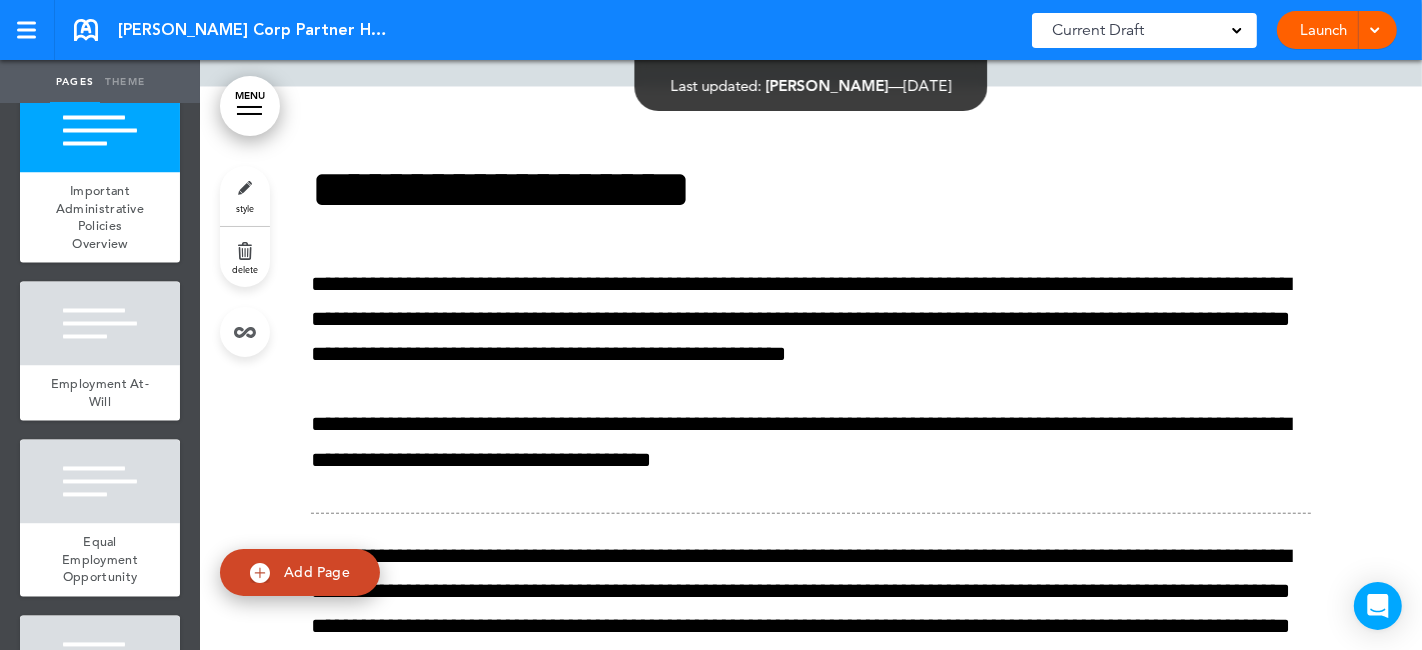 scroll, scrollTop: 20508, scrollLeft: 0, axis: vertical 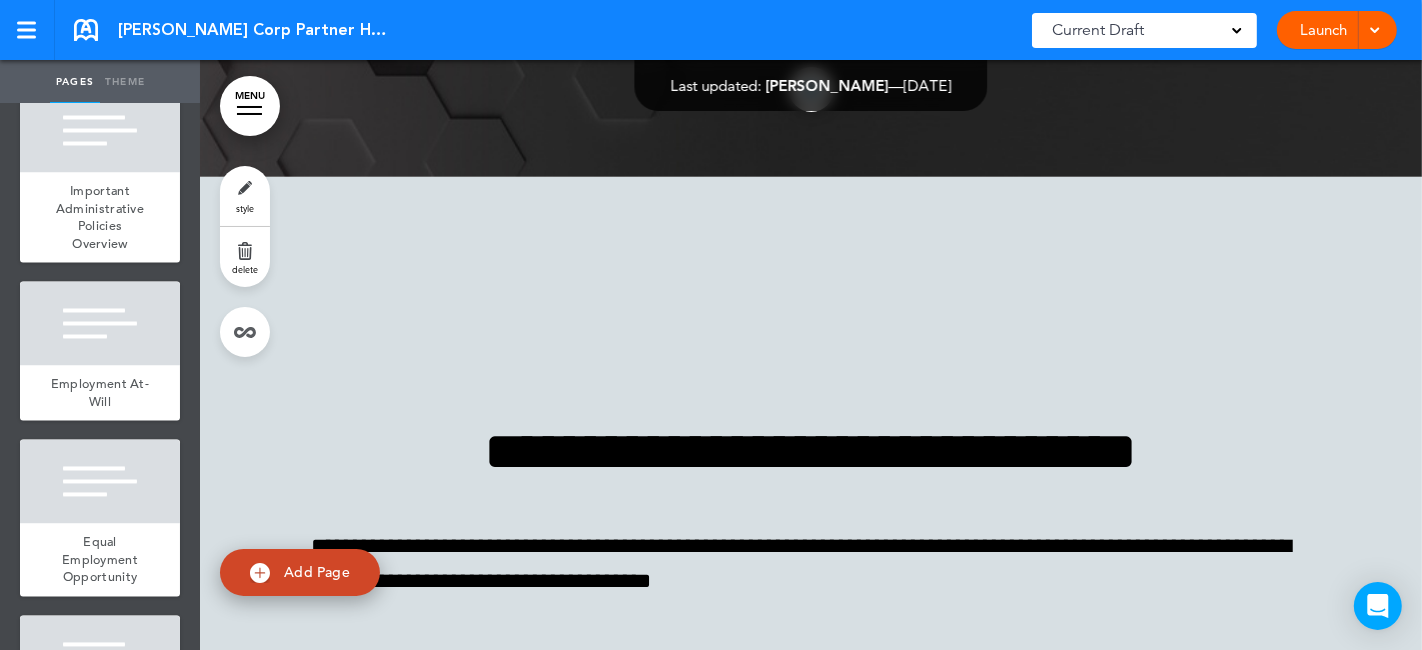 click on "style" at bounding box center (245, 208) 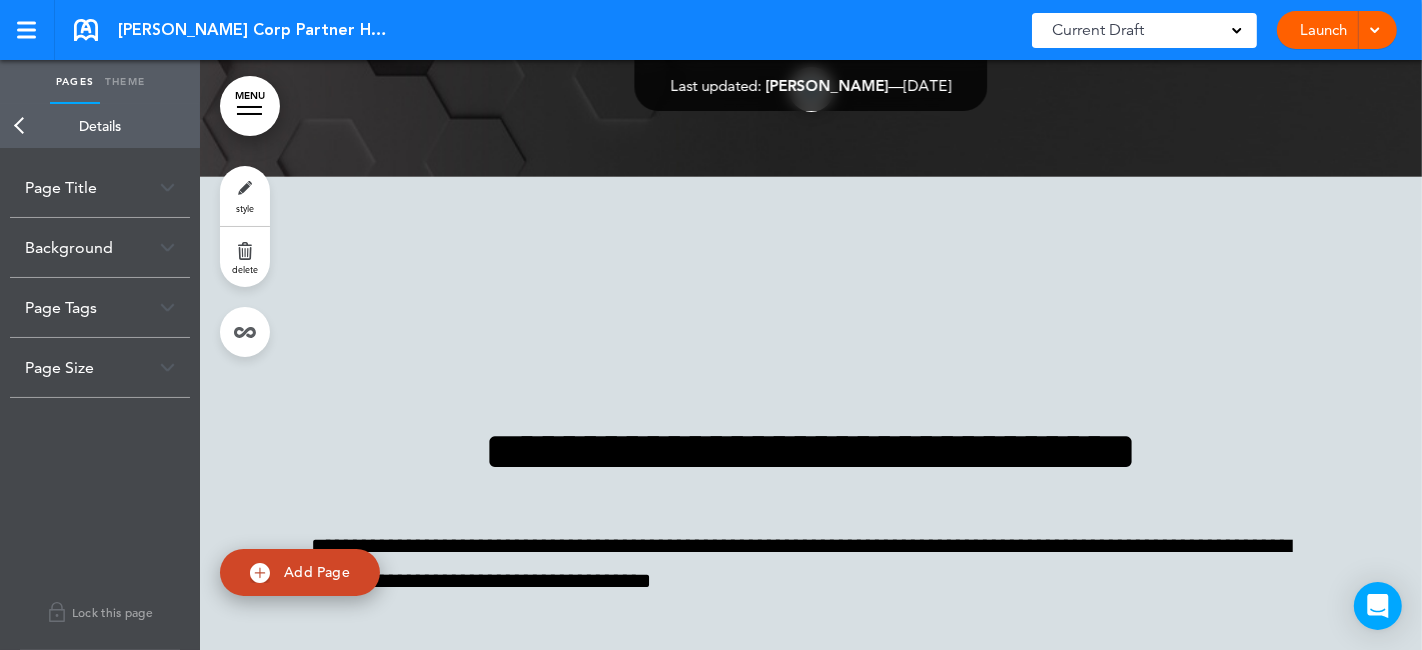 click at bounding box center (167, 367) 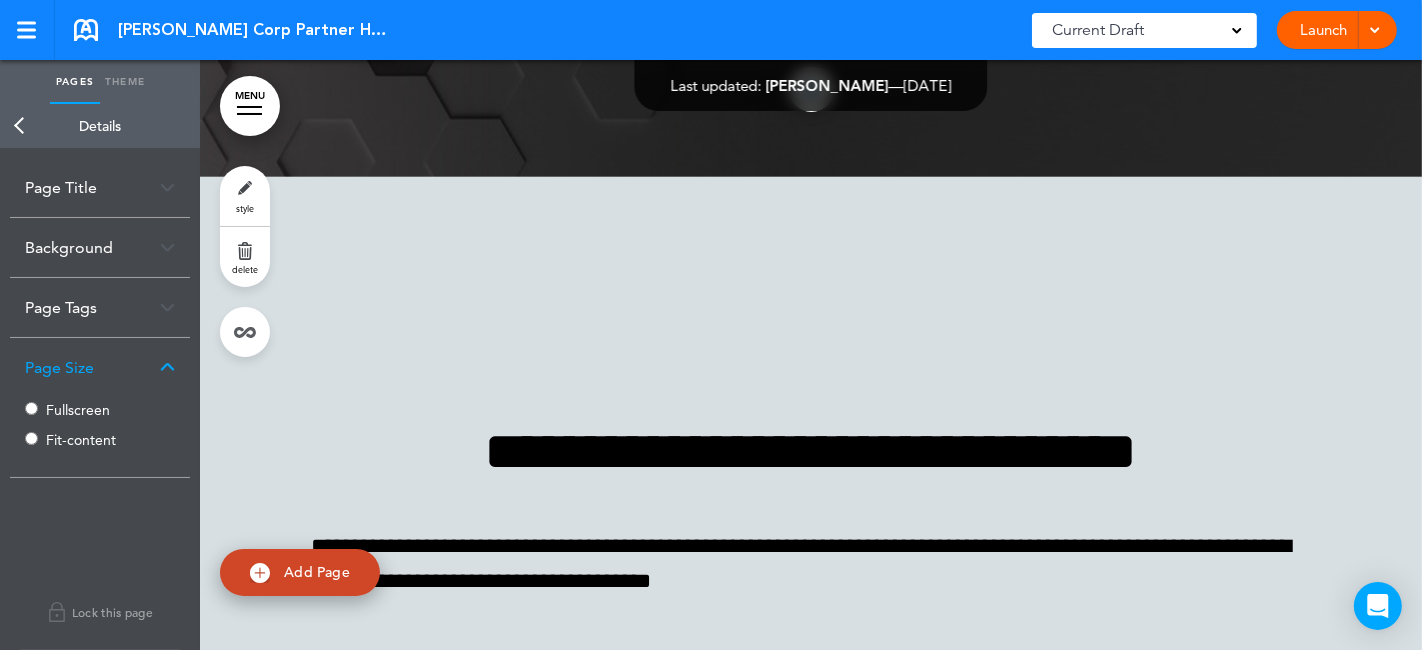 click at bounding box center [167, 367] 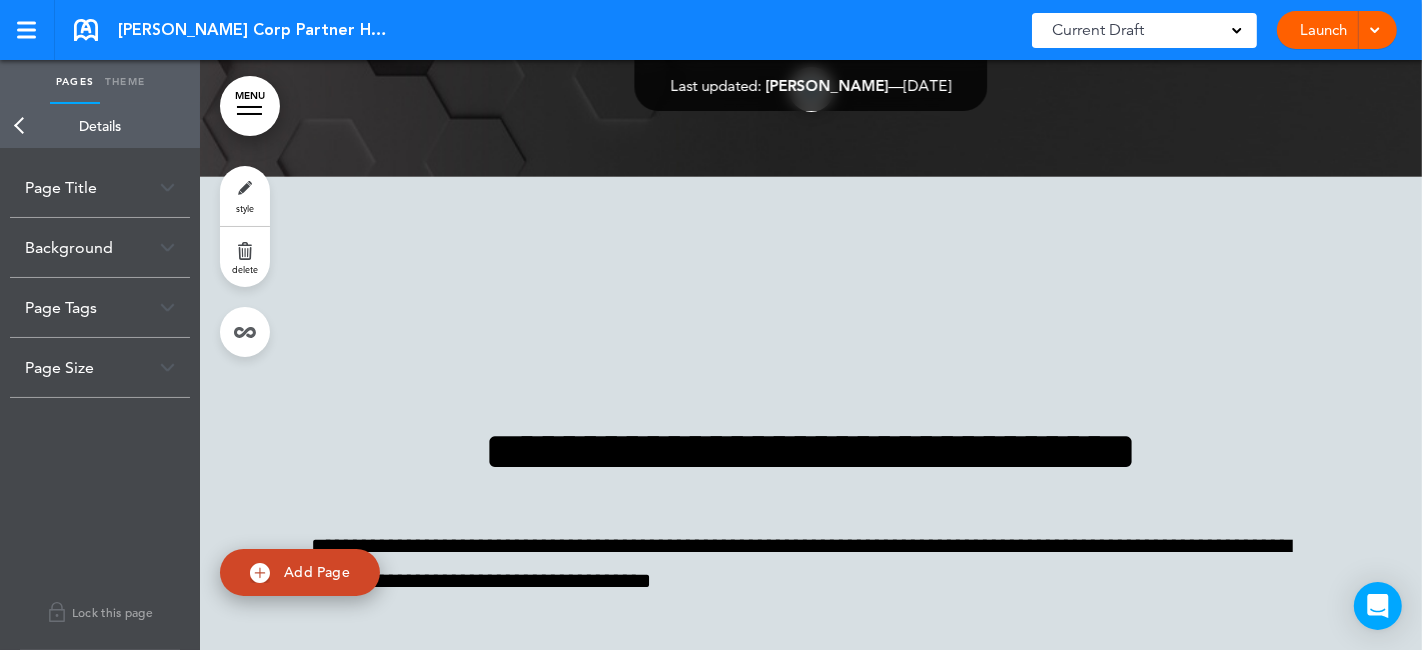 click on "Back" at bounding box center (20, 126) 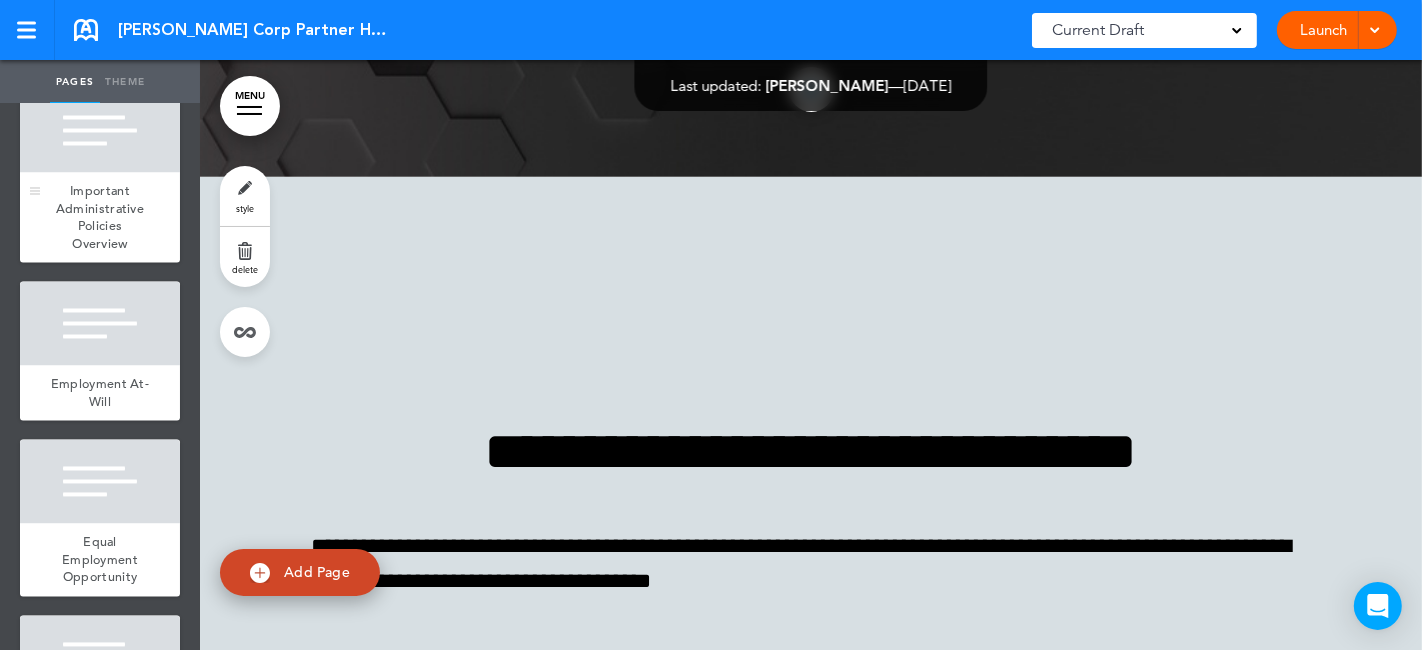 click on "Important Administrative Policies Overview" at bounding box center (100, 218) 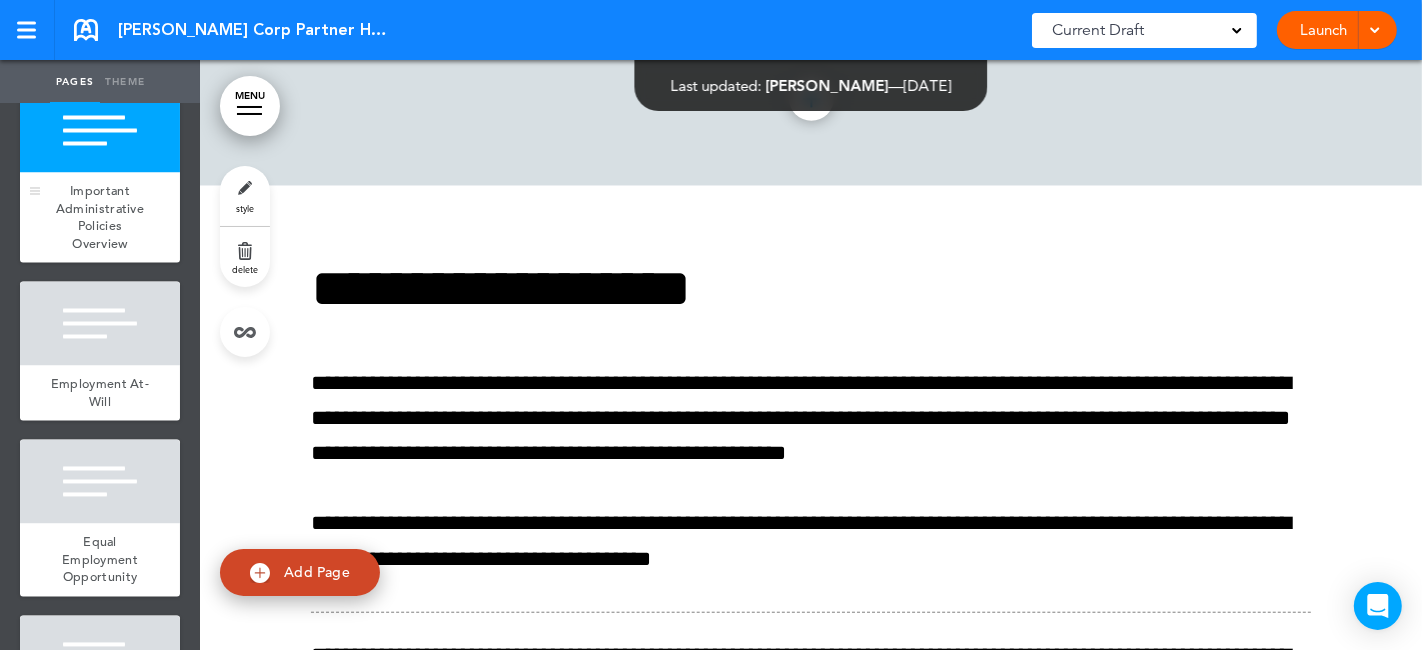 scroll, scrollTop: 20451, scrollLeft: 0, axis: vertical 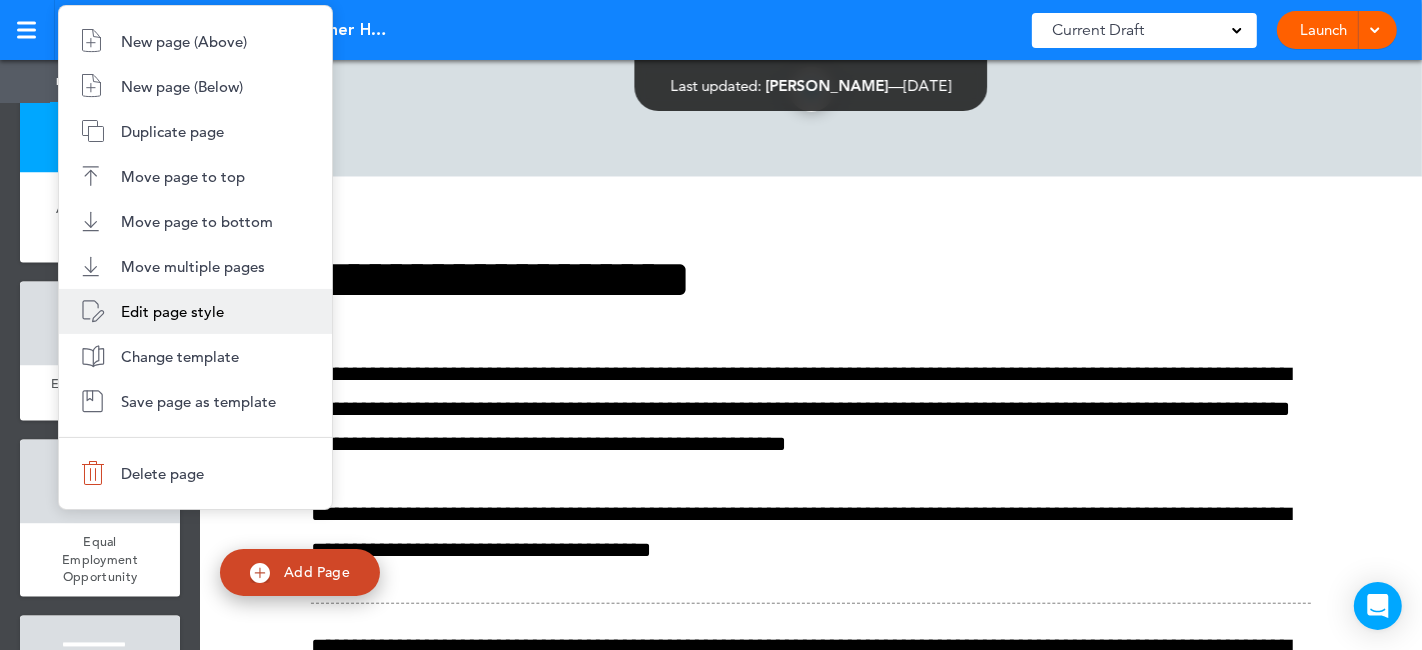 click on "Edit page style" at bounding box center (172, 311) 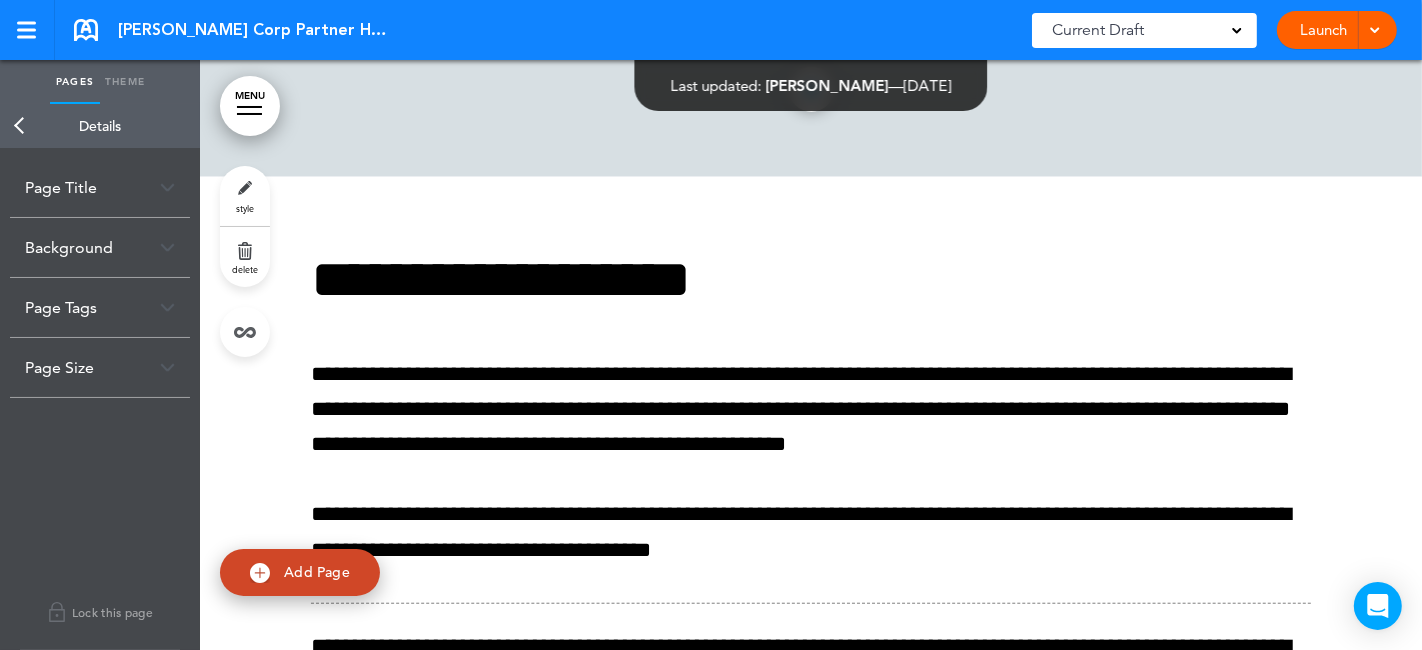 click on "Page Title" at bounding box center (100, 187) 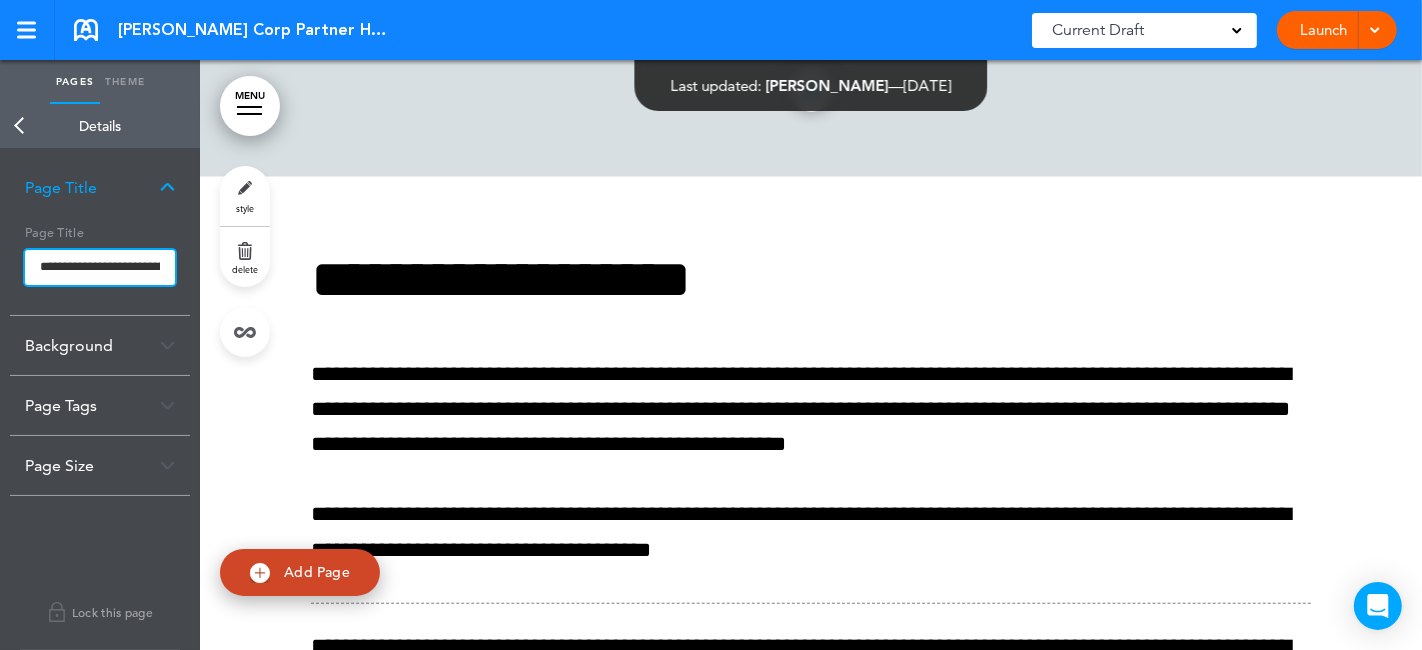 scroll, scrollTop: 0, scrollLeft: 134, axis: horizontal 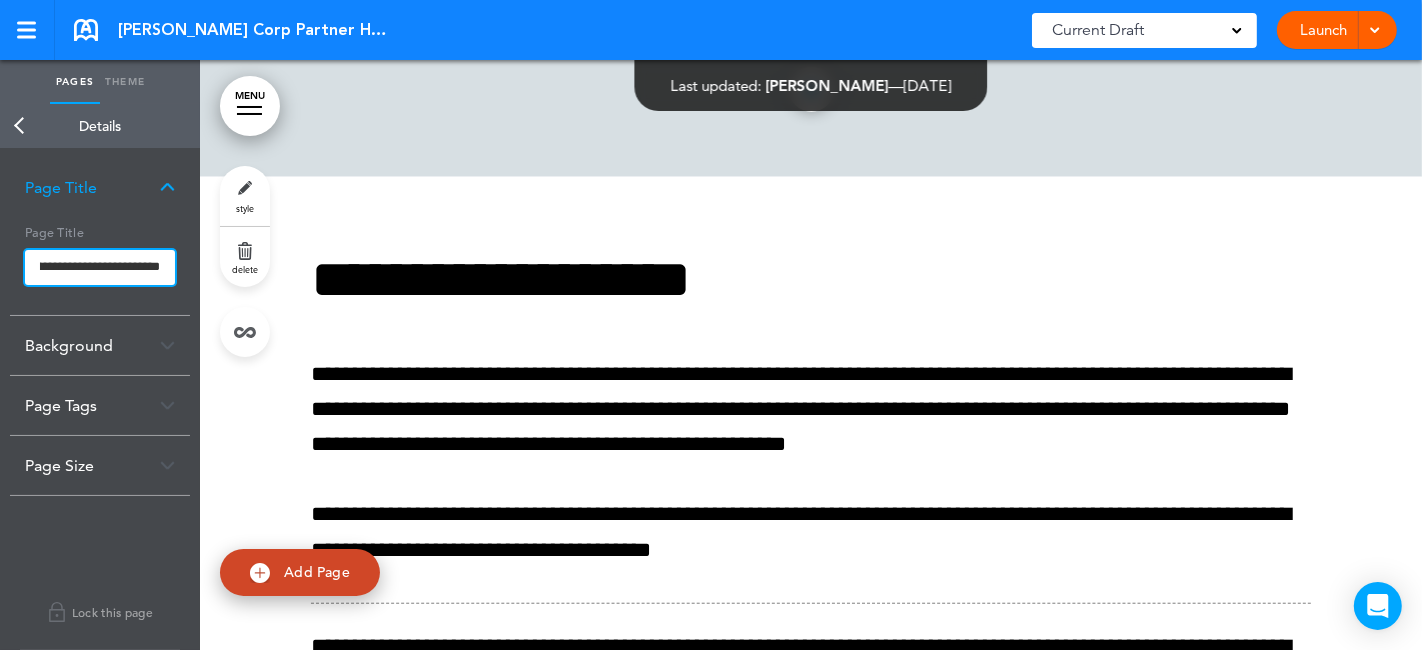drag, startPoint x: 39, startPoint y: 269, endPoint x: 177, endPoint y: 271, distance: 138.0145 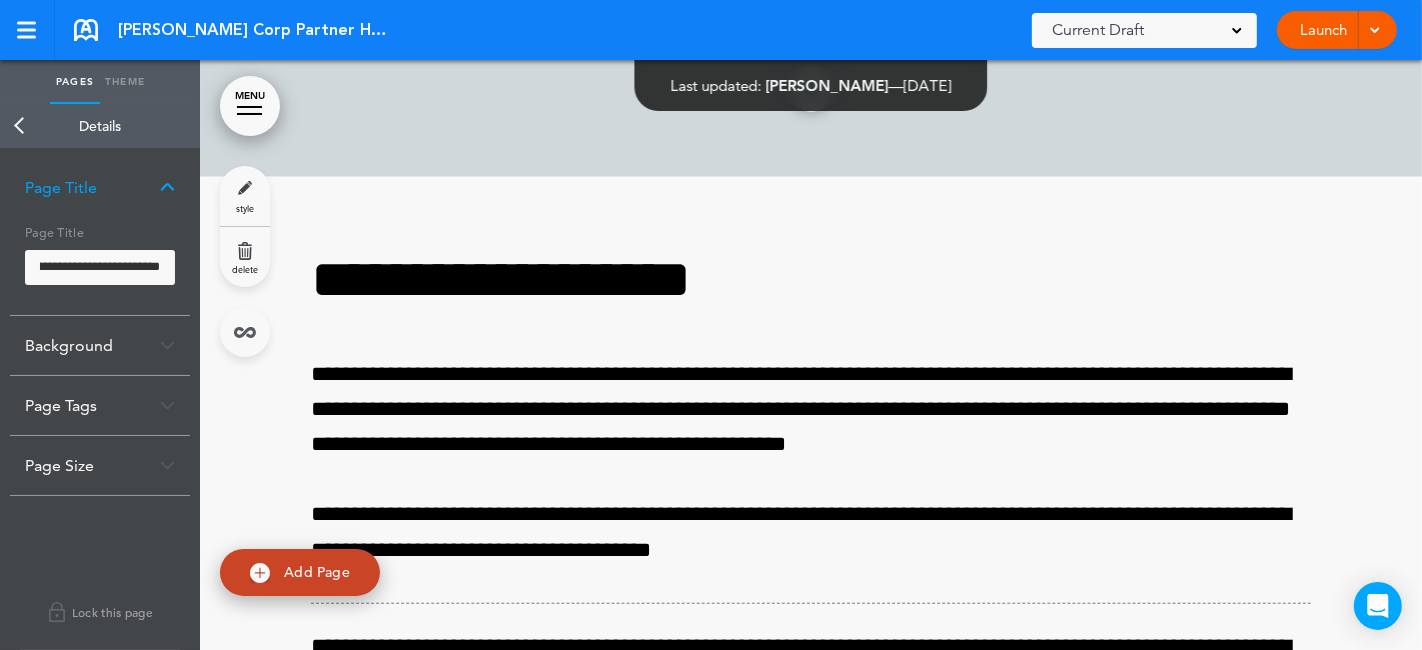 click on "Make this page common so it is available in other handbooks.
This handbook
[GEOGRAPHIC_DATA]
Settings
Signatures
Collaborators
Your Handbooks
Partner Handbook
Untitled Handbook
TEST
+ New Handbook
Account
Manage Organization
My Account
Help
Logout
[PERSON_NAME] Corp Partner Handbook
Saved!
Current Draft
CURRENT DRAFT" at bounding box center (711, 325) 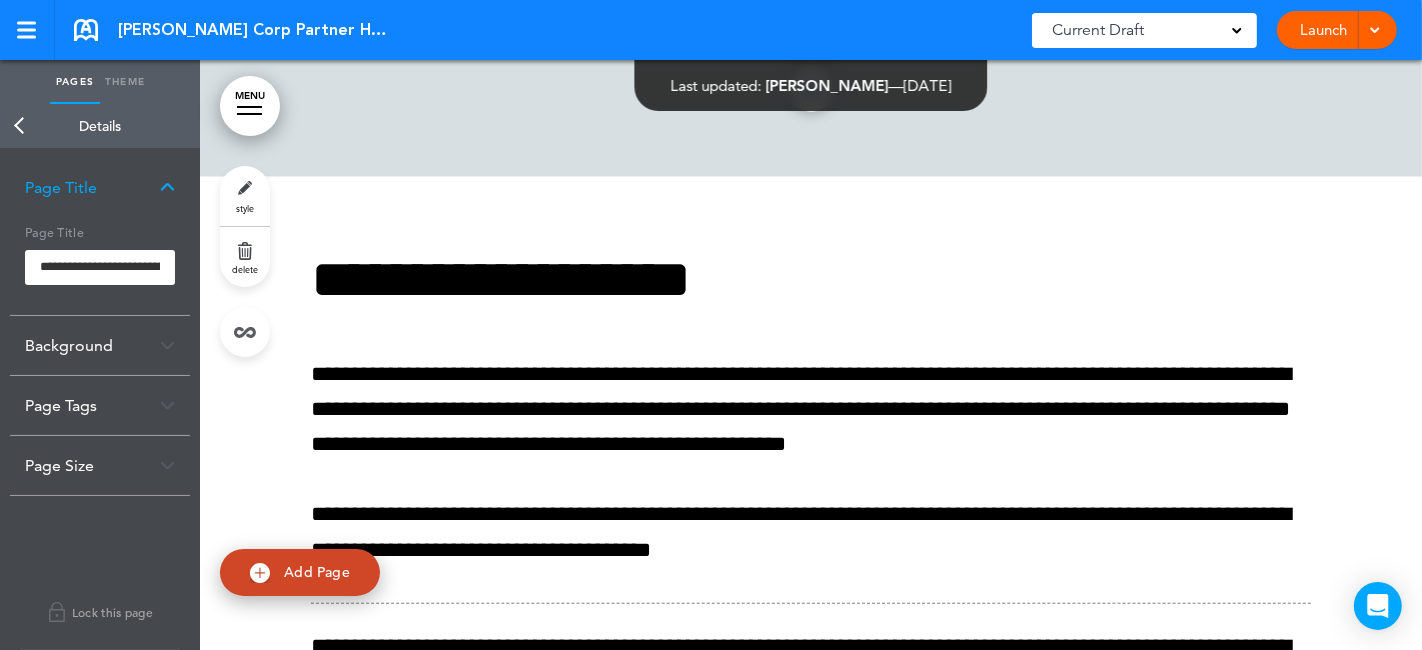 click on "Back" at bounding box center [20, 126] 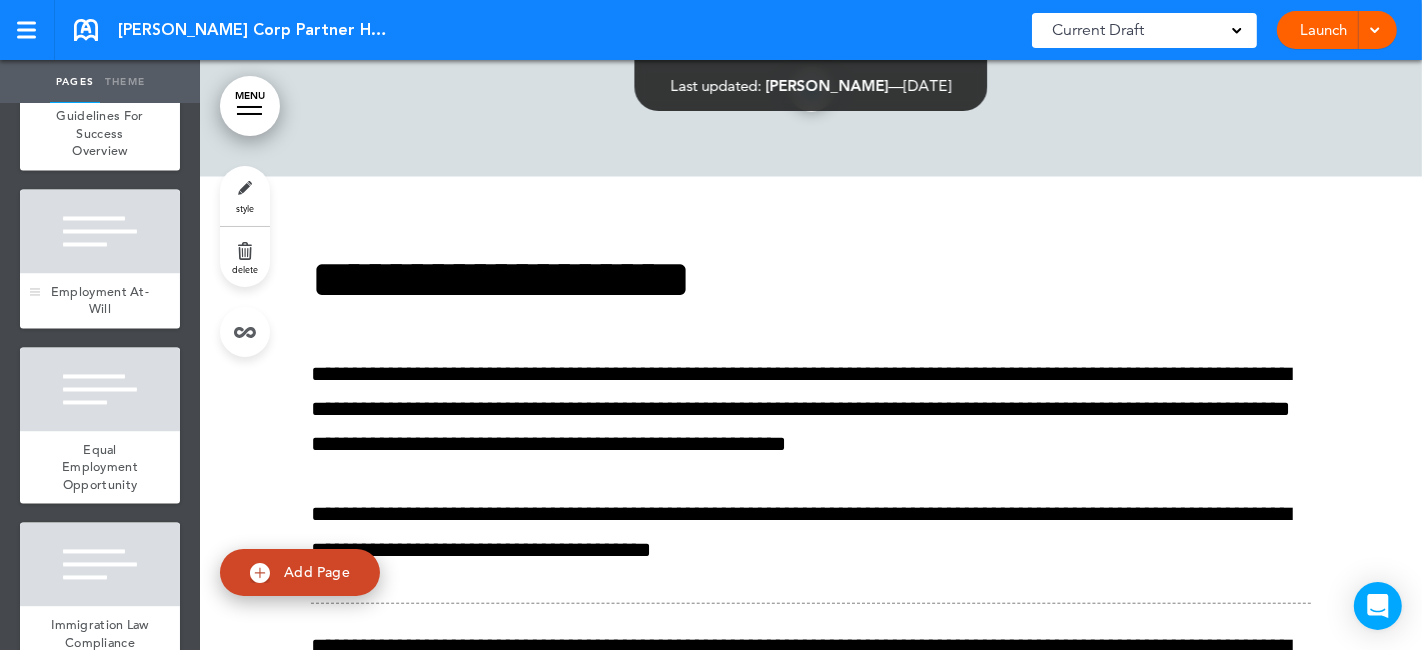 scroll, scrollTop: 3333, scrollLeft: 0, axis: vertical 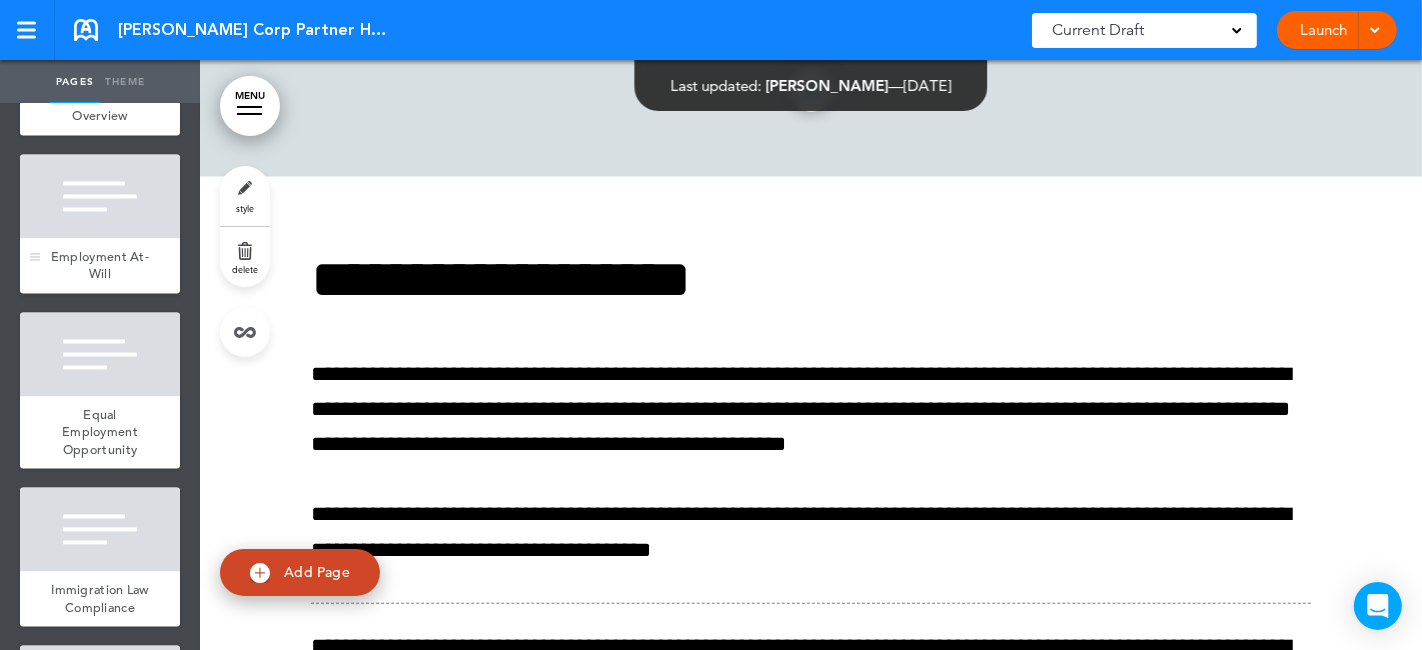 click on "Employment At-Will" at bounding box center [100, 265] 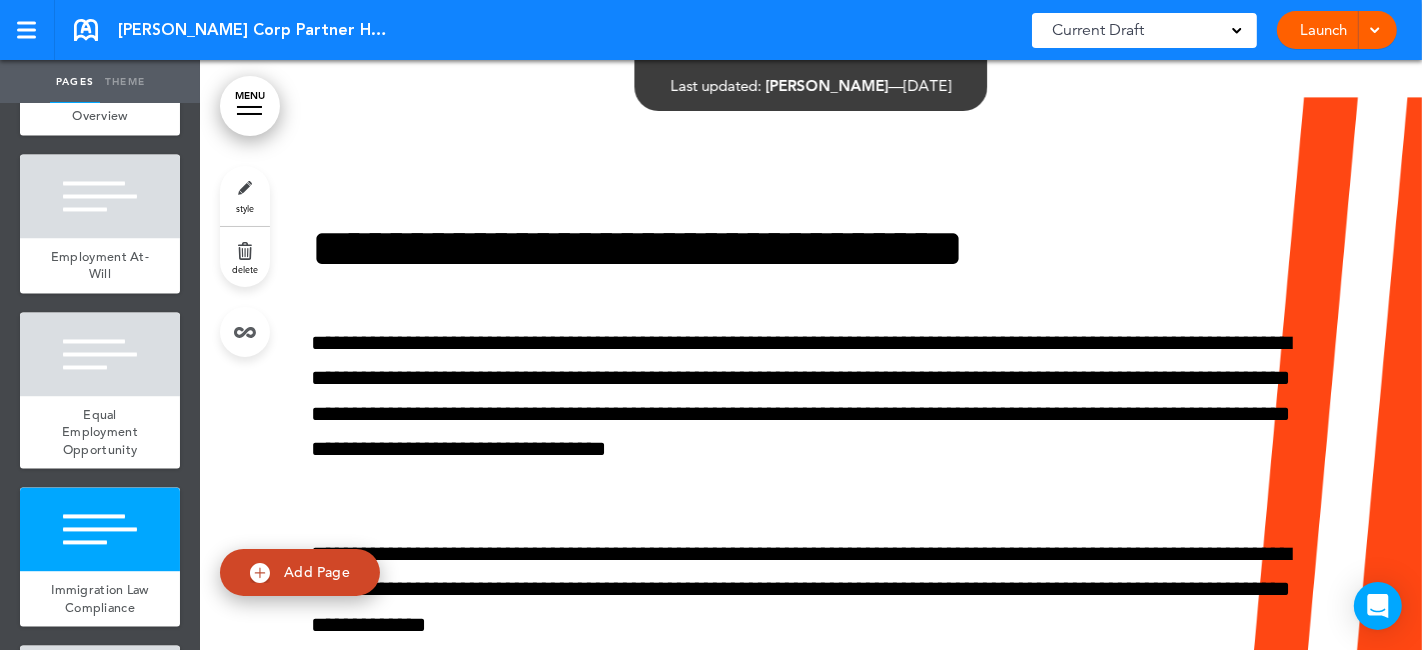 scroll, scrollTop: 23060, scrollLeft: 0, axis: vertical 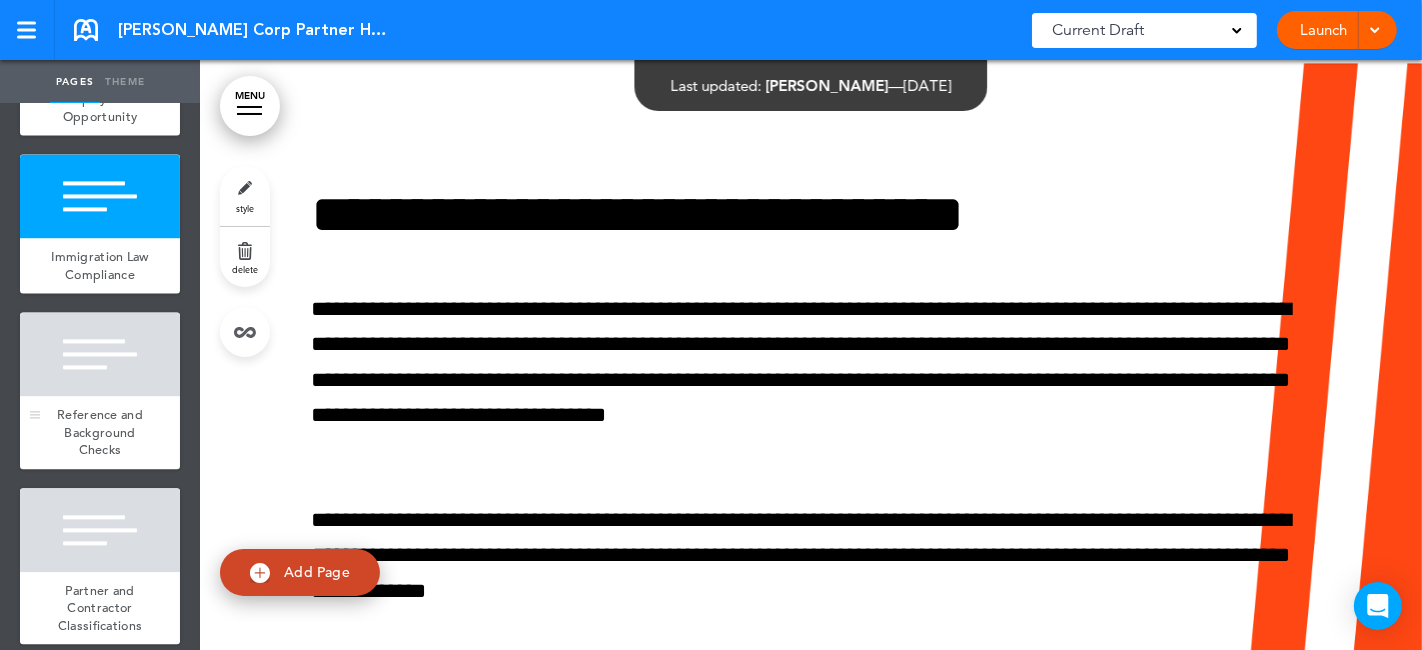 click at bounding box center [100, 354] 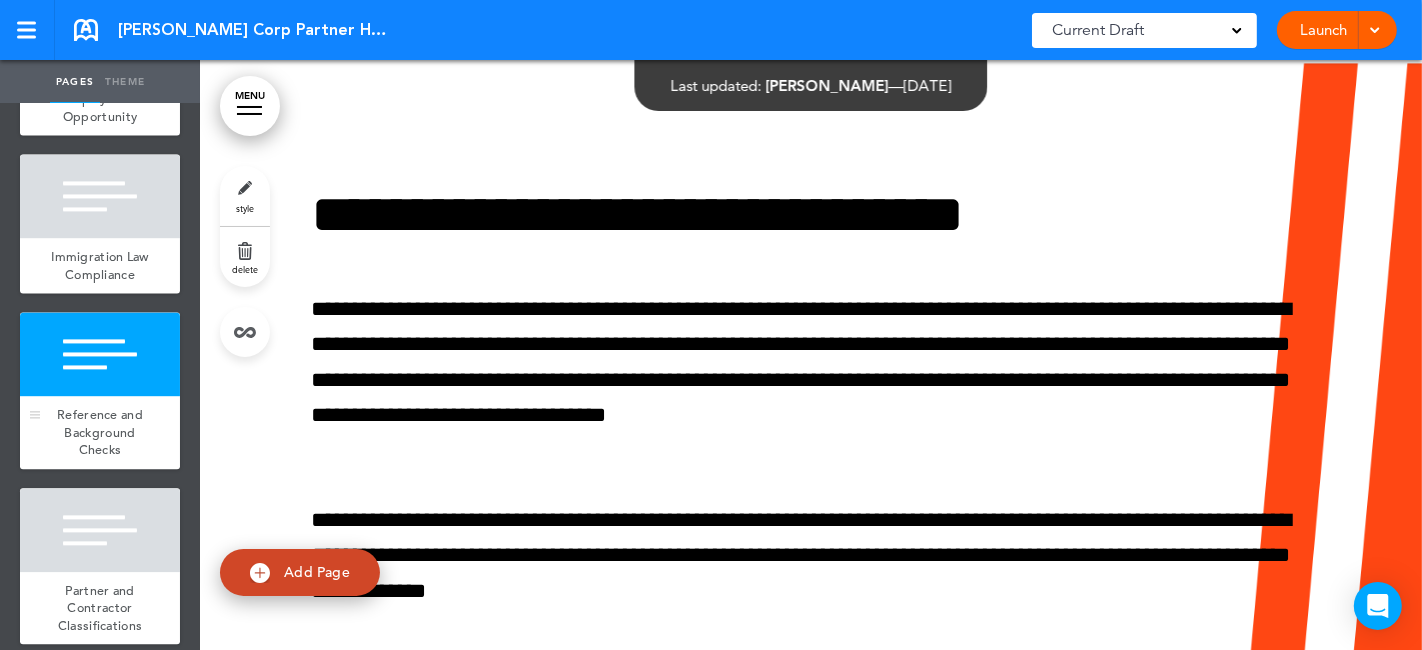 scroll, scrollTop: 23694, scrollLeft: 0, axis: vertical 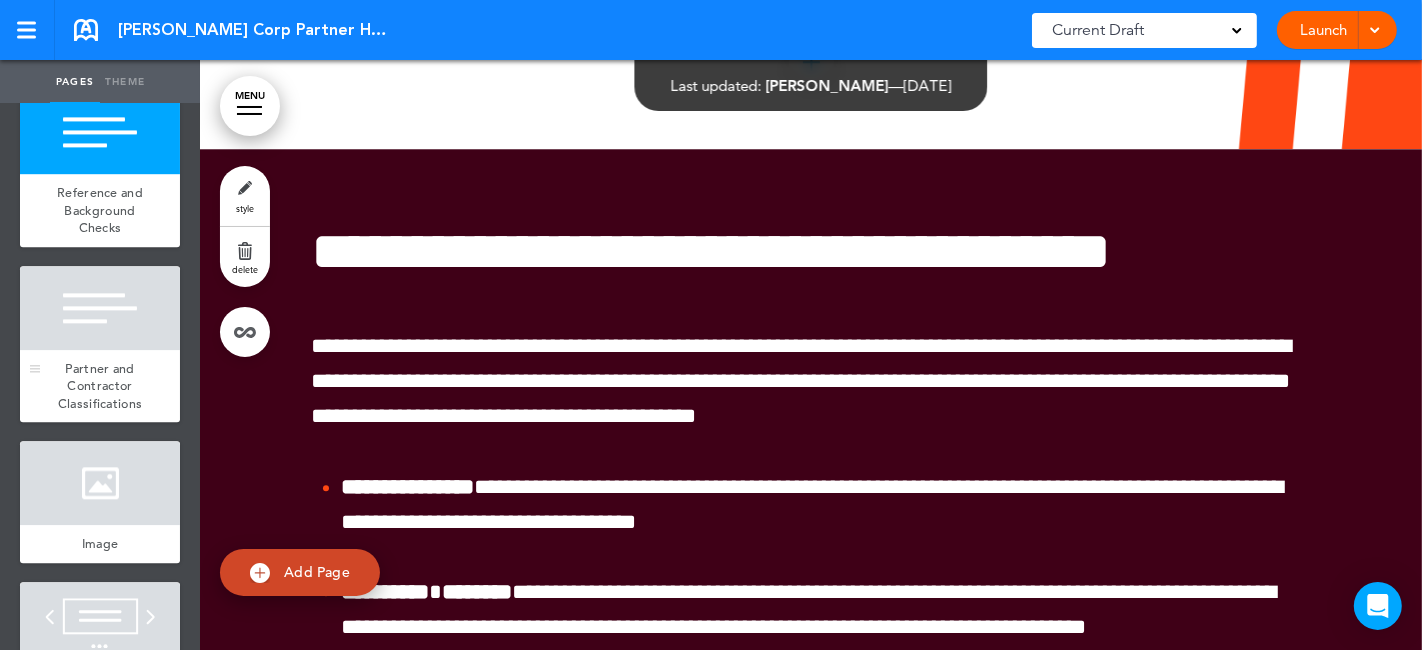 click on "Partner and Contractor Classifications" at bounding box center (100, 386) 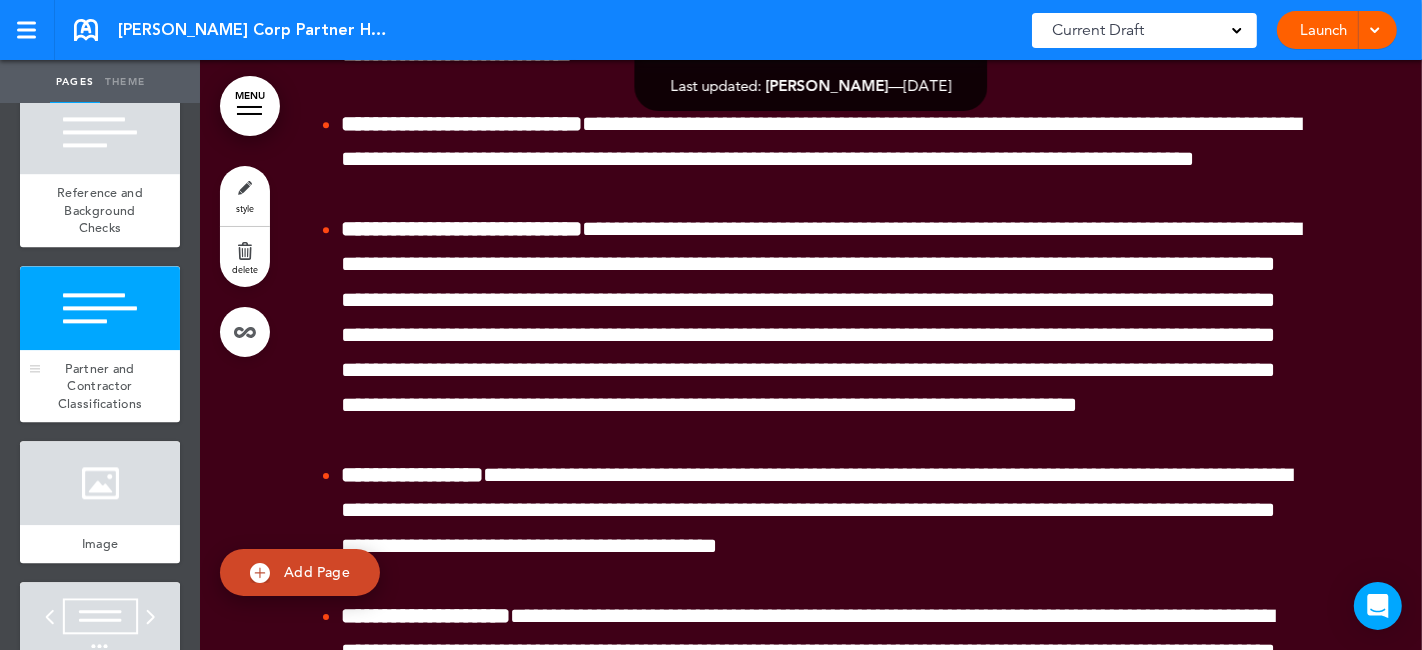 scroll, scrollTop: 24414, scrollLeft: 0, axis: vertical 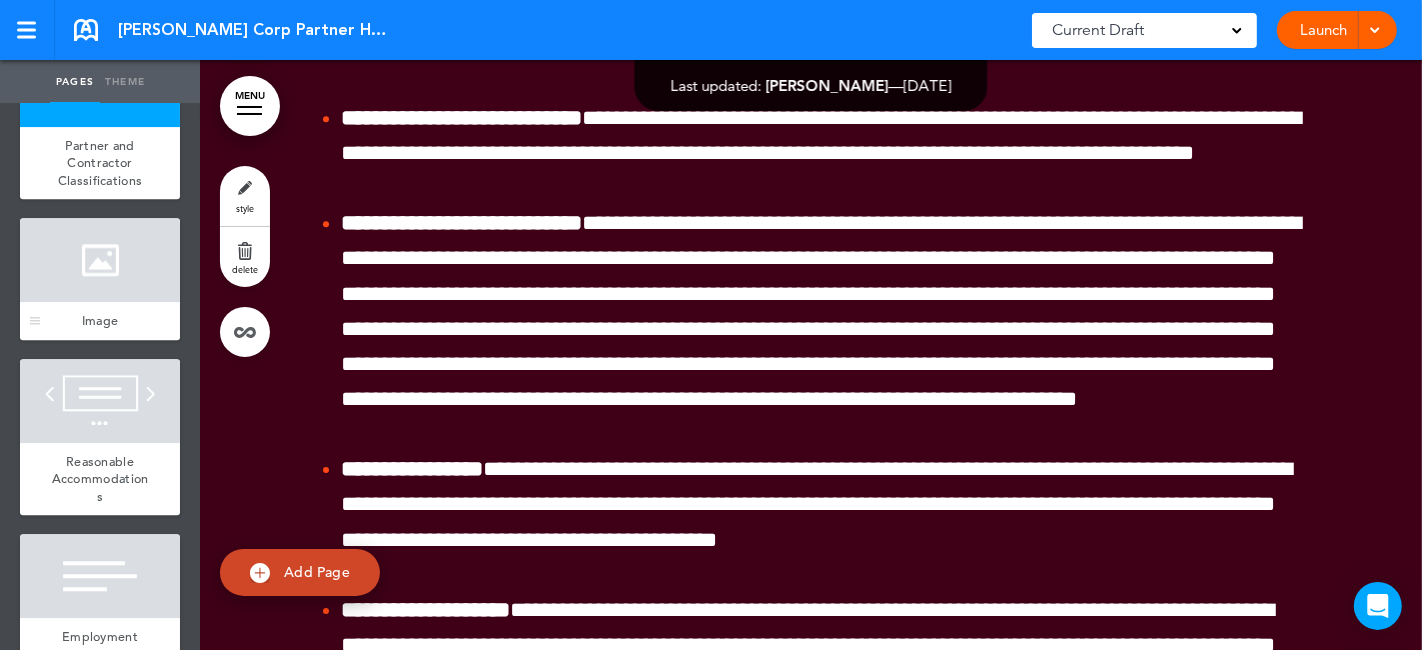 click at bounding box center (100, 260) 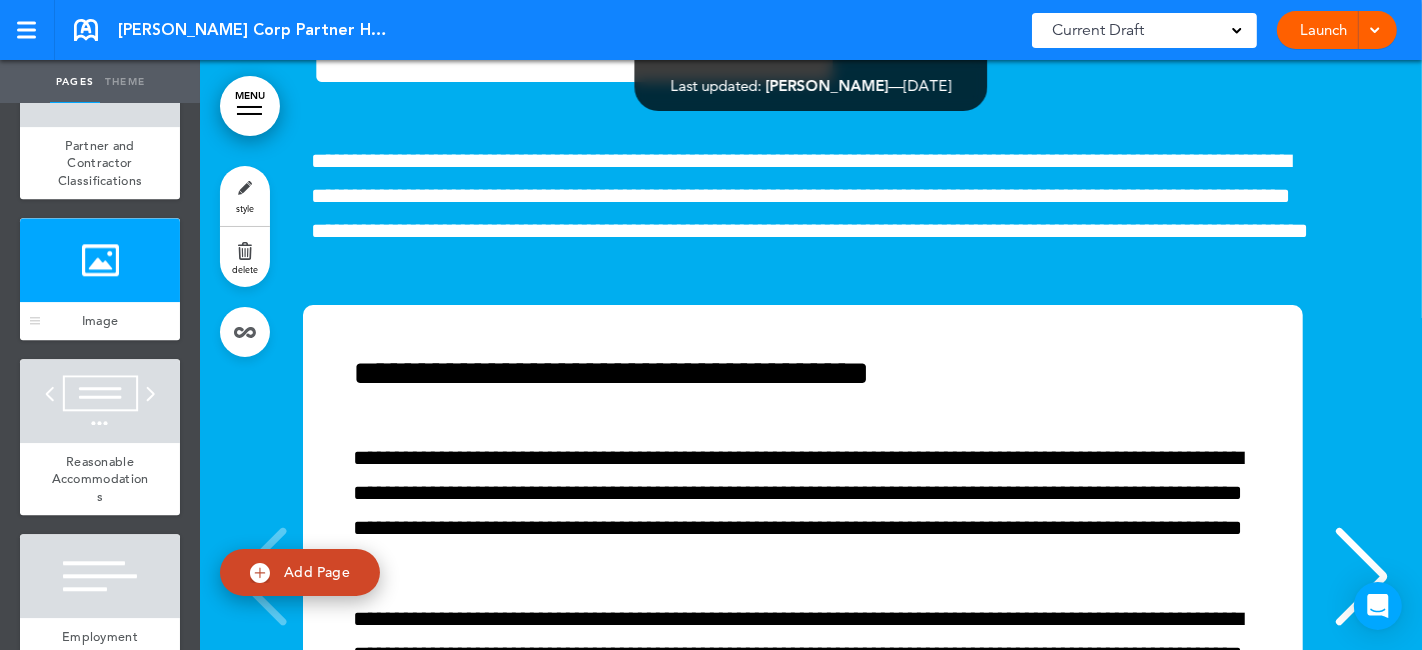 scroll, scrollTop: 26371, scrollLeft: 0, axis: vertical 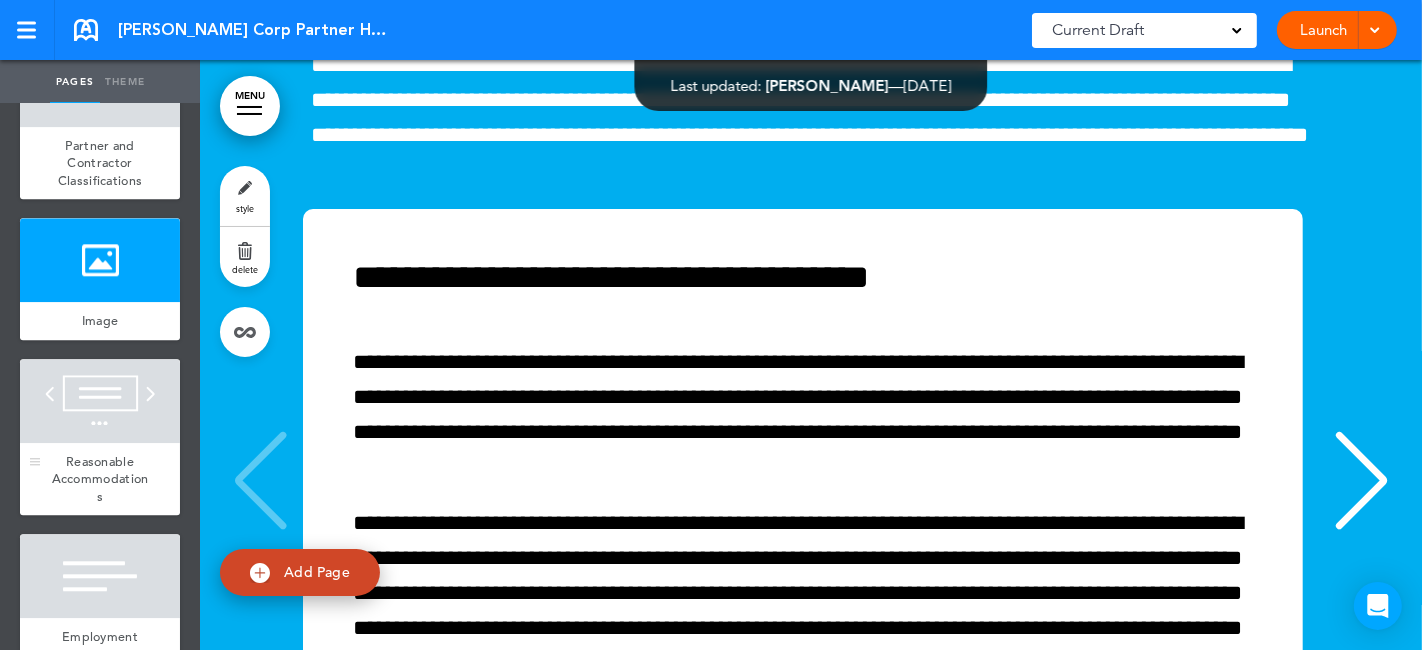click at bounding box center [100, 401] 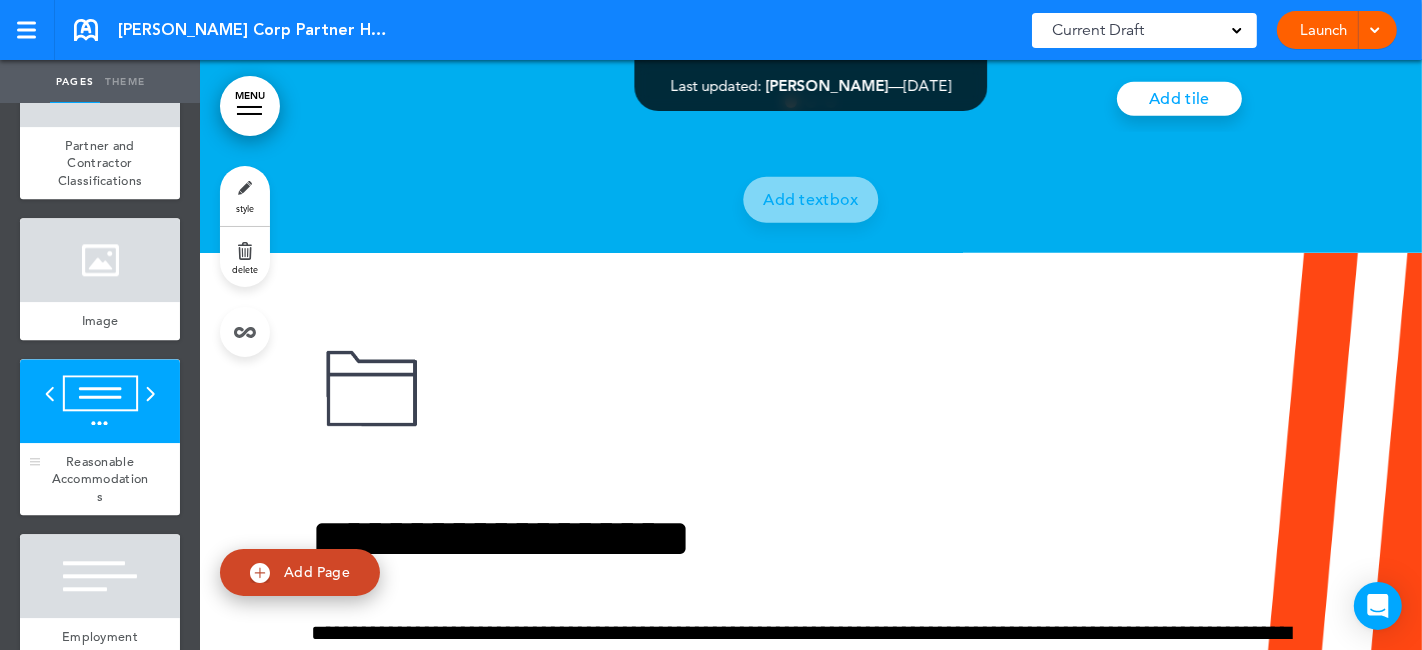 scroll, scrollTop: 27091, scrollLeft: 0, axis: vertical 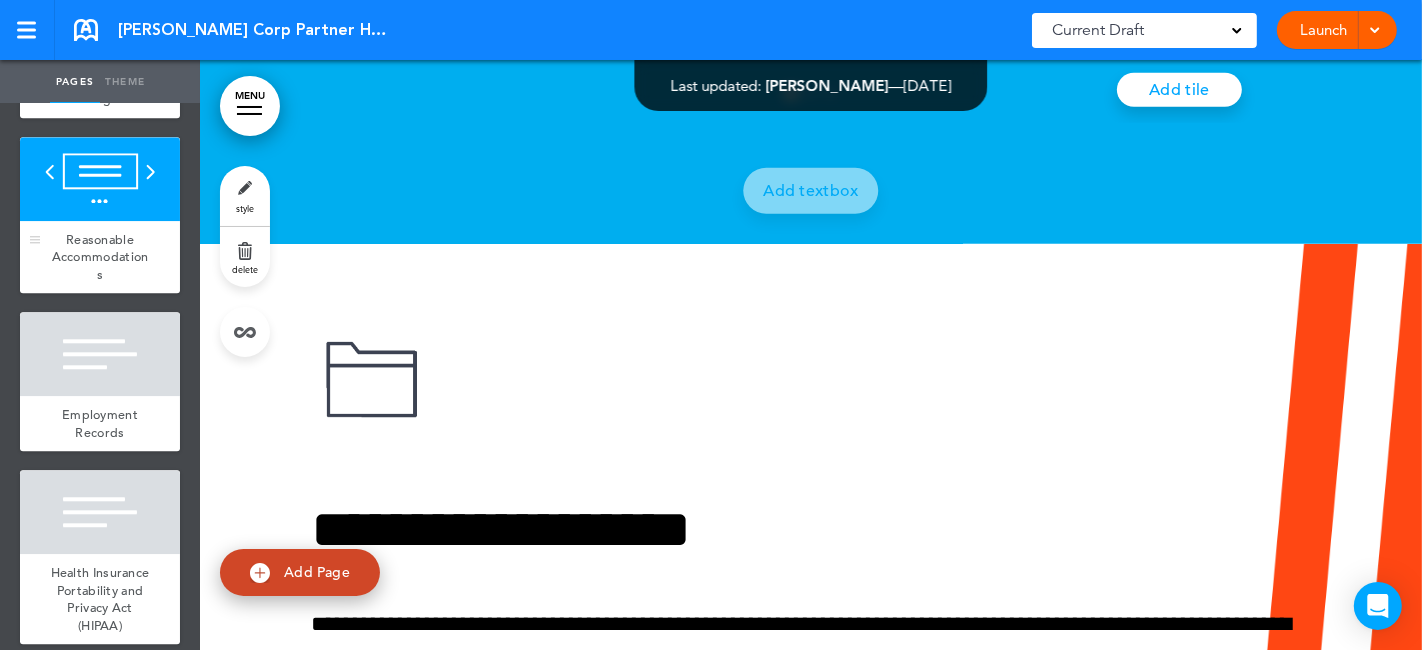 click on "Employment Records" at bounding box center (100, 423) 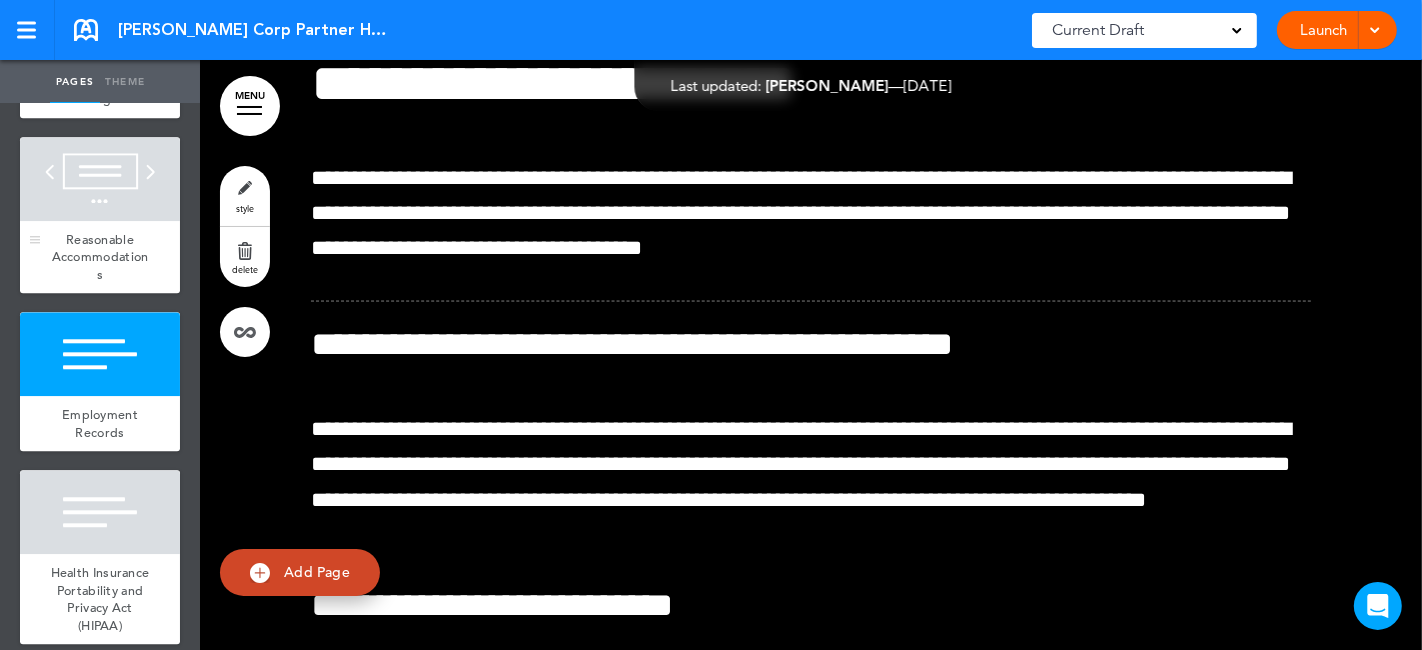 scroll, scrollTop: 28222, scrollLeft: 0, axis: vertical 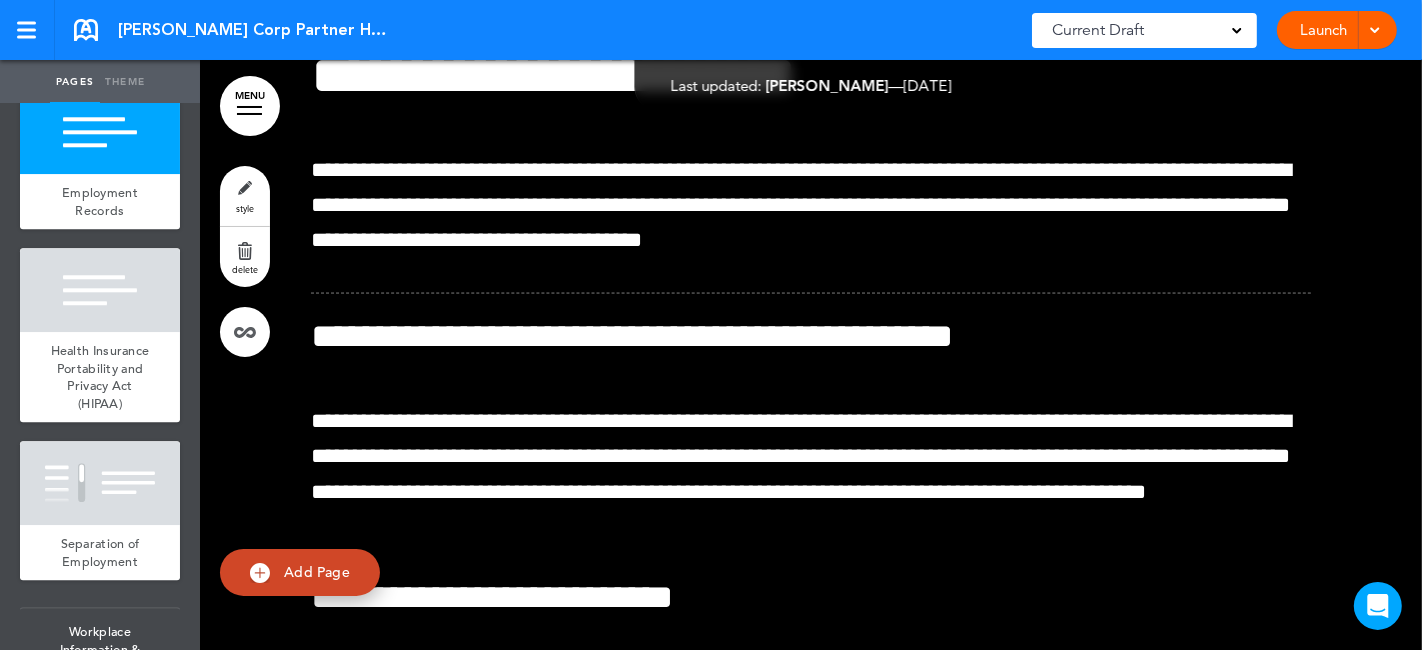 click on "Health Insurance Portability and Privacy Act (HIPAA)" at bounding box center [100, 377] 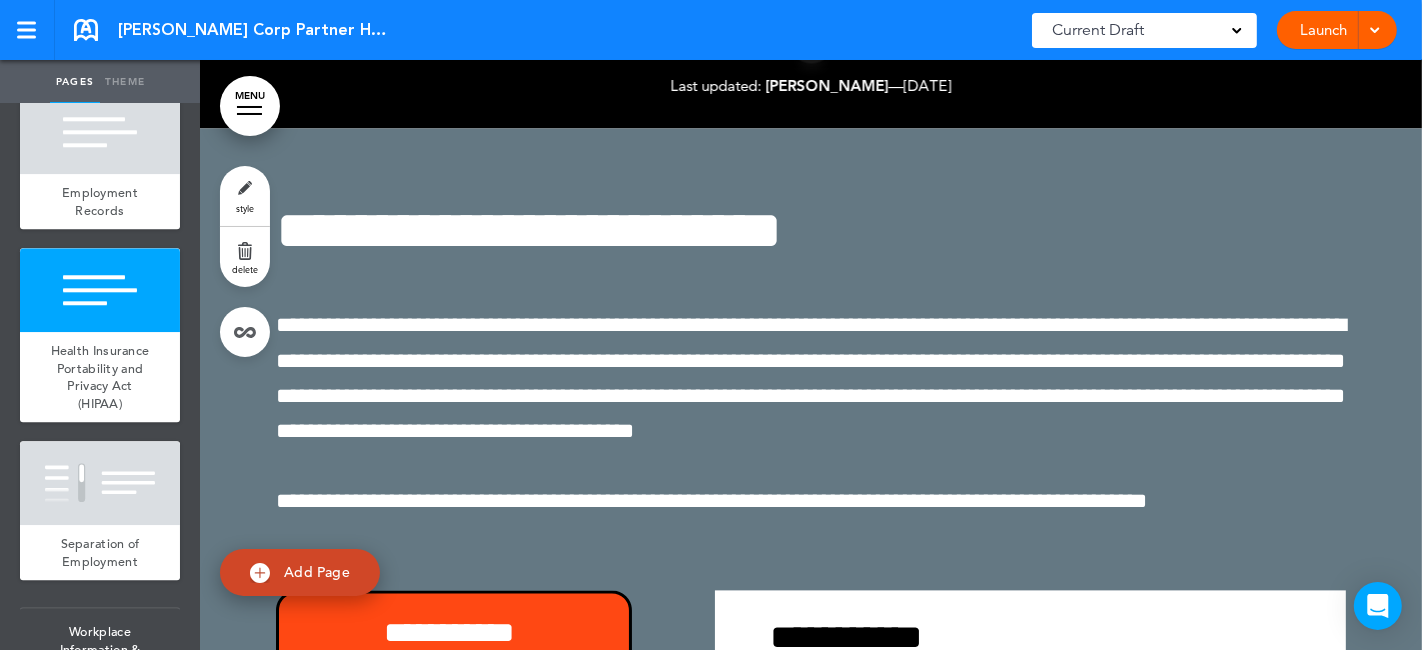 scroll, scrollTop: 29021, scrollLeft: 0, axis: vertical 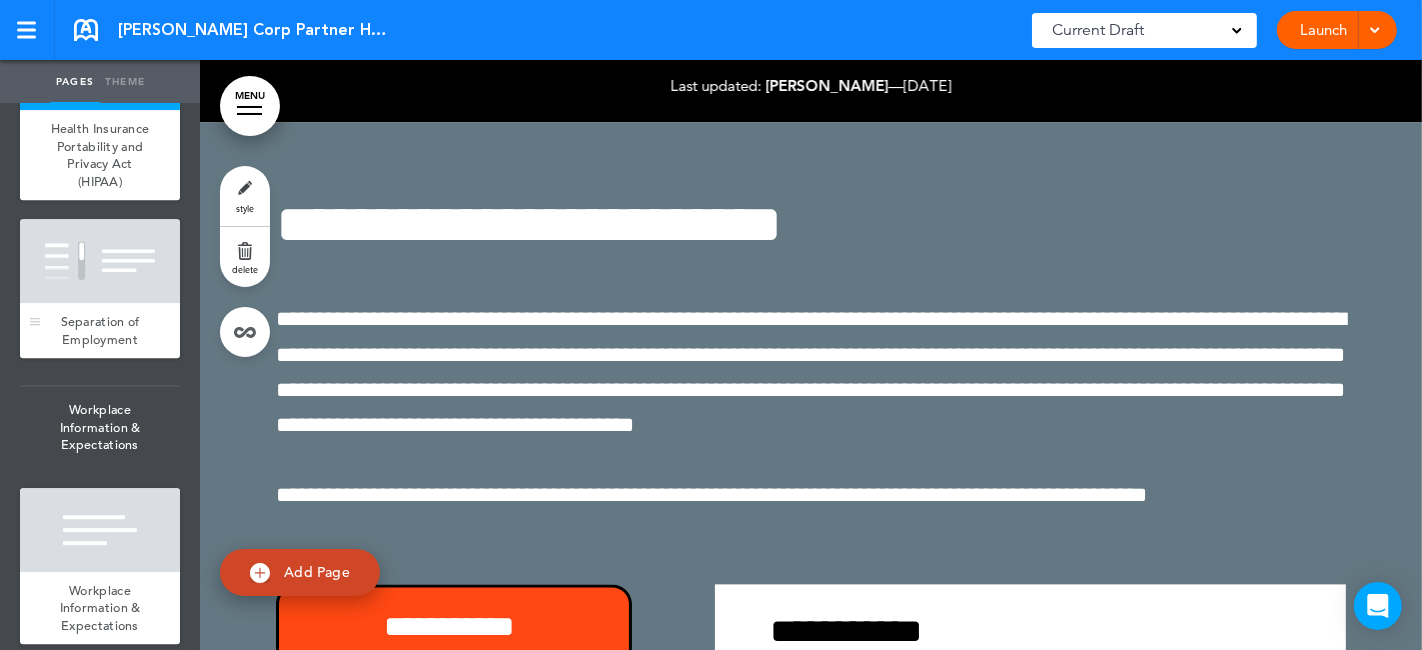 click on "Separation of Employment" at bounding box center (100, 330) 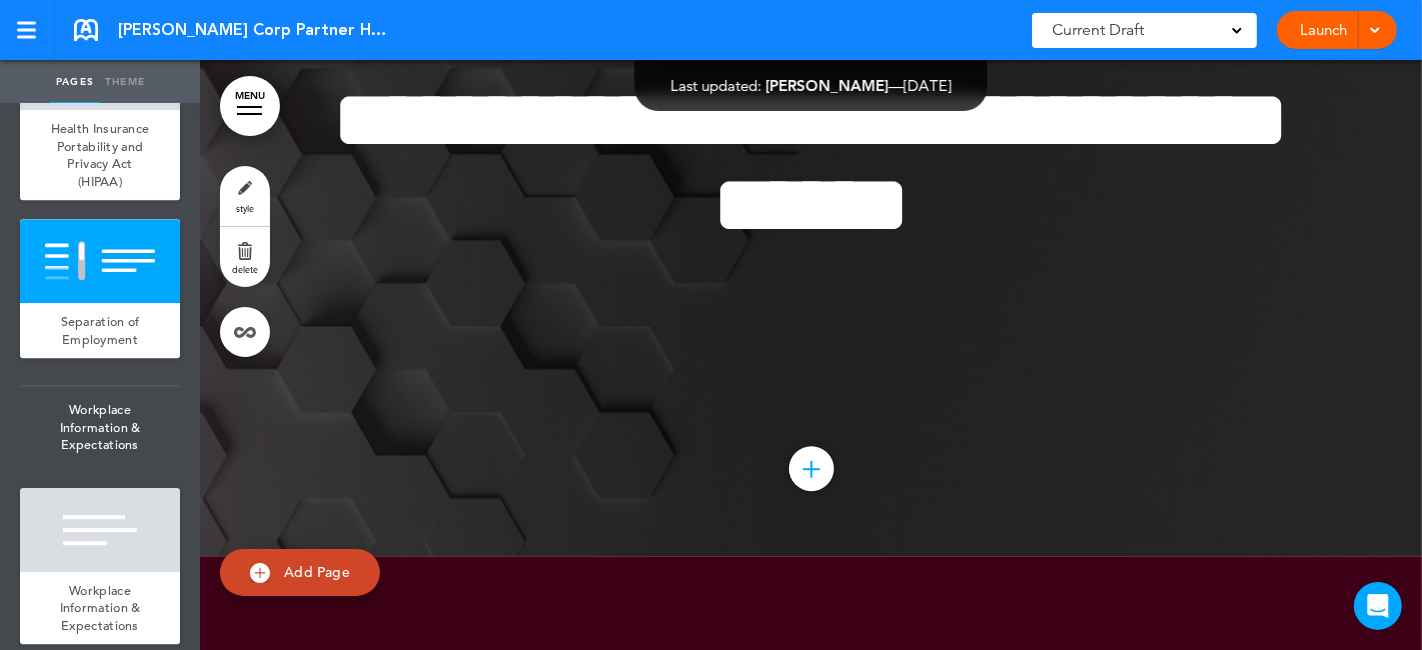 scroll, scrollTop: 30540, scrollLeft: 0, axis: vertical 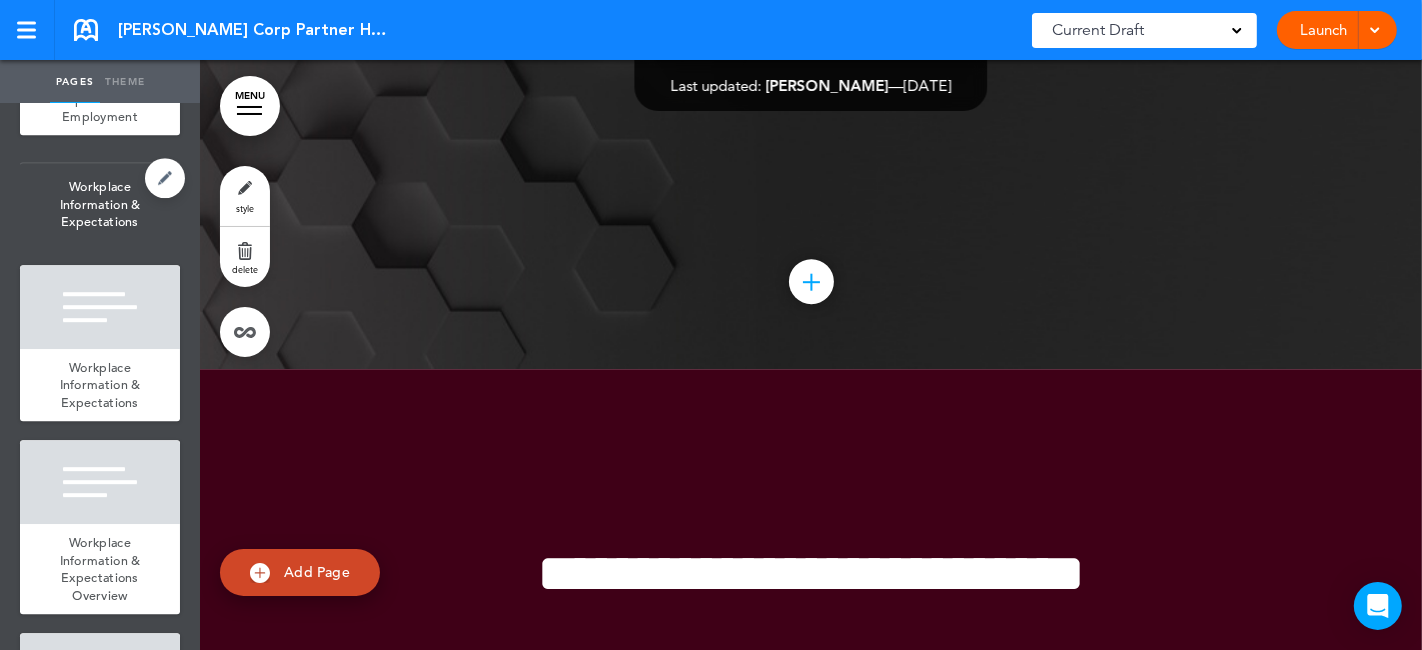 click on "Workplace Information & Expectations" at bounding box center (100, 204) 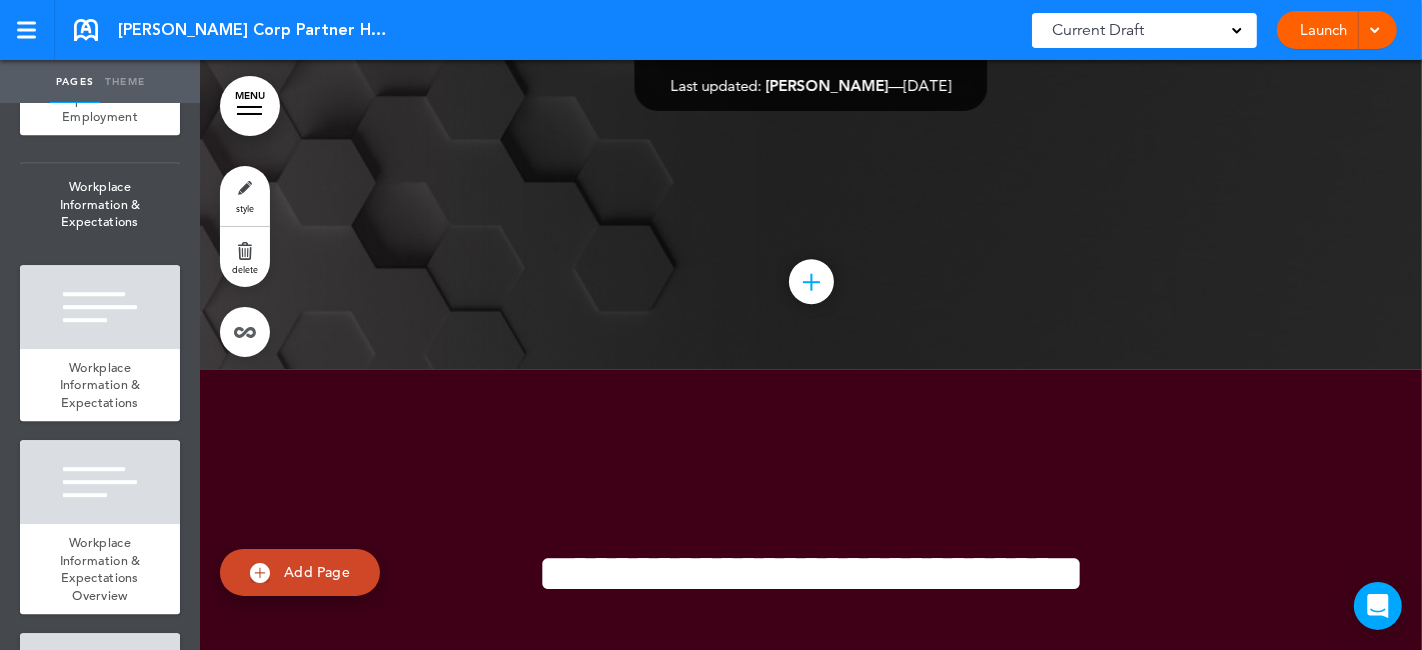 scroll, scrollTop: 225, scrollLeft: 0, axis: vertical 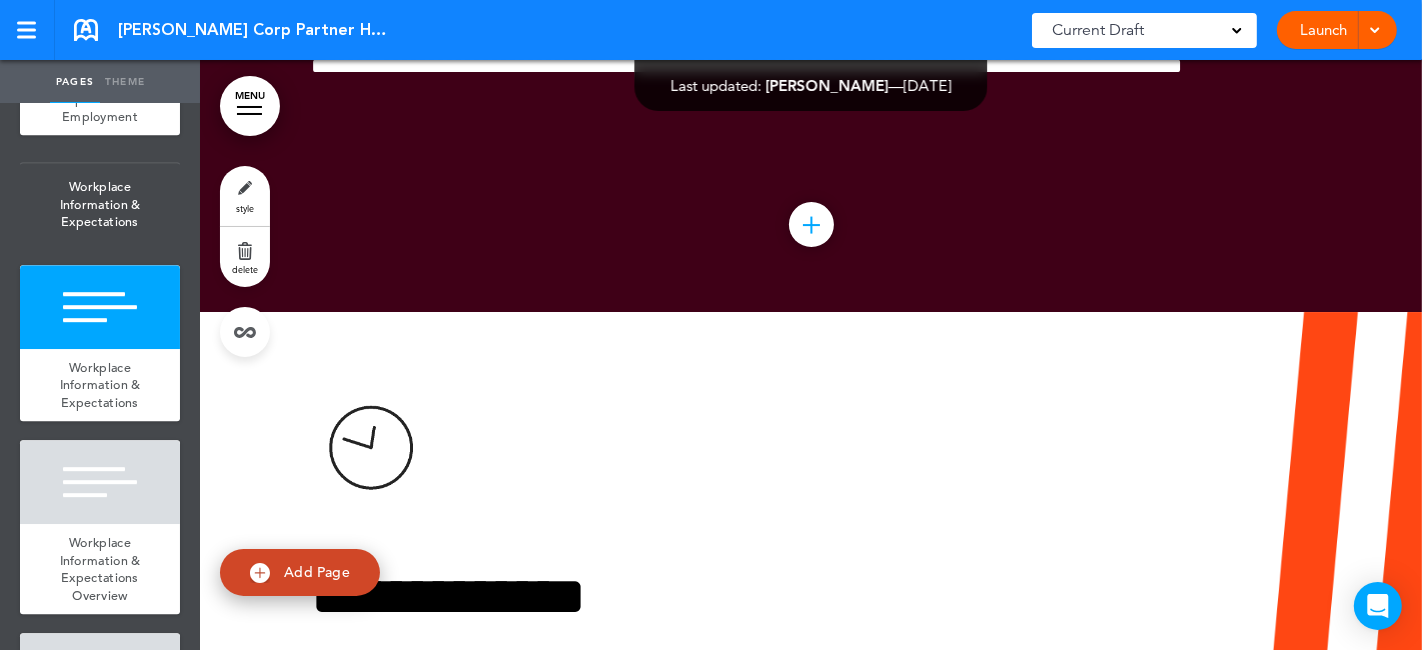 click on "Add collapsible section
?
In order to add a collapsible
section, only solid background  colours can be used.
Read Less" at bounding box center (811, -659) 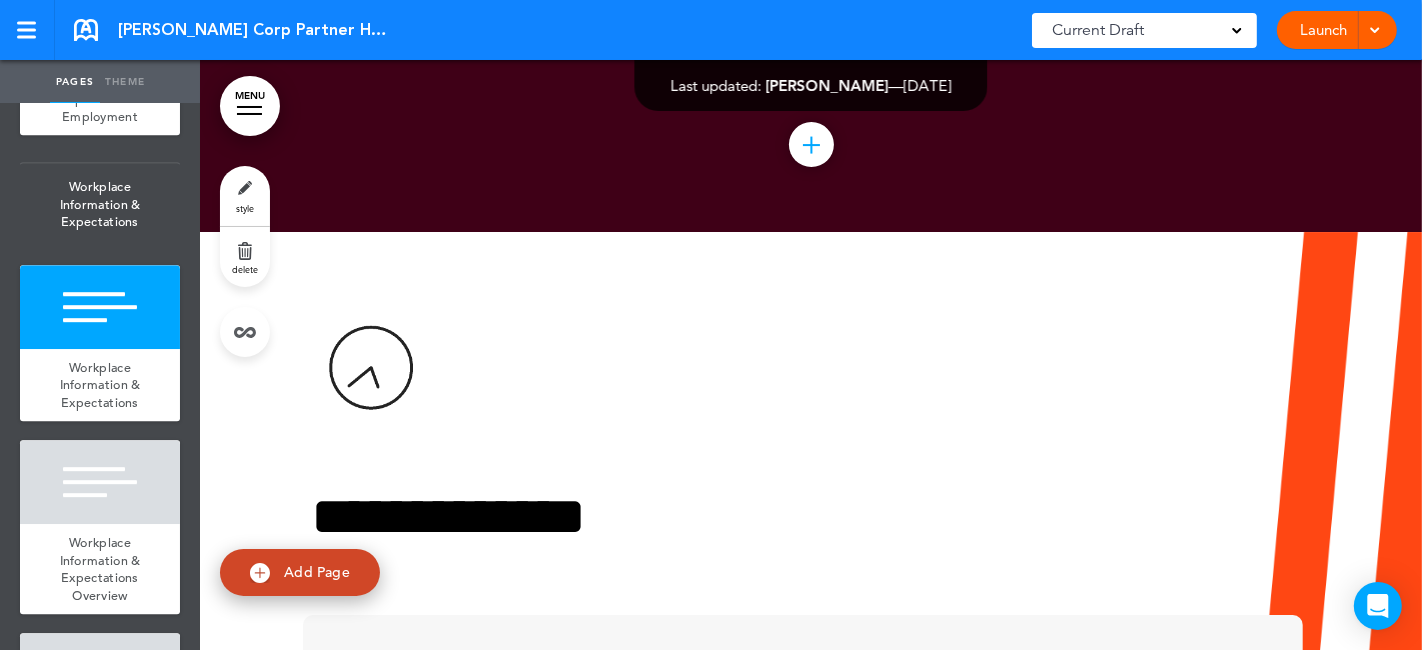 scroll, scrollTop: 31317, scrollLeft: 0, axis: vertical 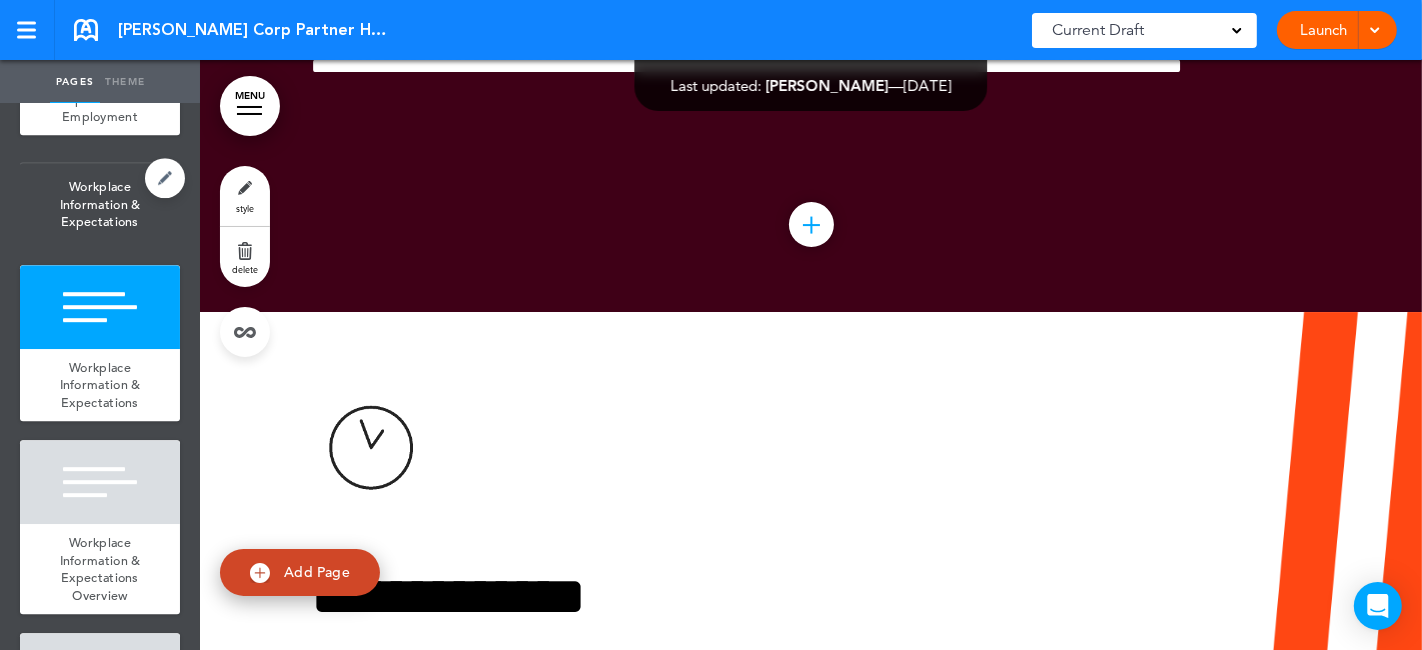 click on "Workplace Information & Expectations" at bounding box center (100, 204) 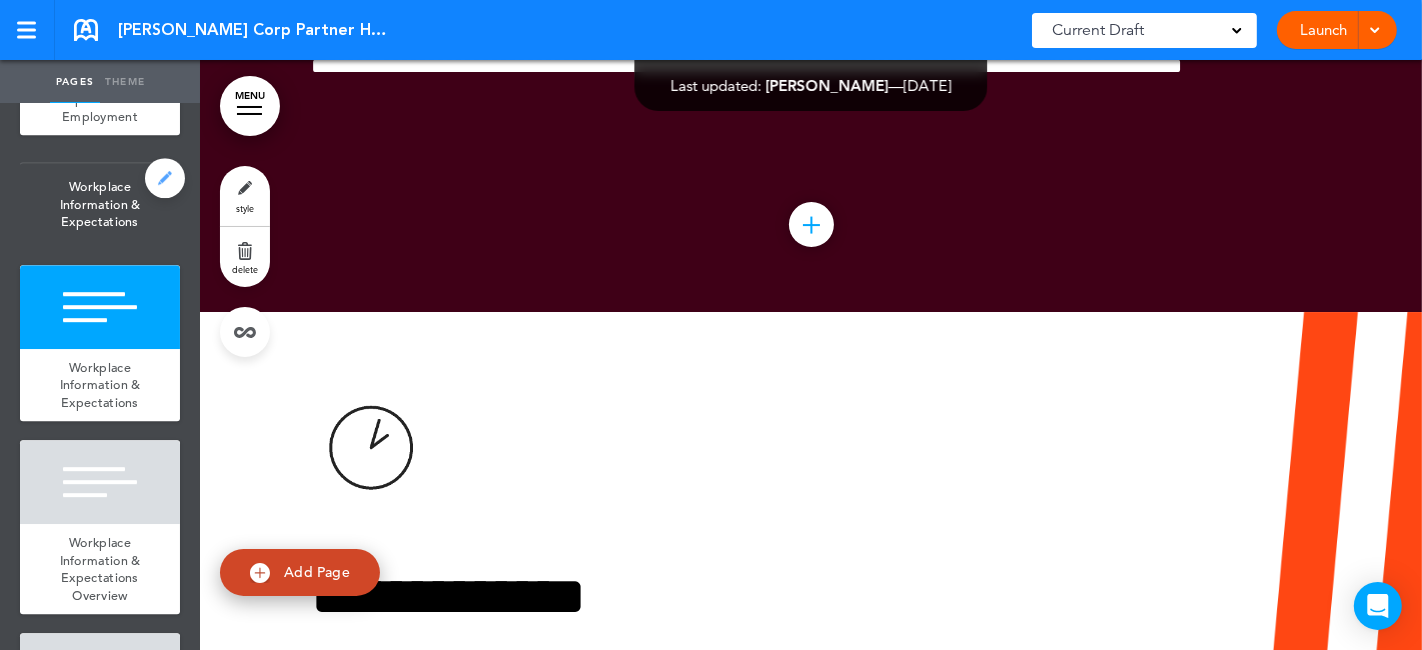 click at bounding box center (165, 178) 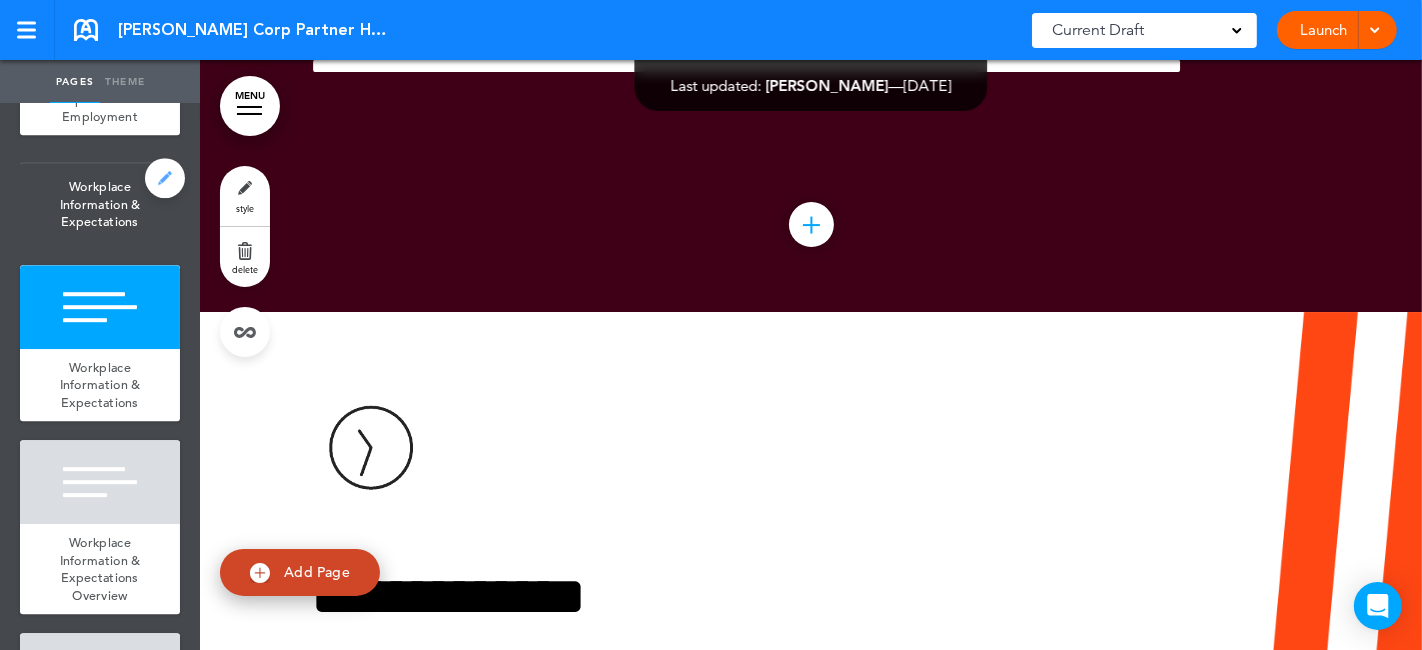type on "**********" 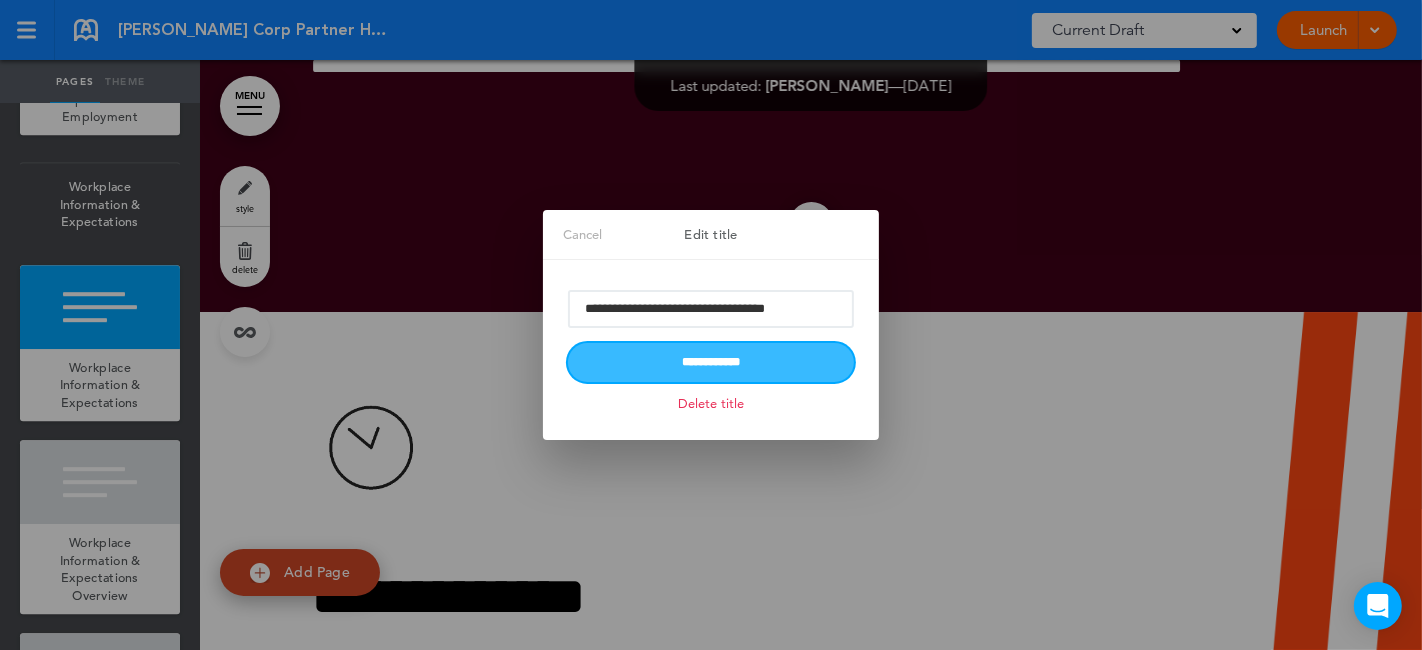 click on "**********" at bounding box center [711, 362] 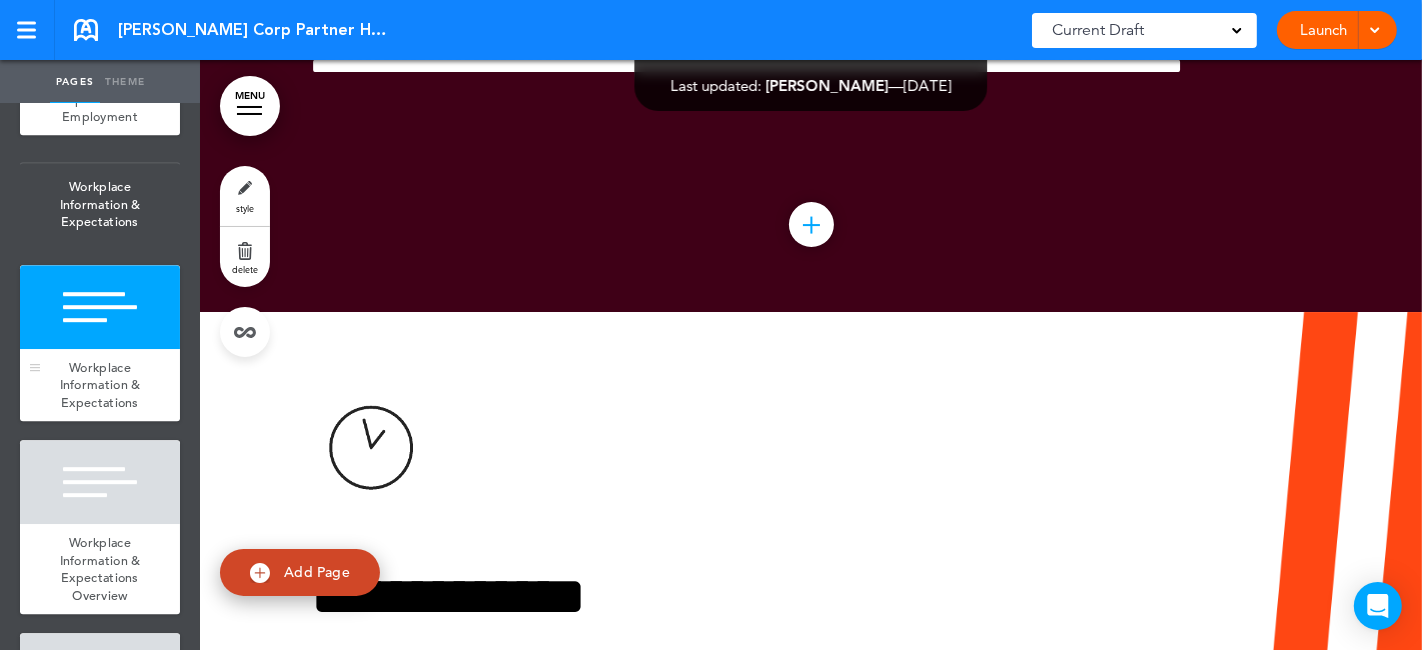click at bounding box center (100, 307) 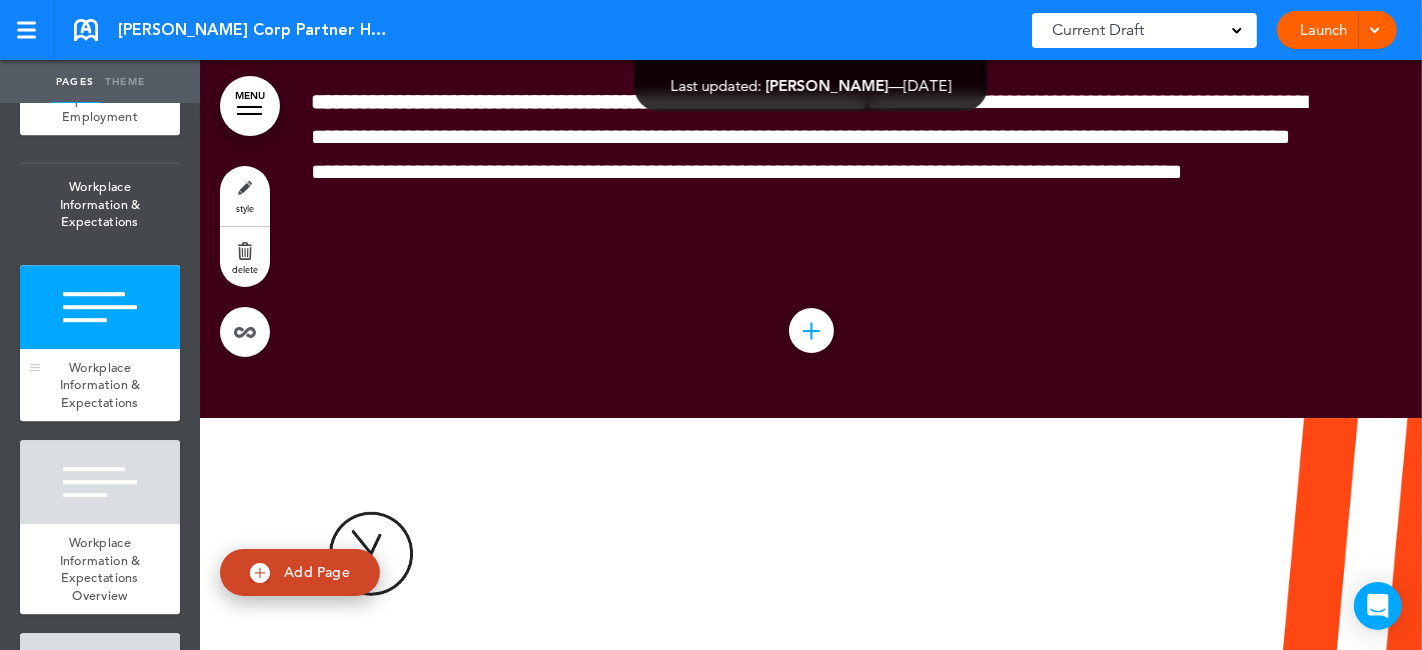scroll, scrollTop: 31211, scrollLeft: 0, axis: vertical 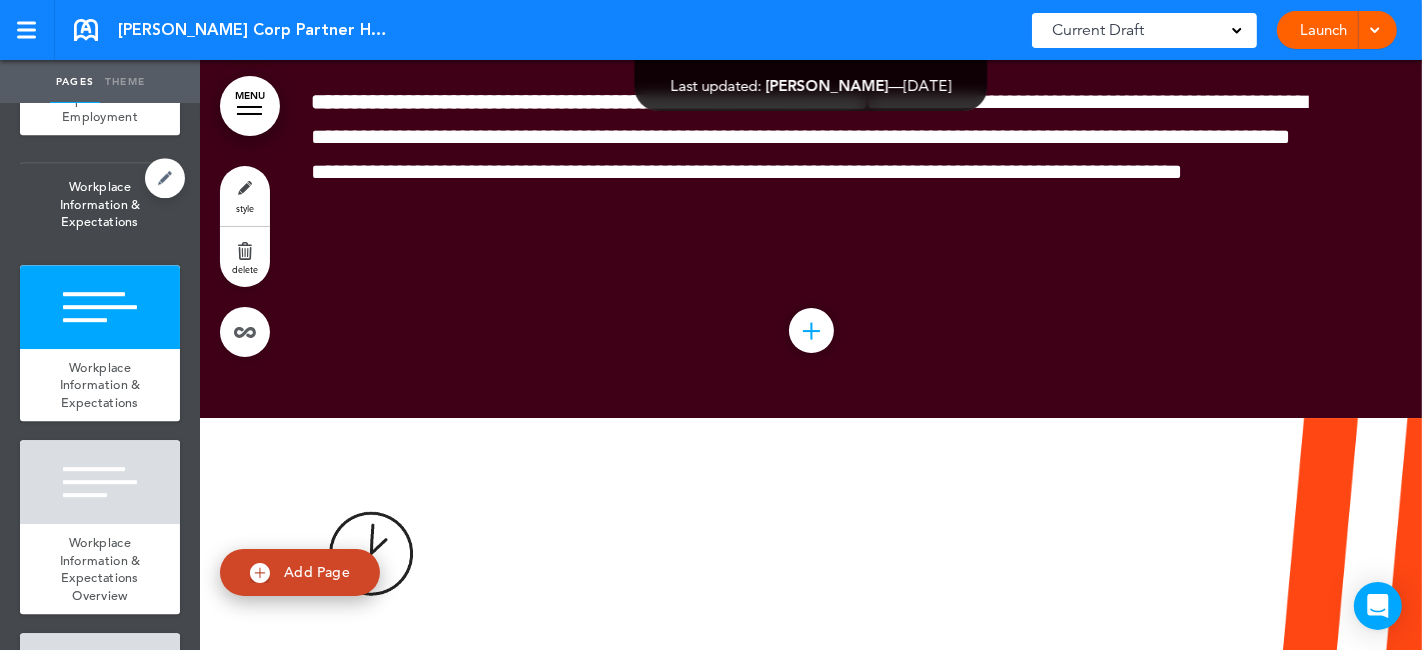 click on "Workplace Information & Expectations" at bounding box center [100, 204] 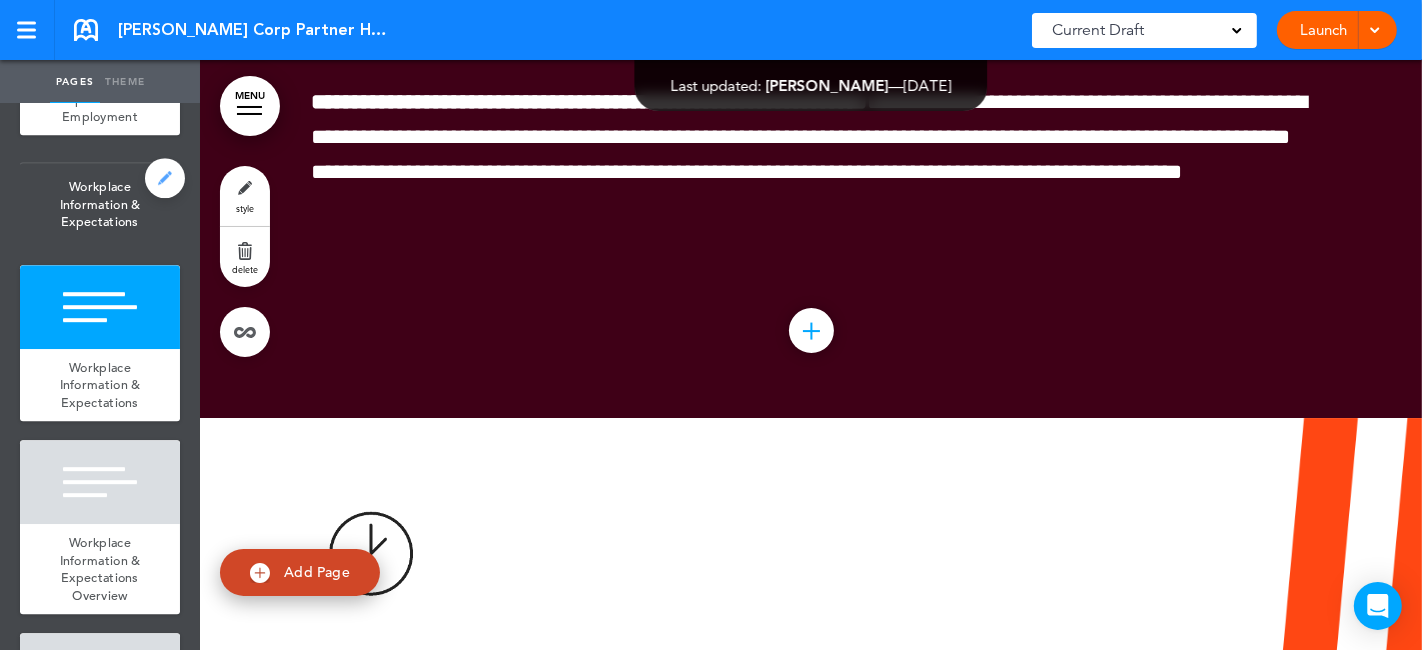 click at bounding box center [165, 178] 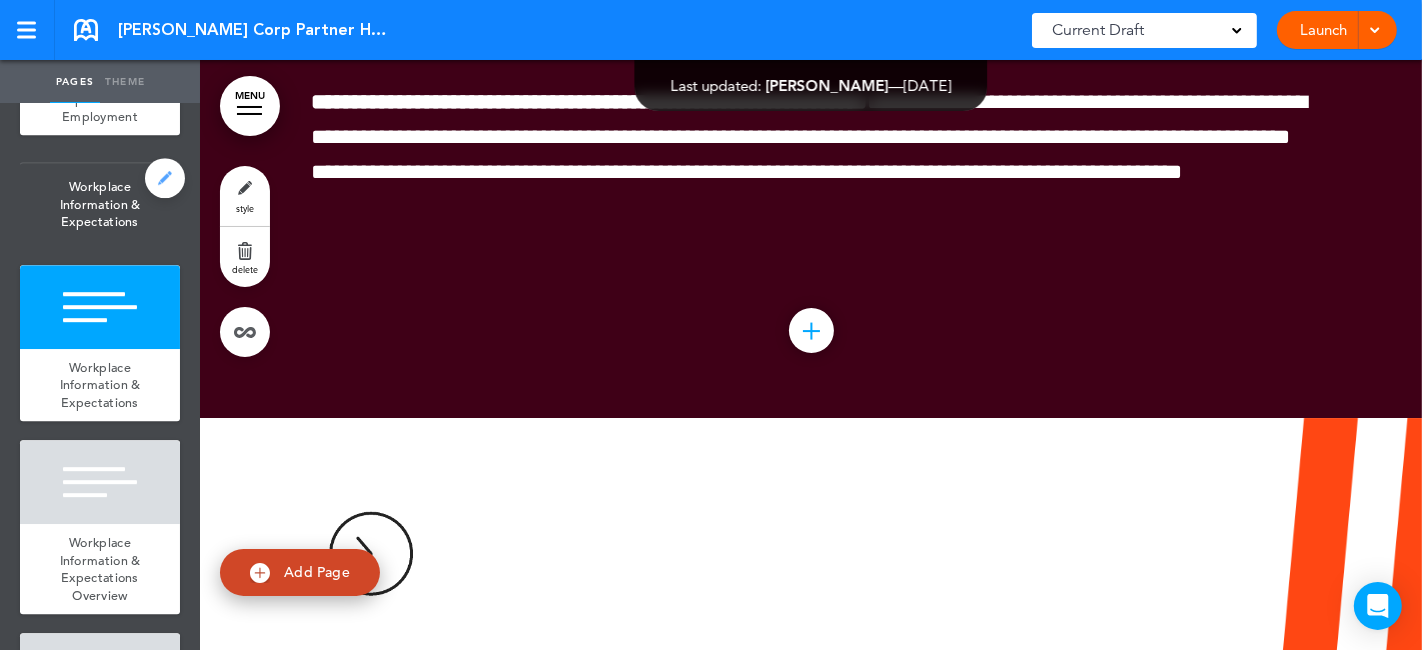 type on "**********" 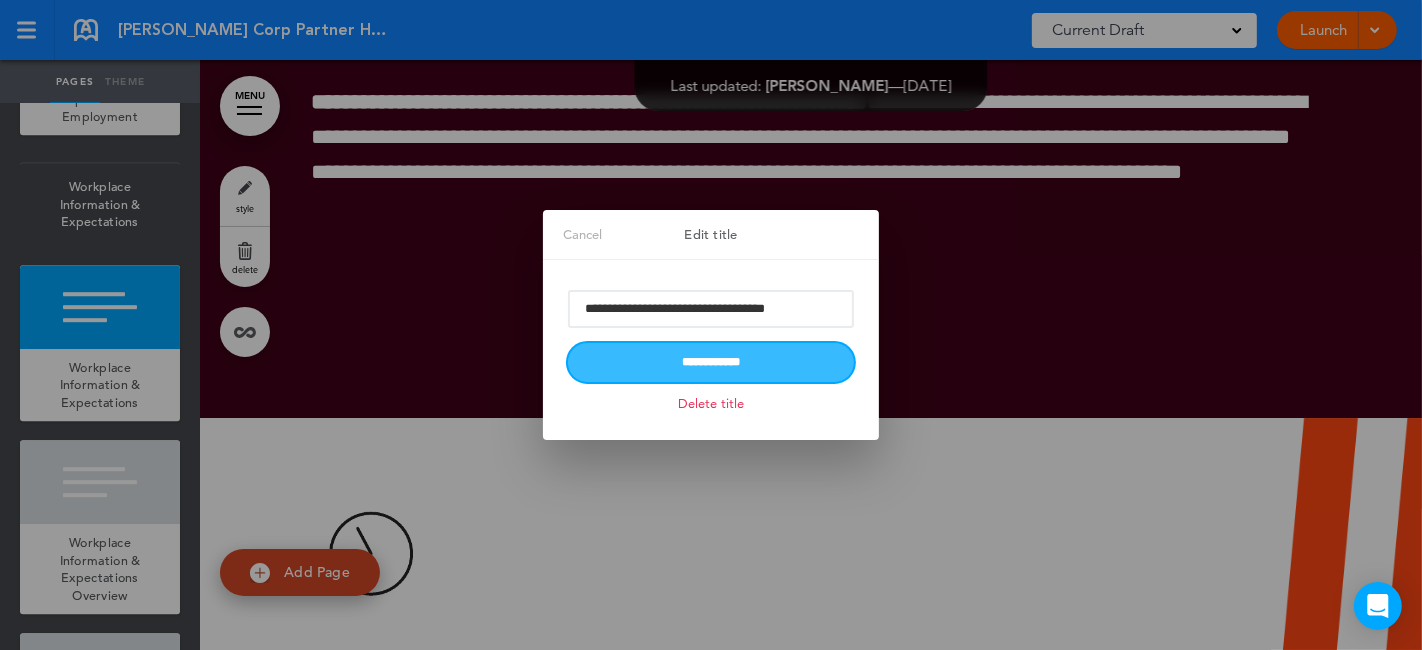 click on "**********" at bounding box center [711, 362] 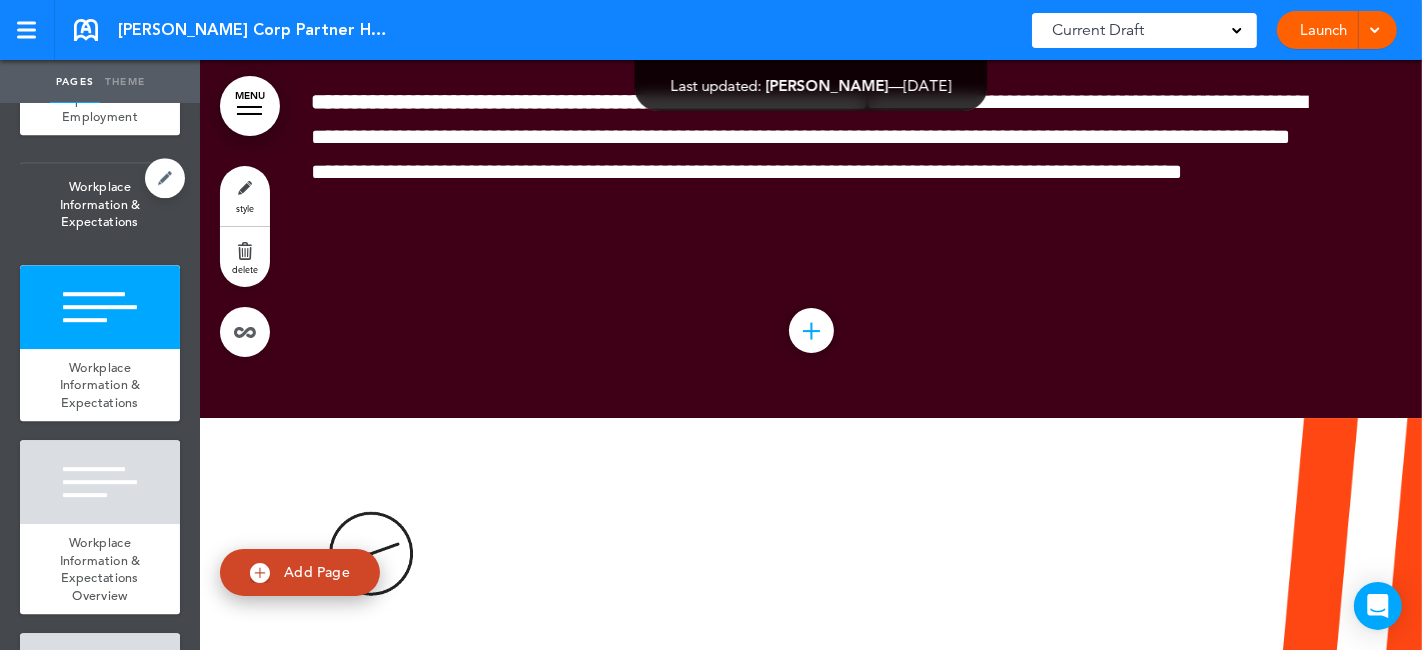 click on "Workplace Information & Expectations" at bounding box center (100, 204) 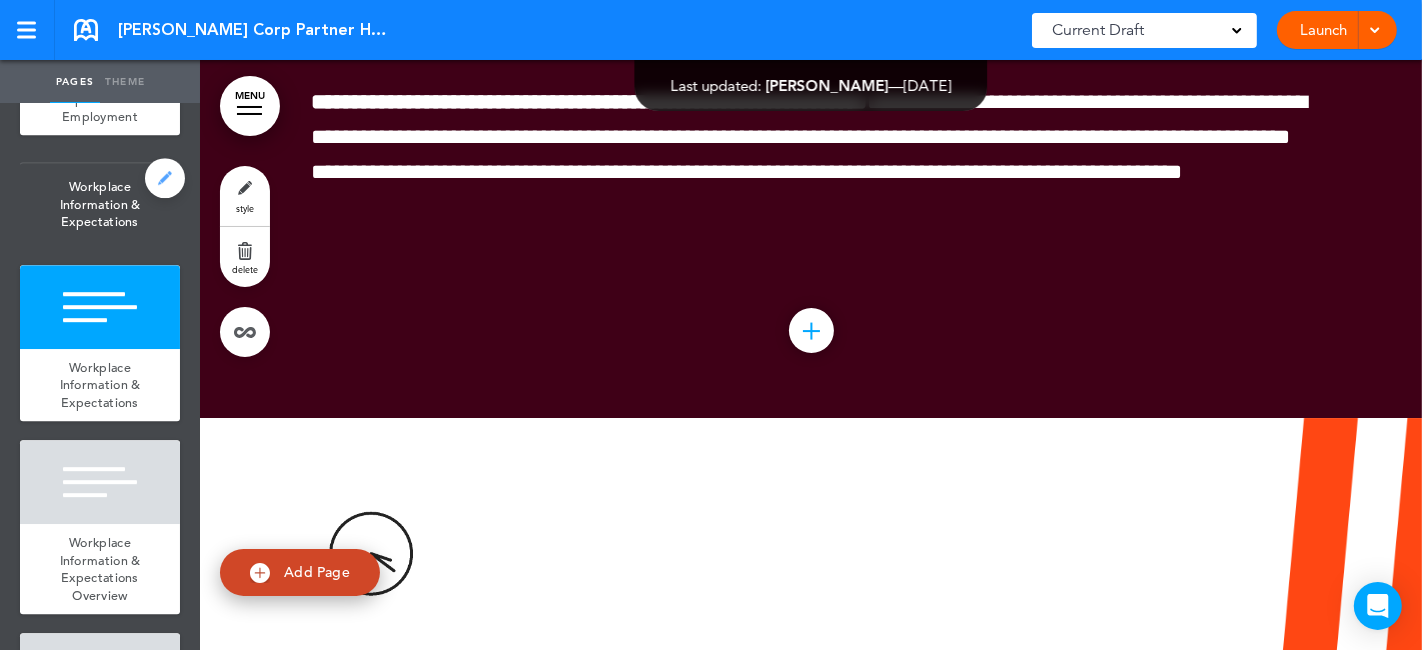 click at bounding box center (165, 178) 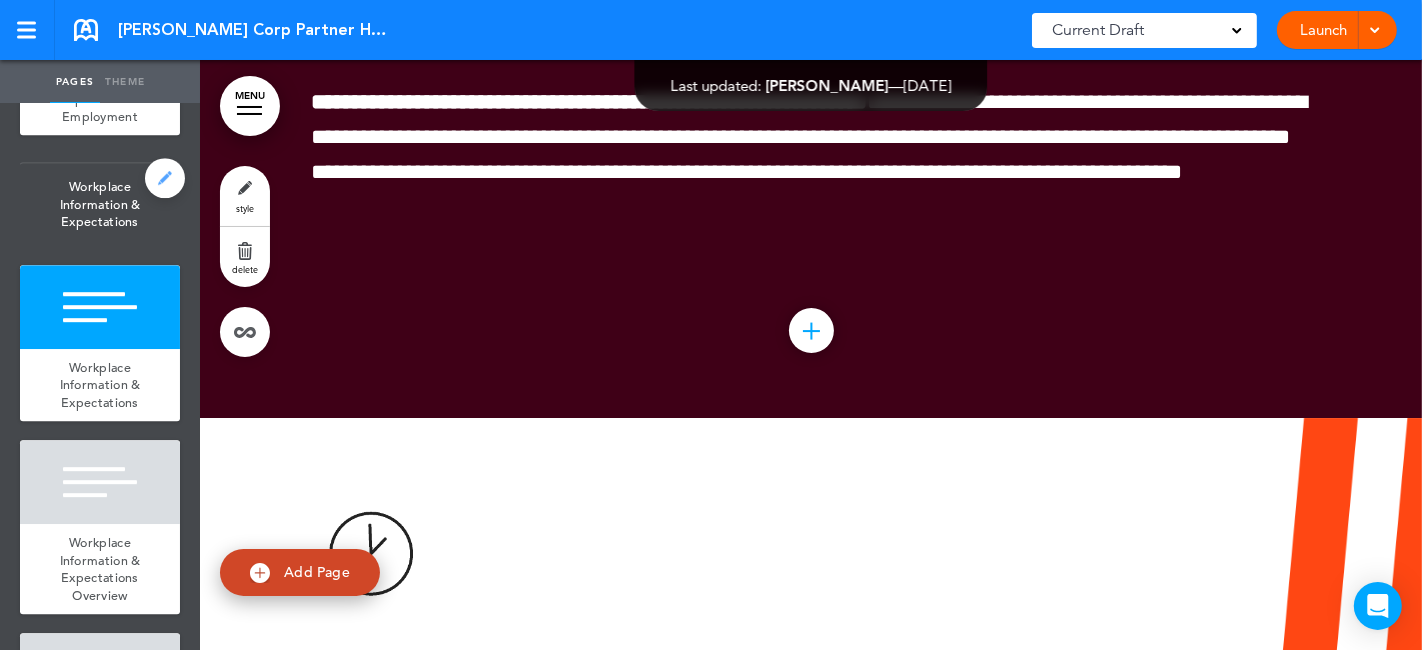 type on "**********" 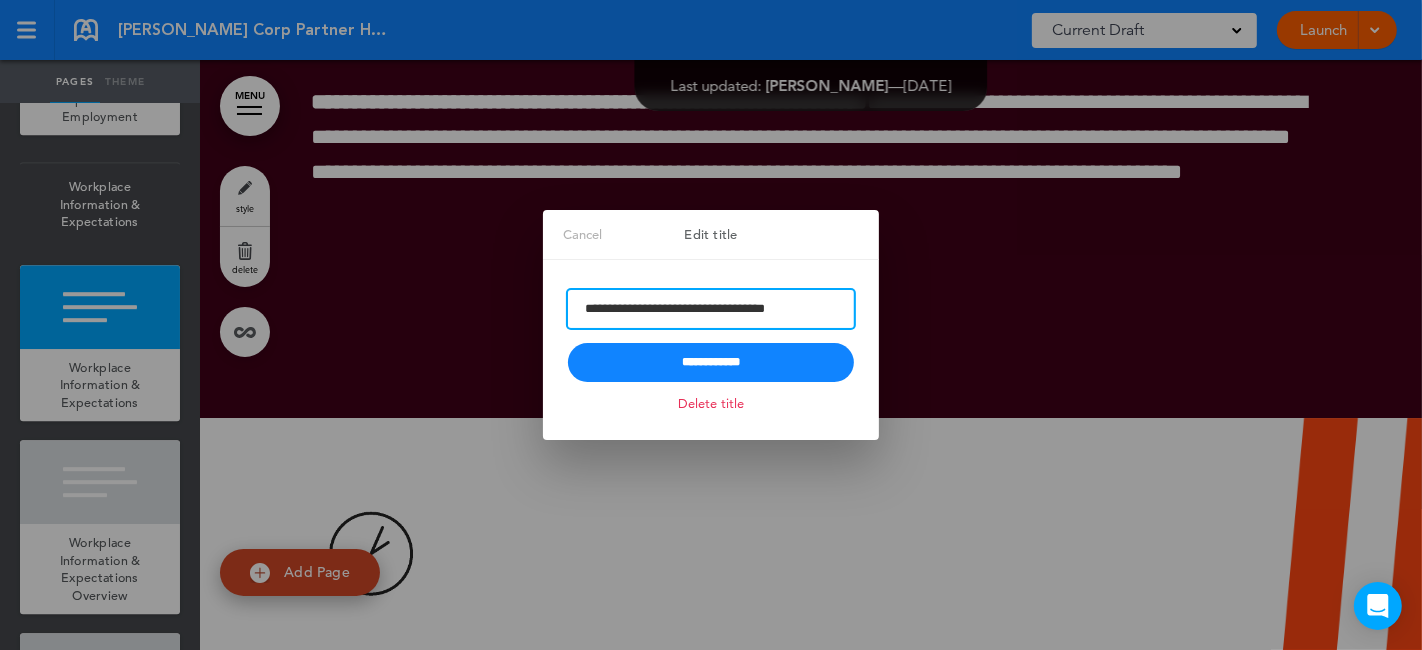 click on "**********" at bounding box center (711, 309) 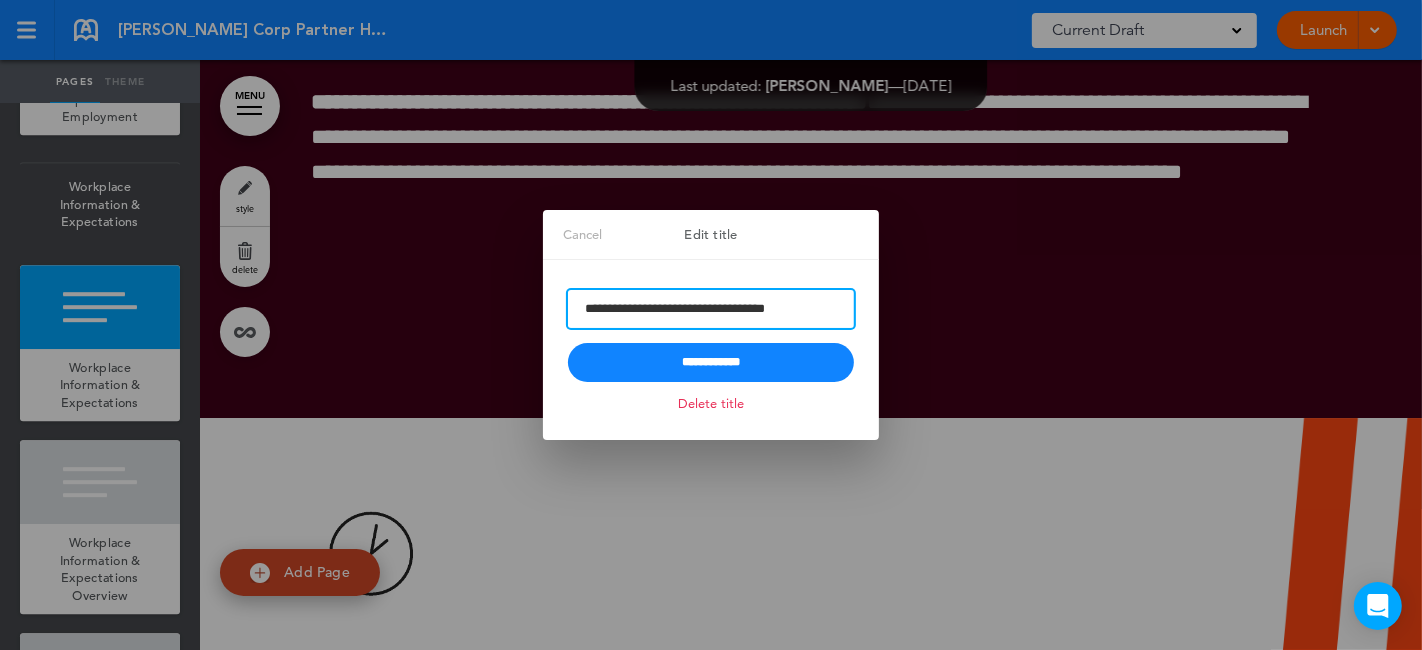 click on "**********" at bounding box center [711, 309] 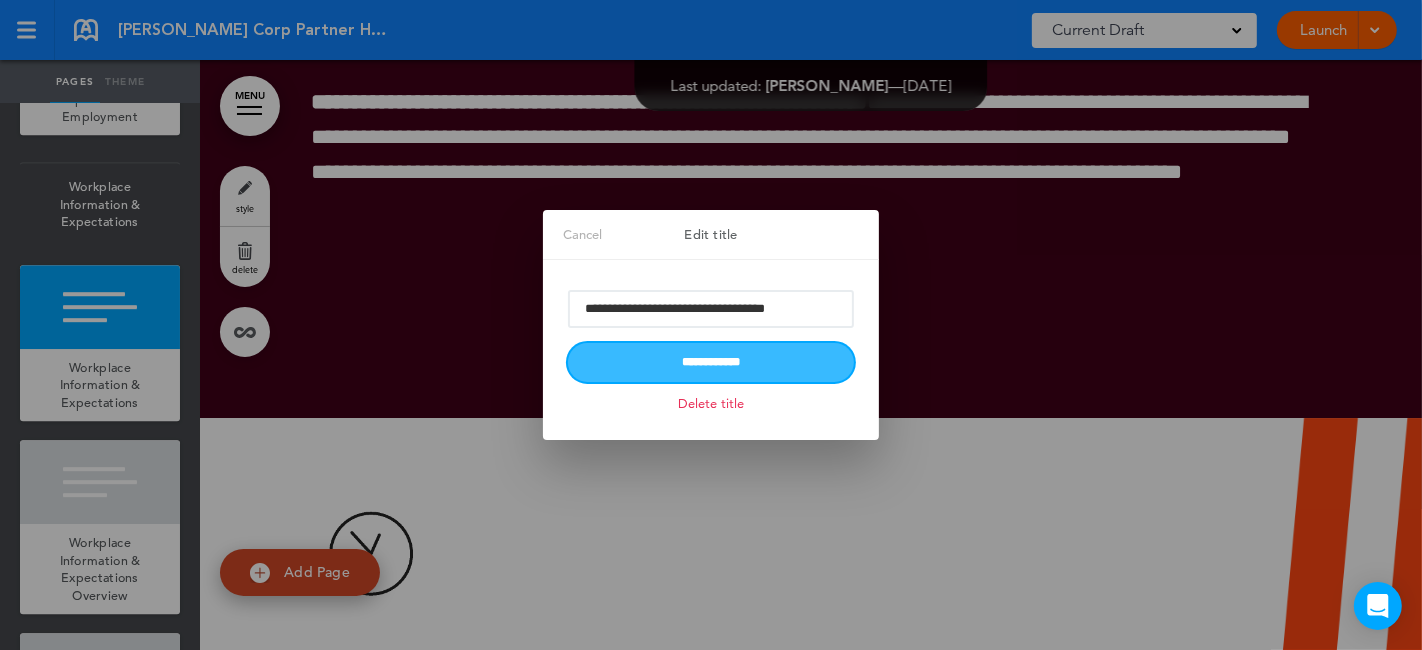 click on "**********" at bounding box center (711, 362) 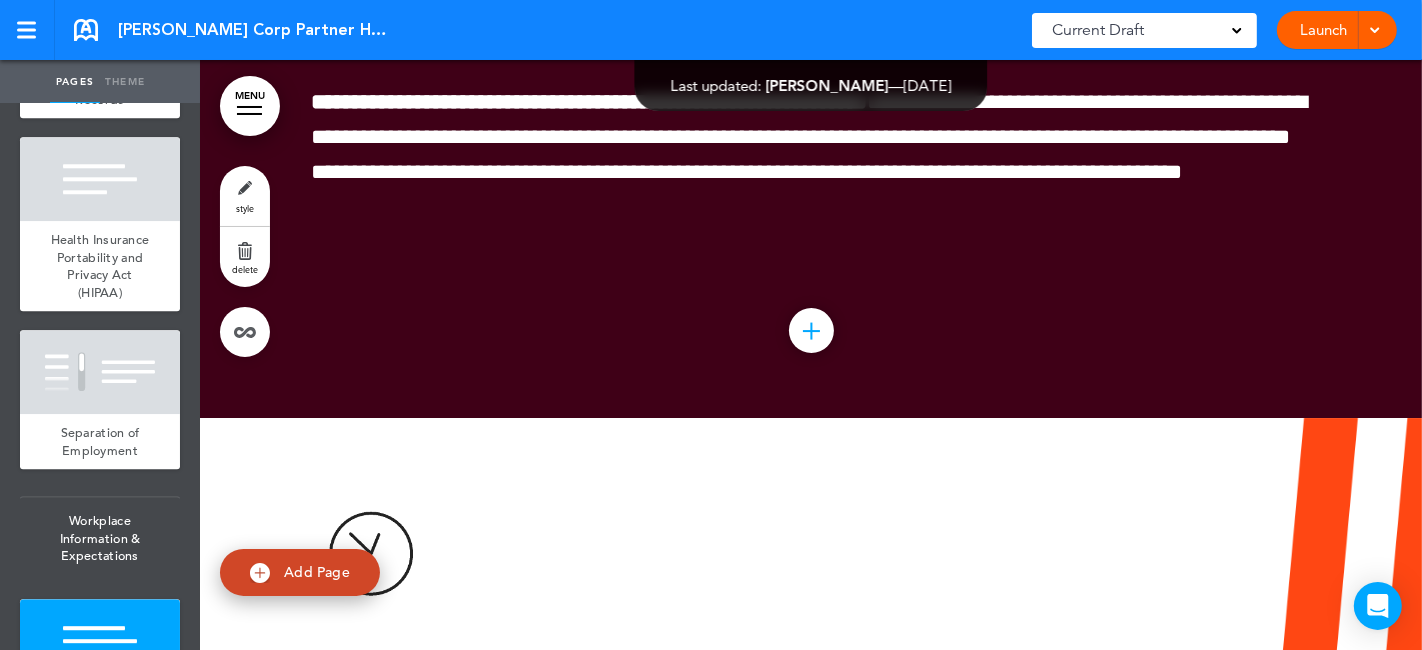 scroll, scrollTop: 5000, scrollLeft: 0, axis: vertical 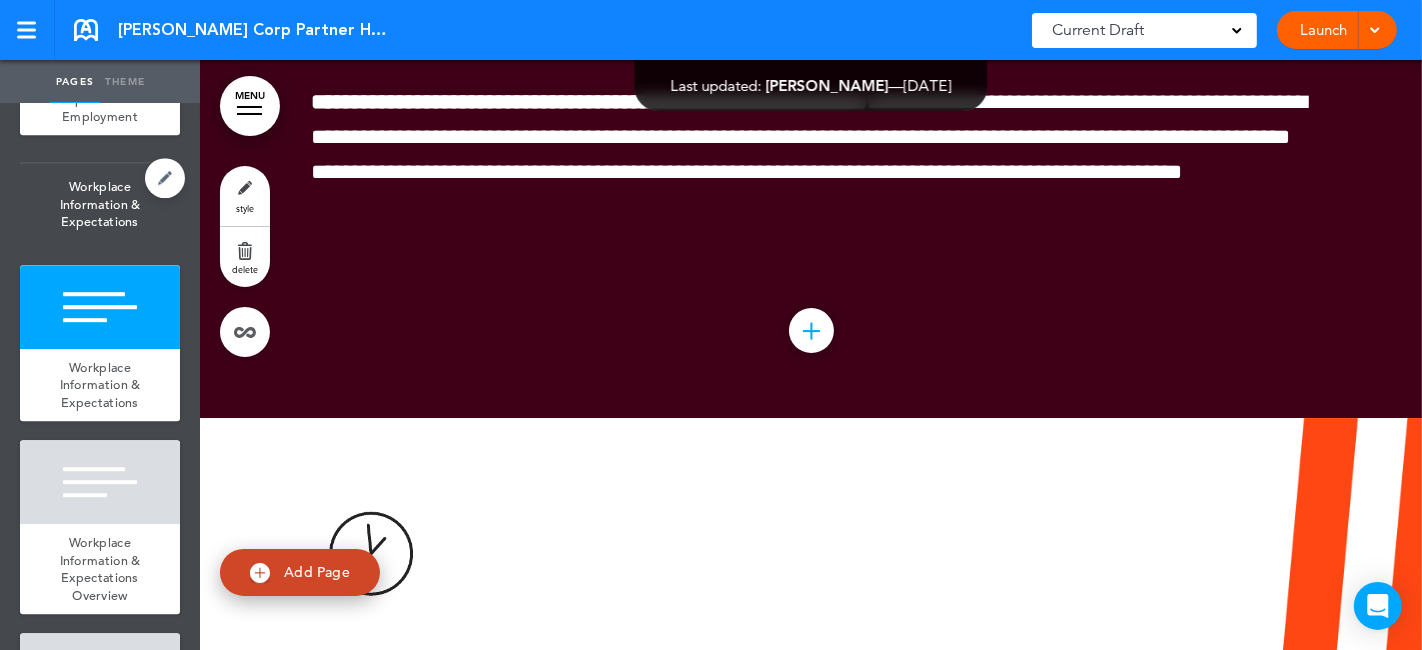 click on "Workplace Information & Expectations" at bounding box center (100, 204) 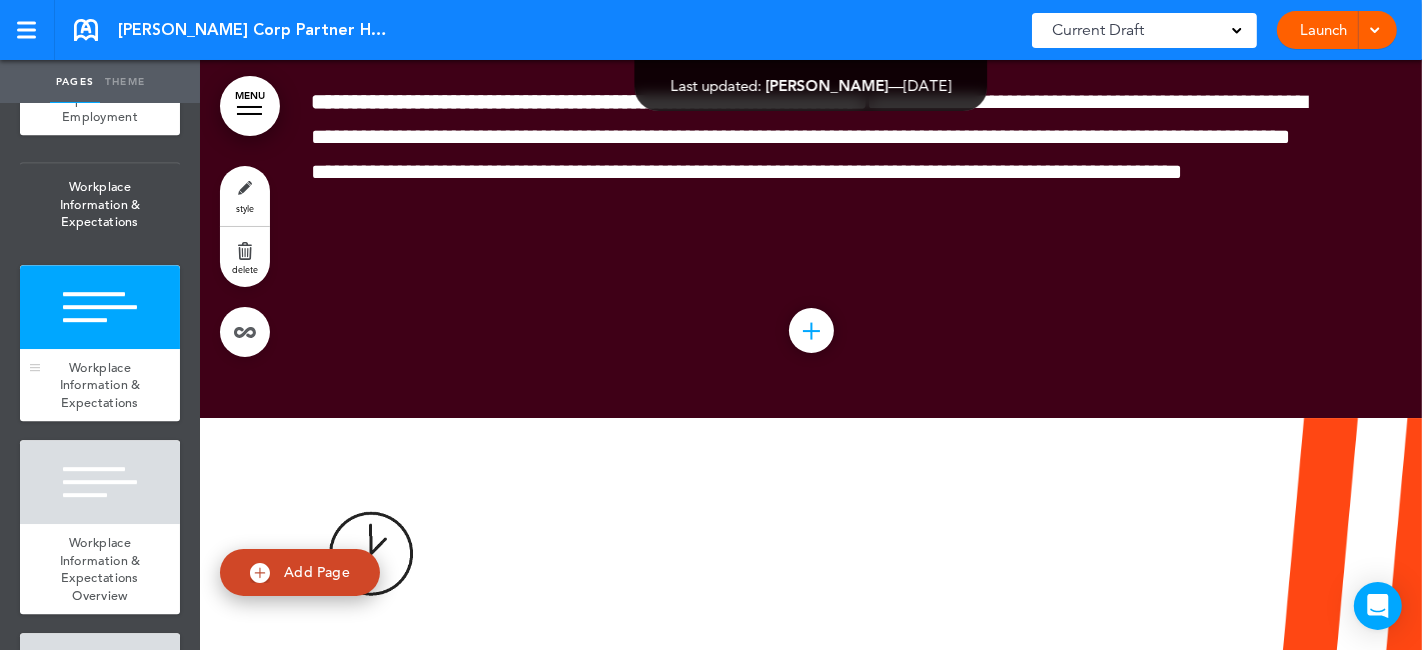 click at bounding box center [100, 307] 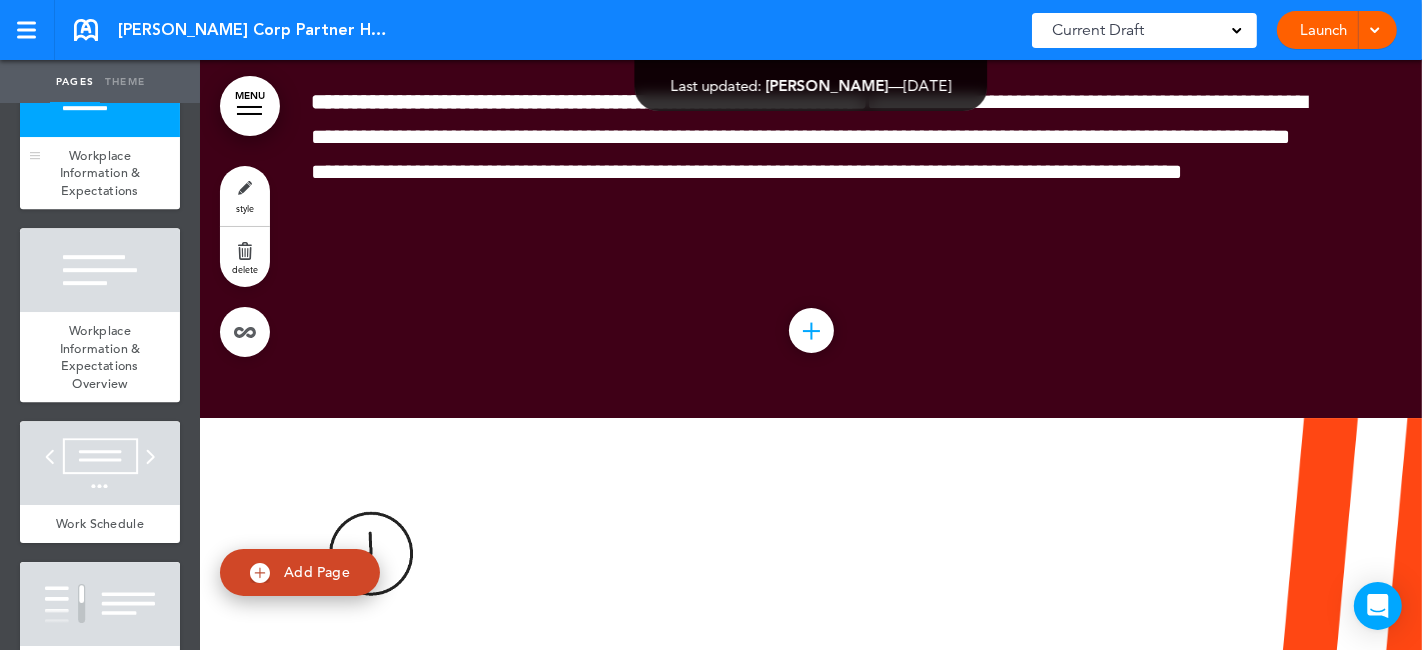 scroll, scrollTop: 5222, scrollLeft: 0, axis: vertical 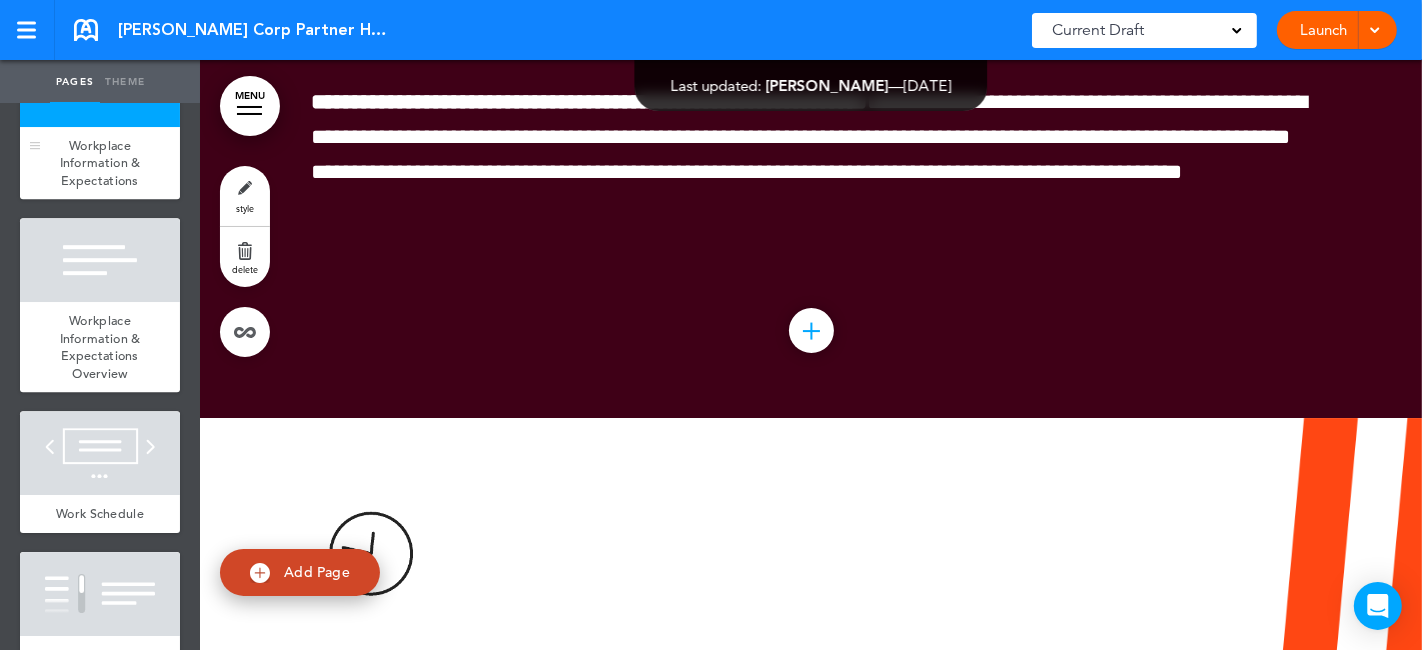 click on "Workplace Information & Expectations Overview" at bounding box center (100, 347) 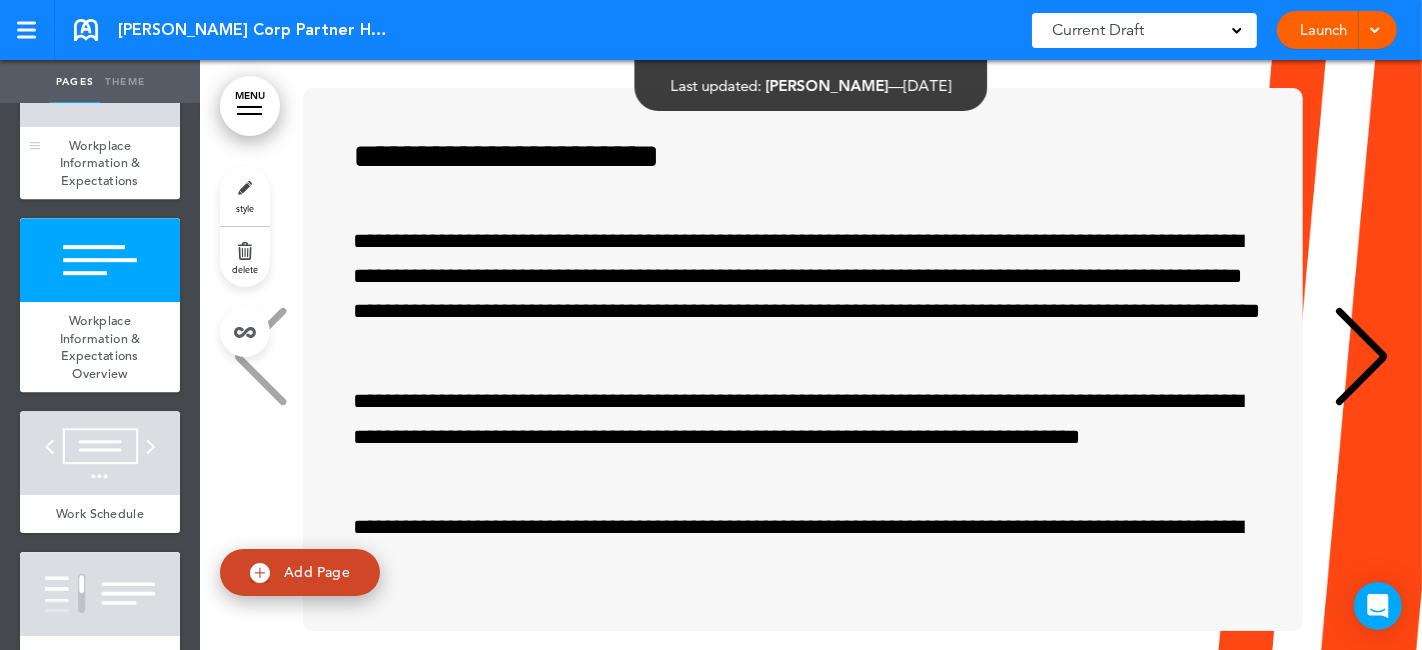 scroll, scrollTop: 31931, scrollLeft: 0, axis: vertical 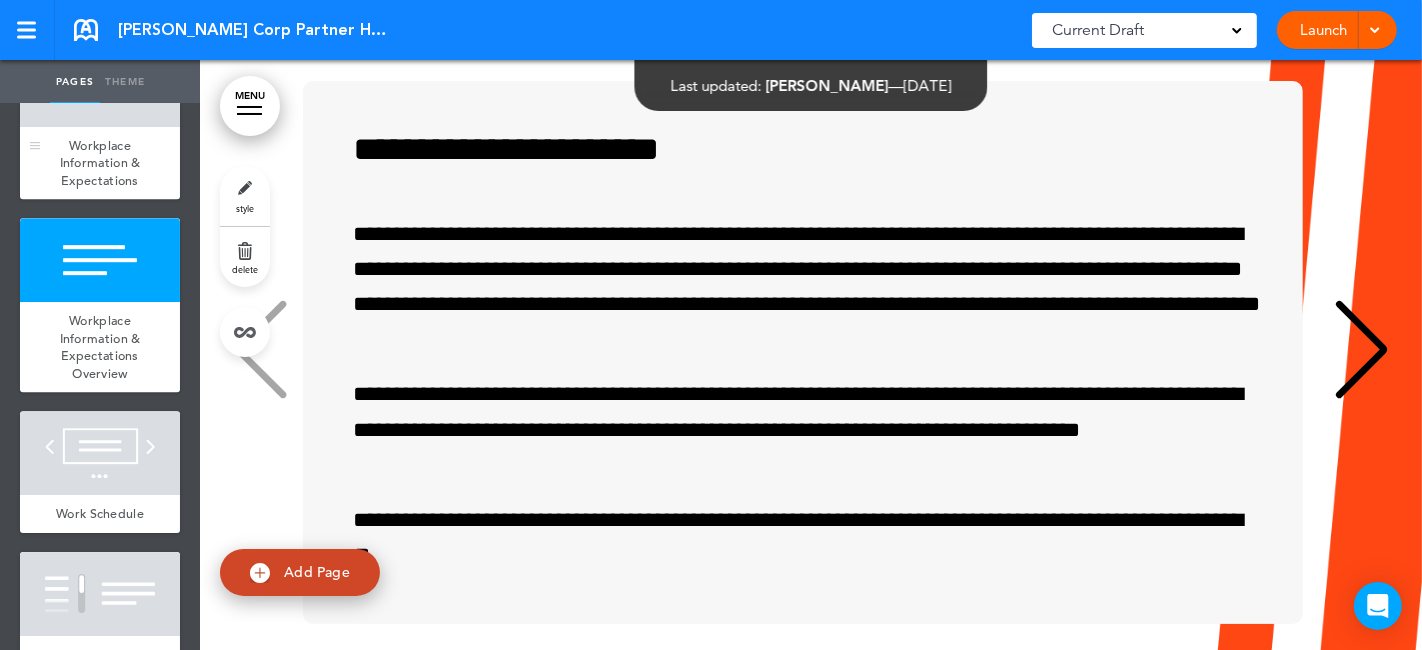 click on "Workplace Information & Expectations" at bounding box center [100, 163] 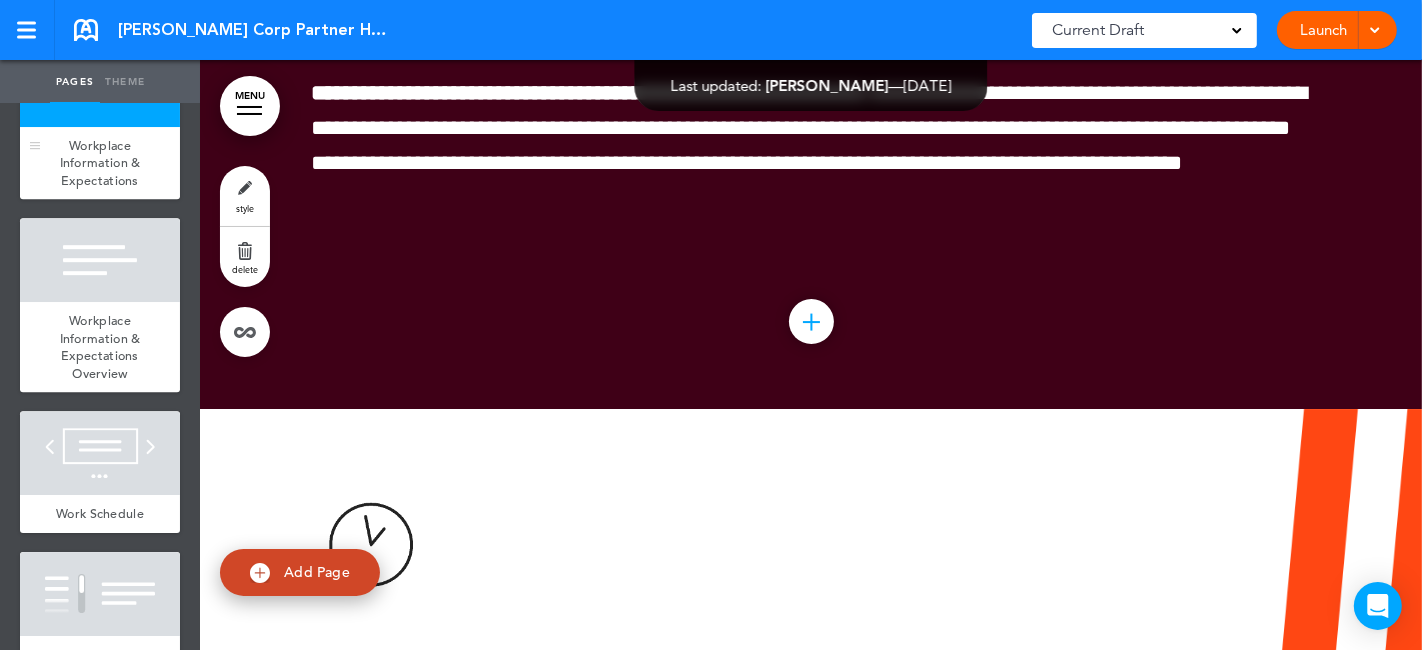 scroll, scrollTop: 31211, scrollLeft: 0, axis: vertical 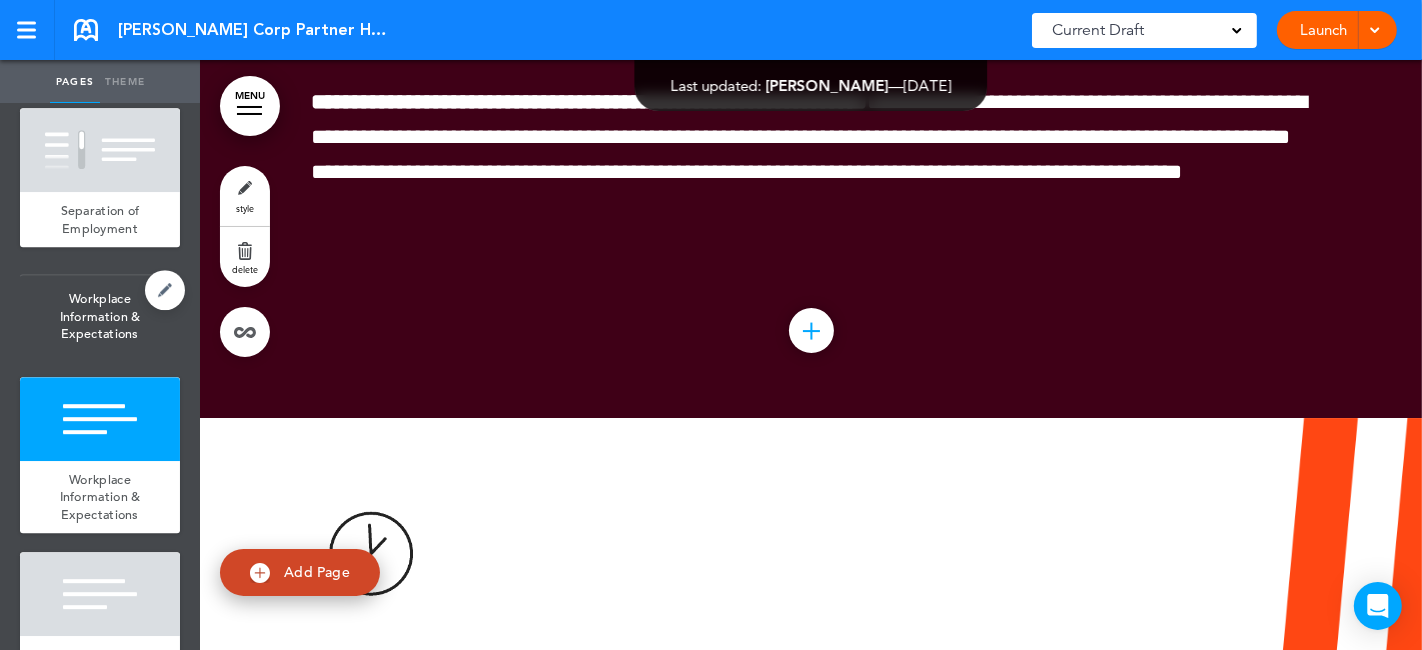 click on "Workplace Information & Expectations" at bounding box center [100, 316] 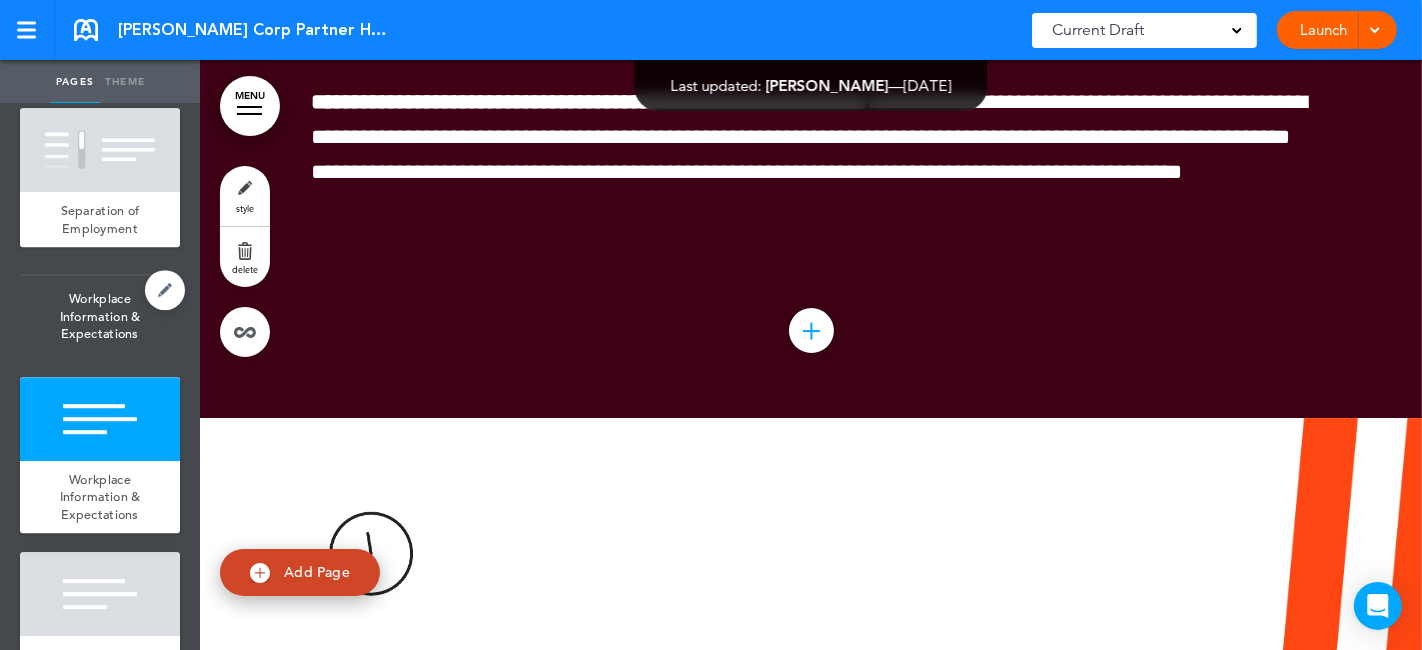 click on "Workplace Information & Expectations" at bounding box center (100, 316) 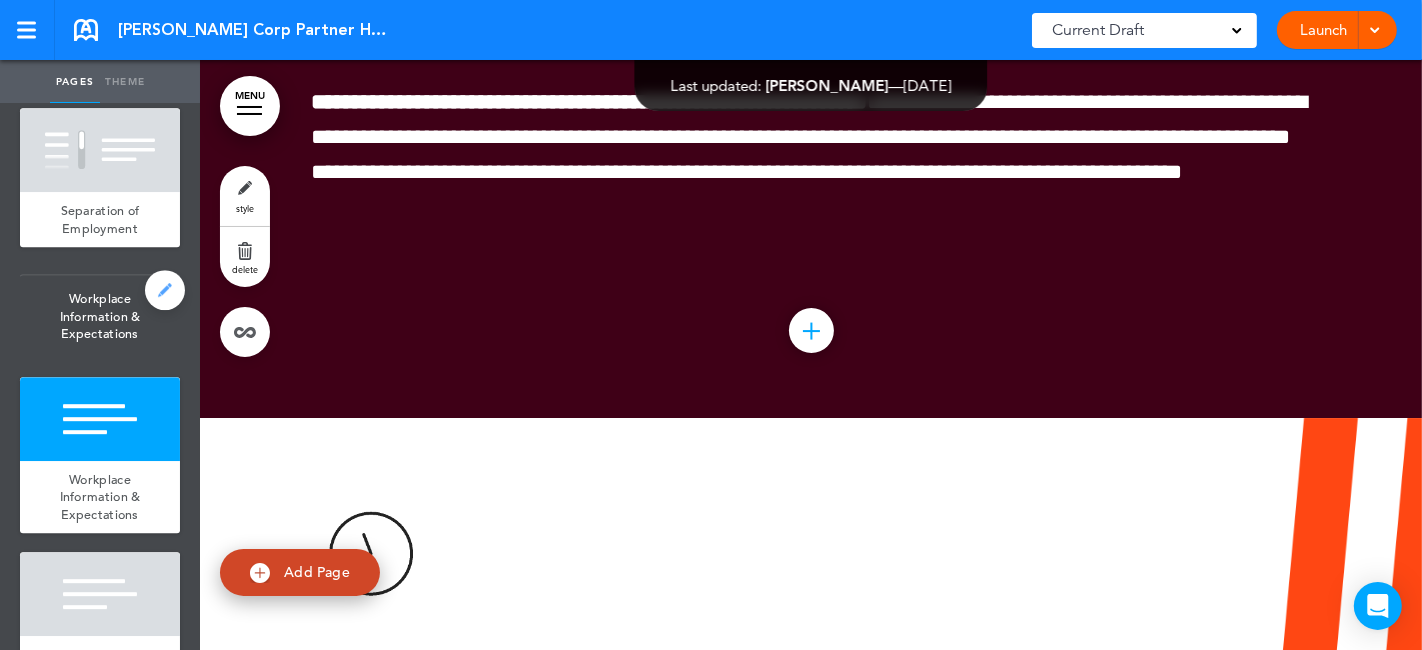 click at bounding box center [165, 290] 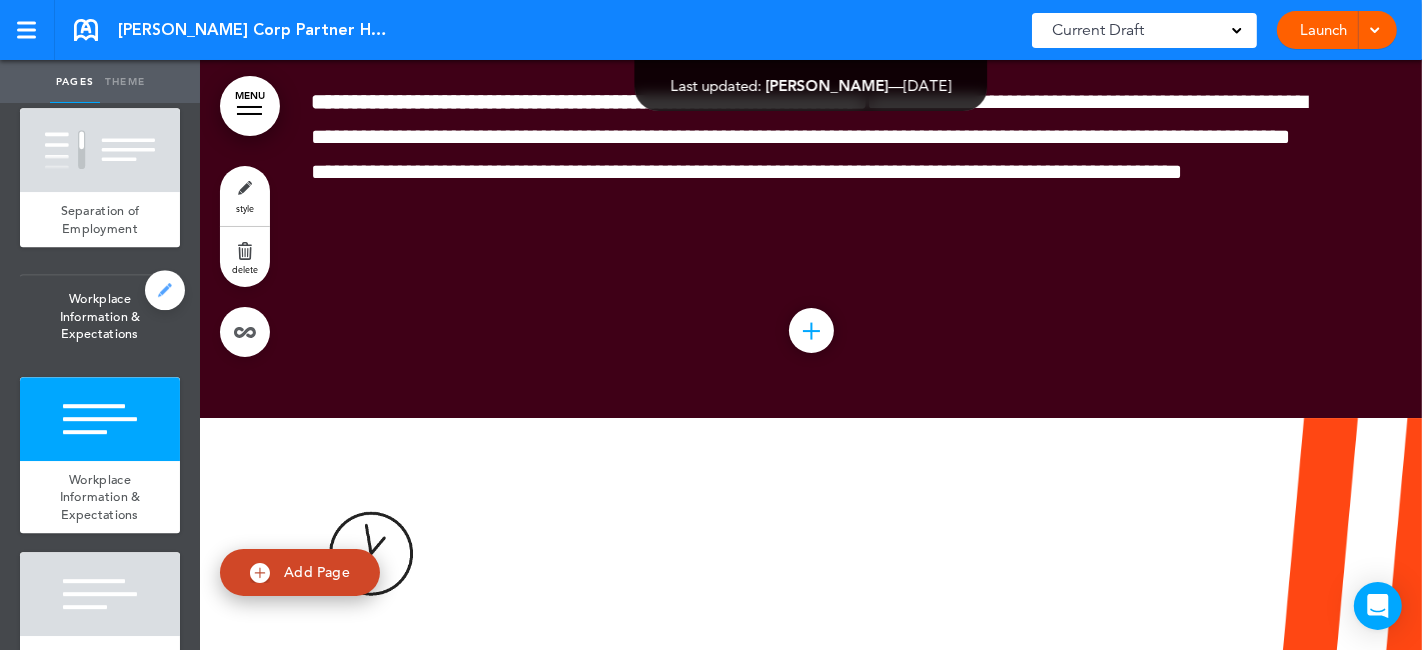 type on "**********" 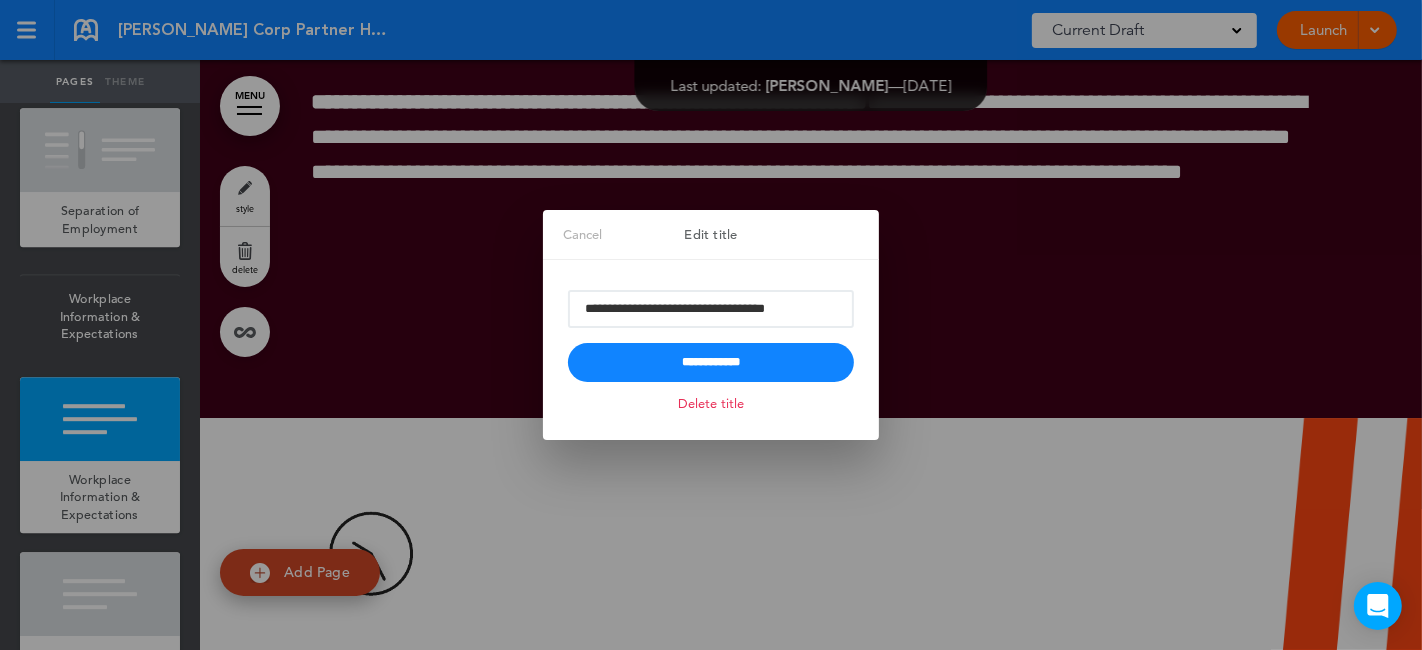 click on "Delete title" at bounding box center (711, 403) 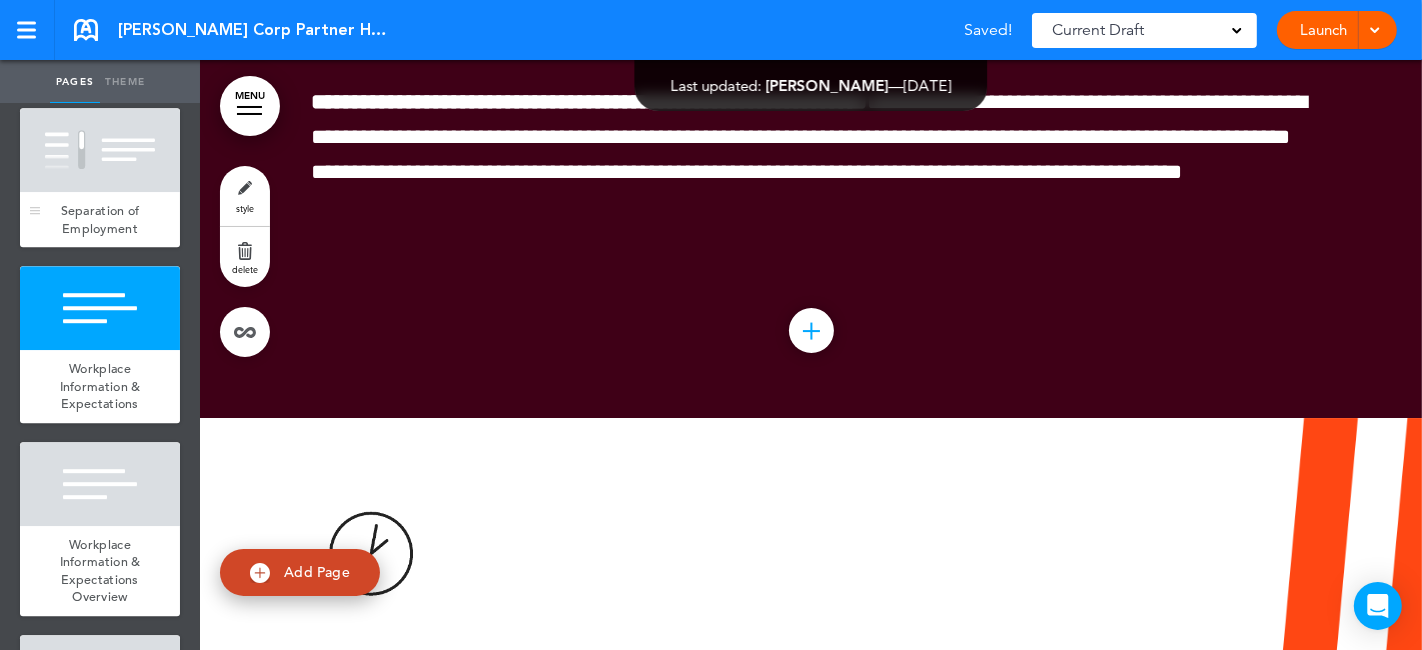 click on "Separation of Employment" at bounding box center [100, 219] 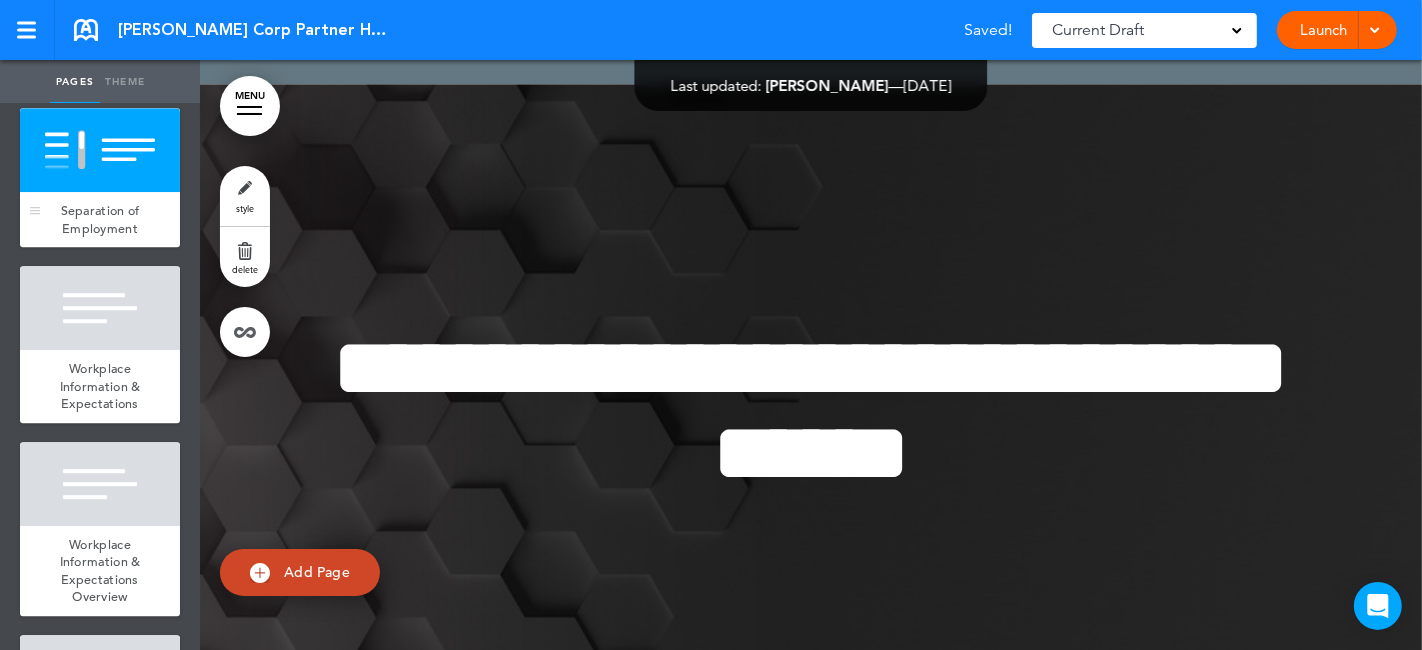 scroll, scrollTop: 30095, scrollLeft: 0, axis: vertical 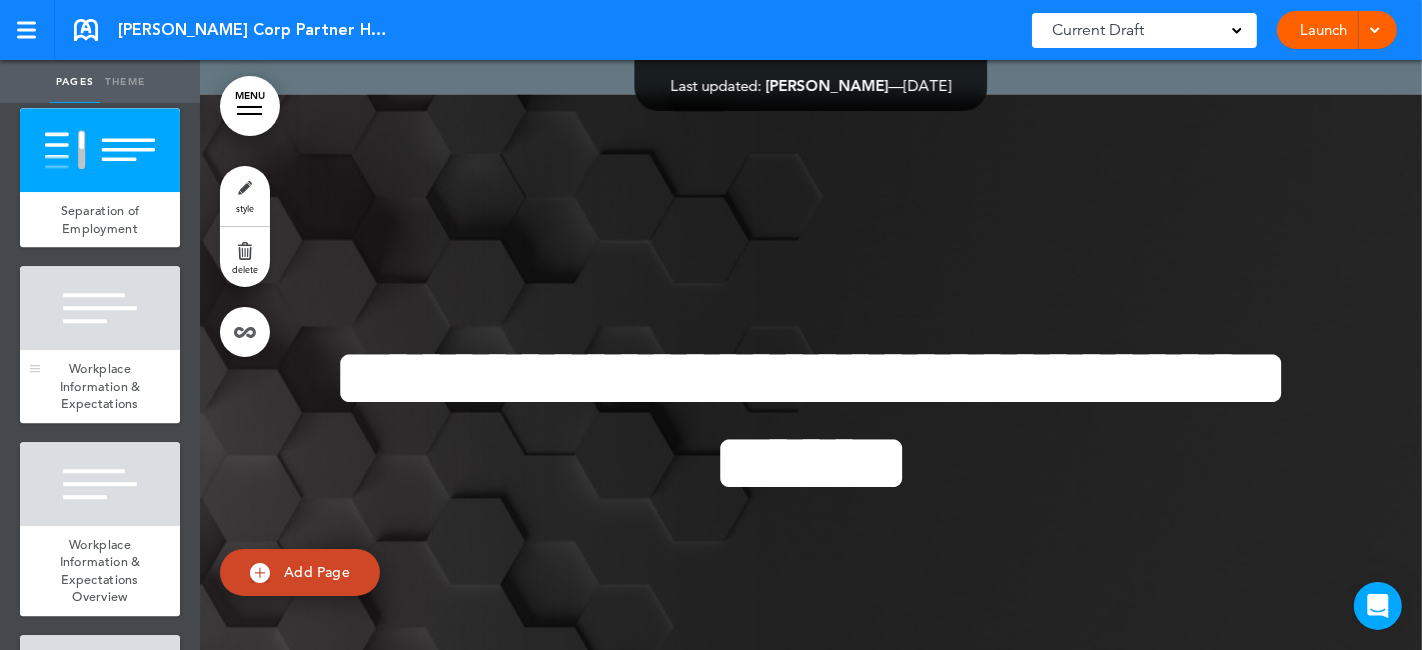 click at bounding box center [100, 308] 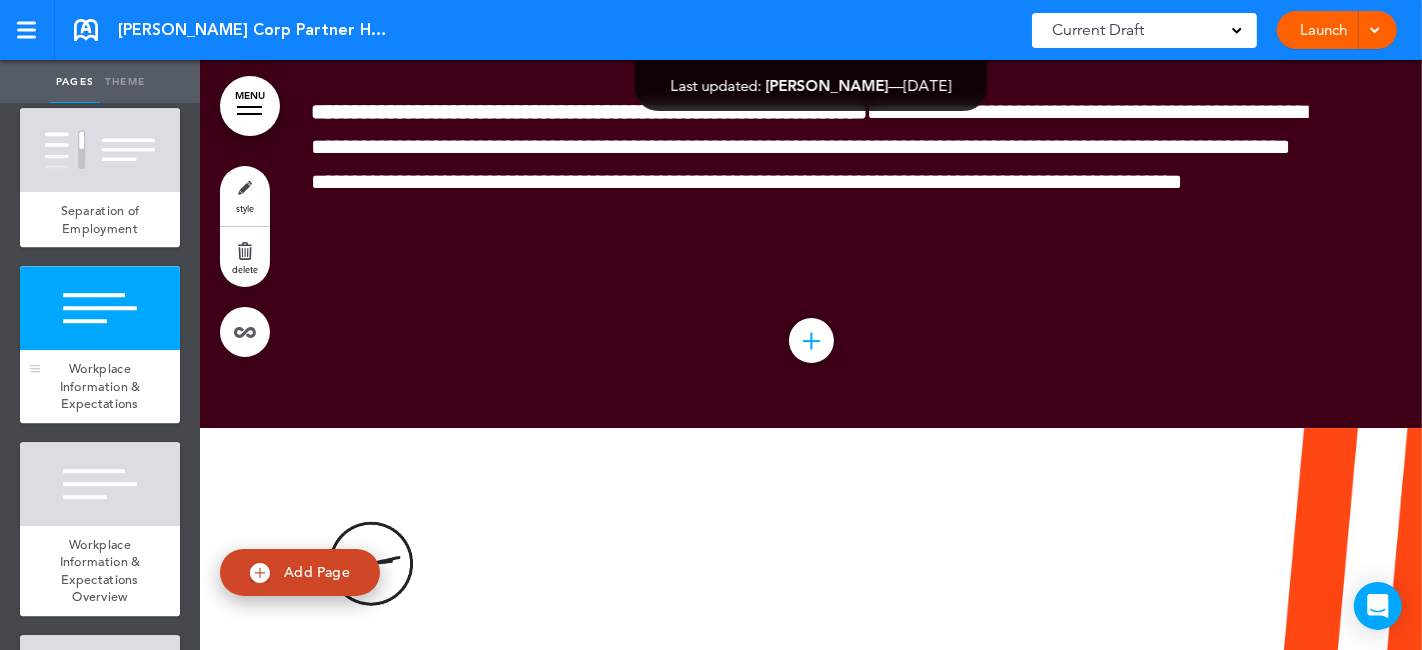 scroll, scrollTop: 31211, scrollLeft: 0, axis: vertical 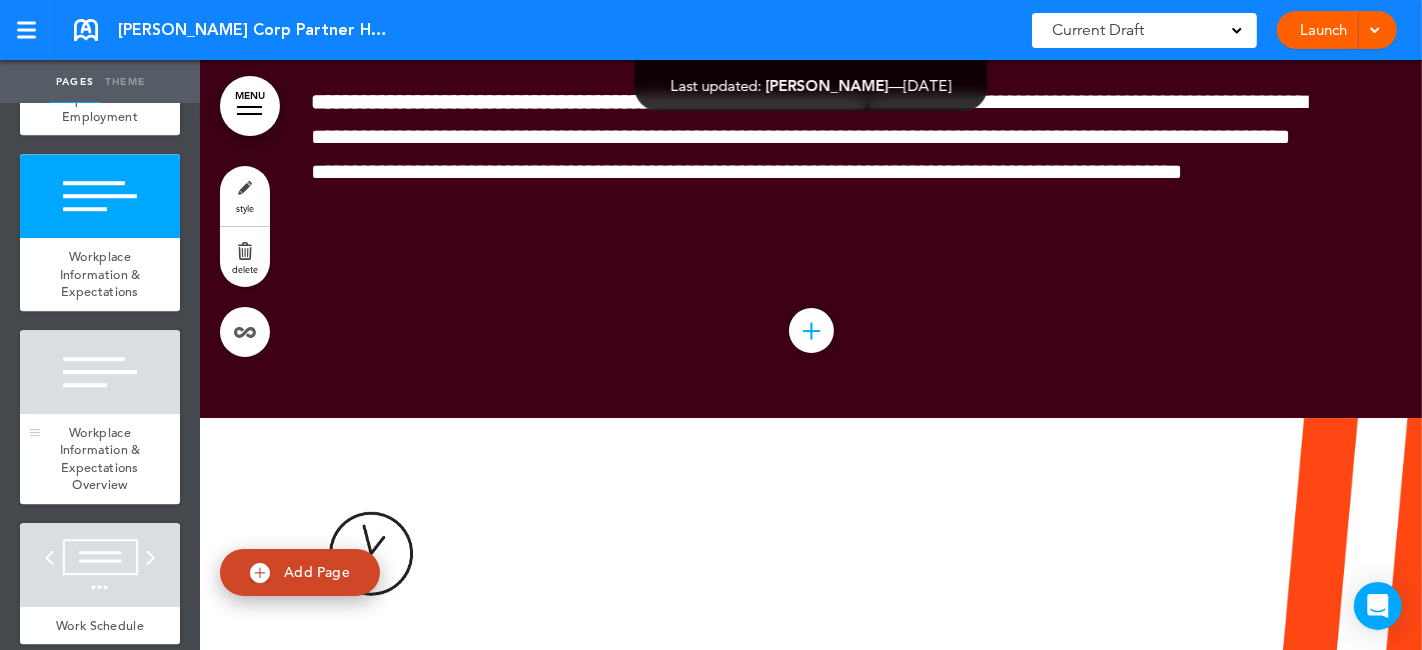 click at bounding box center [100, 372] 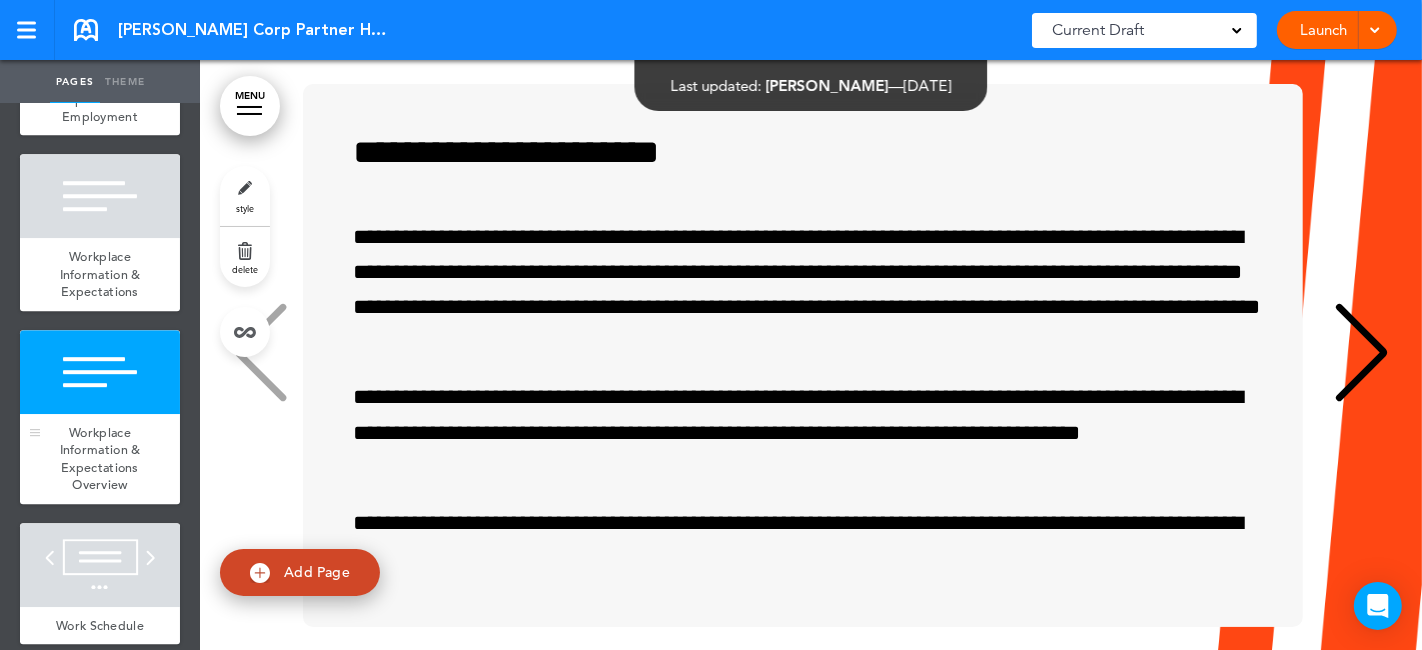 scroll, scrollTop: 31931, scrollLeft: 0, axis: vertical 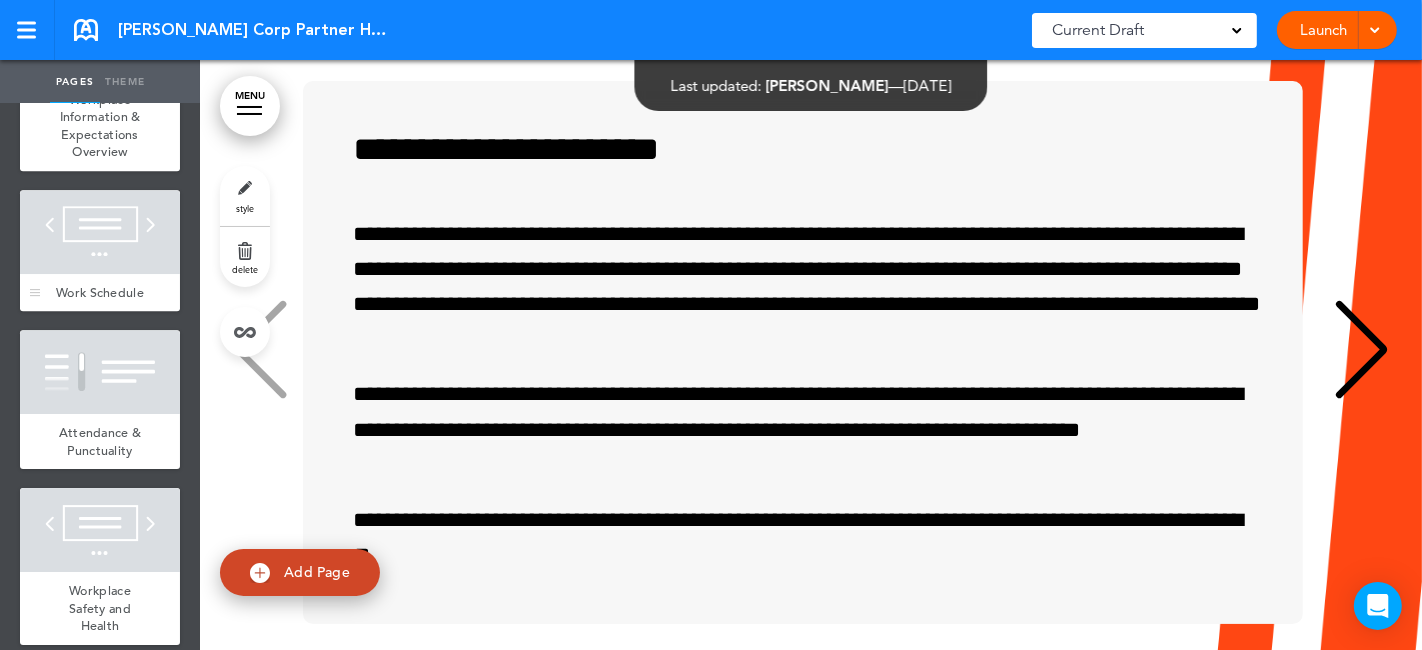 click on "Work Schedule" at bounding box center (100, 292) 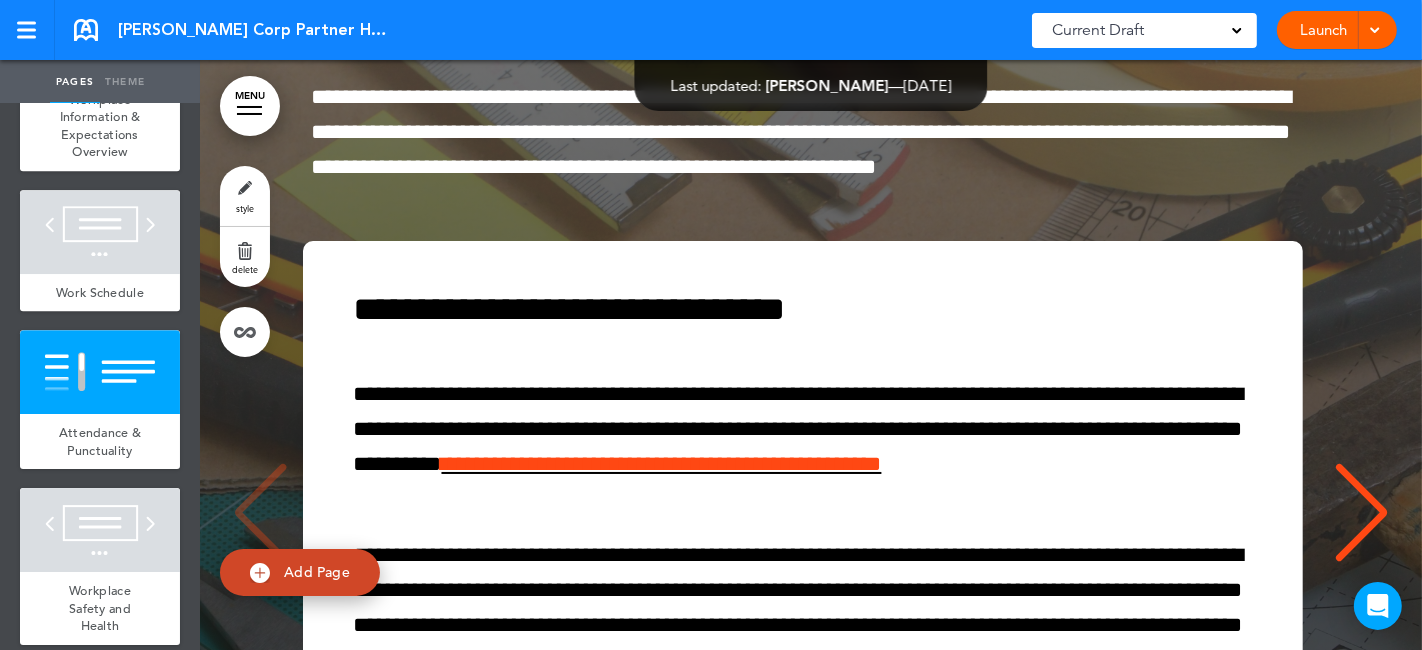 scroll, scrollTop: 34206, scrollLeft: 0, axis: vertical 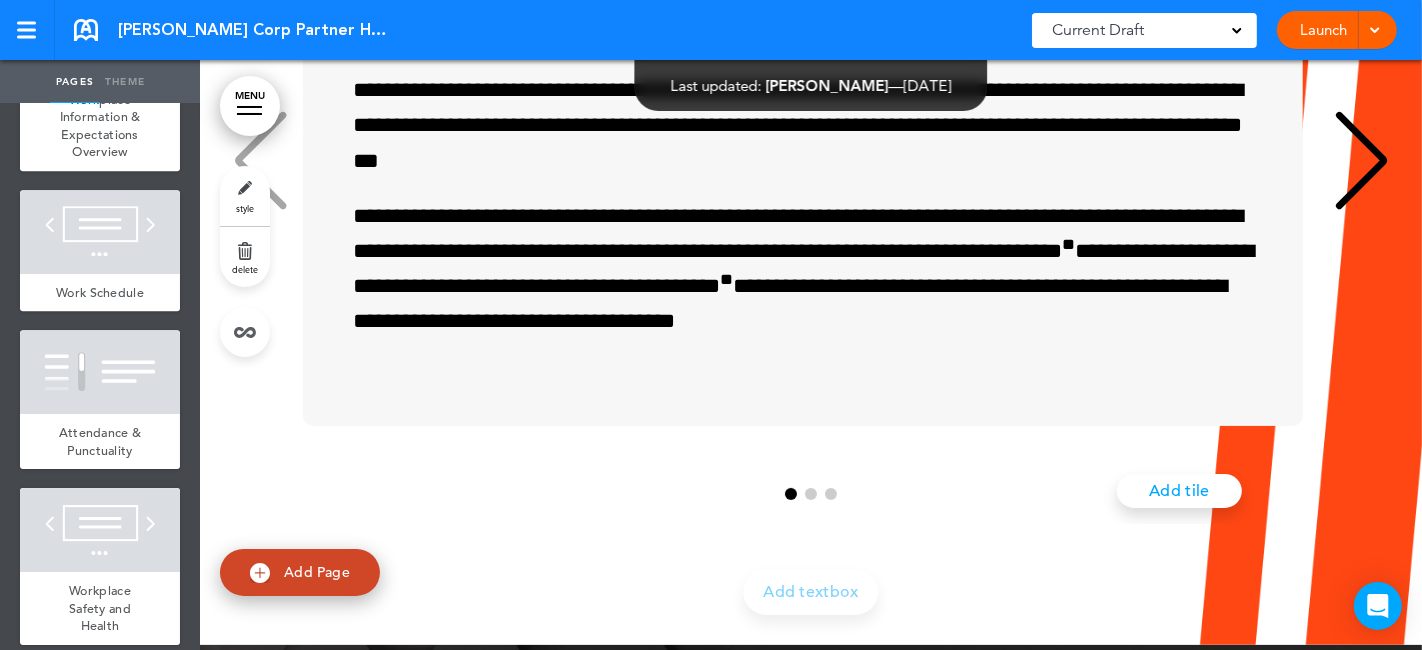 click on "**********" at bounding box center (449, -1200) 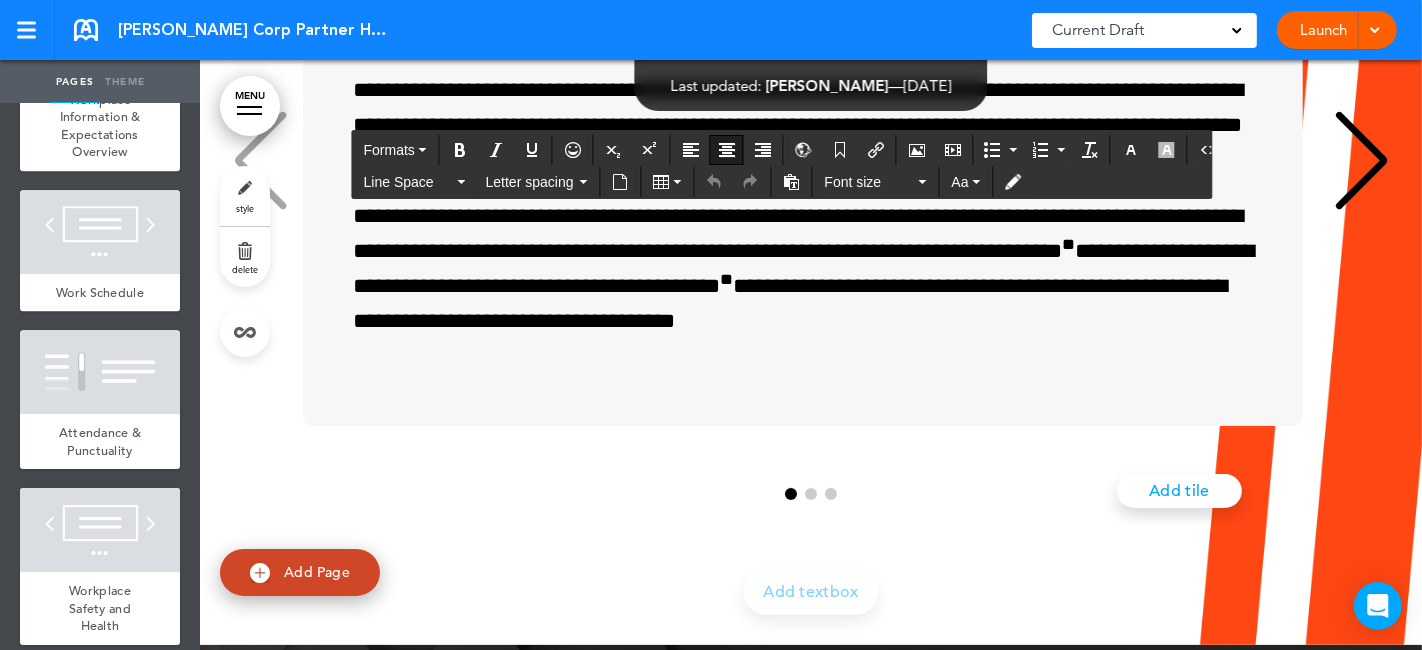 scroll, scrollTop: 222, scrollLeft: 0, axis: vertical 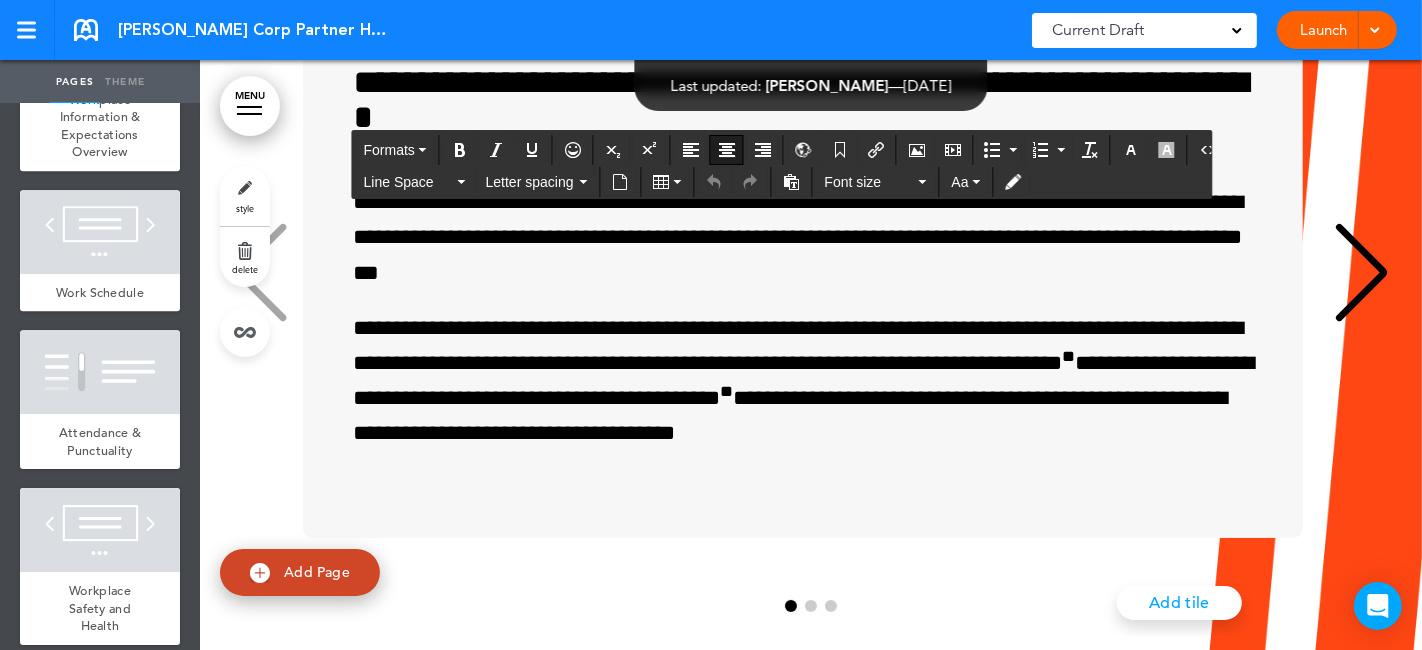 click on "**********" at bounding box center [1026, -1027] 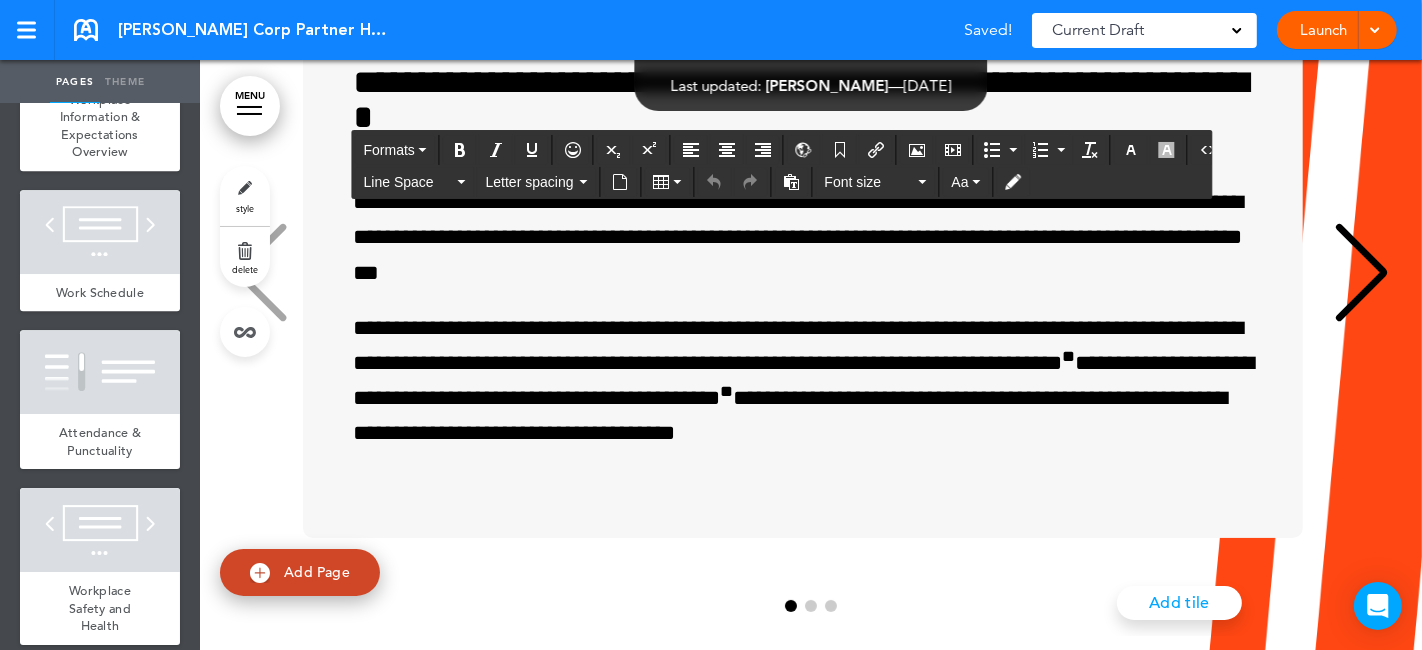 type 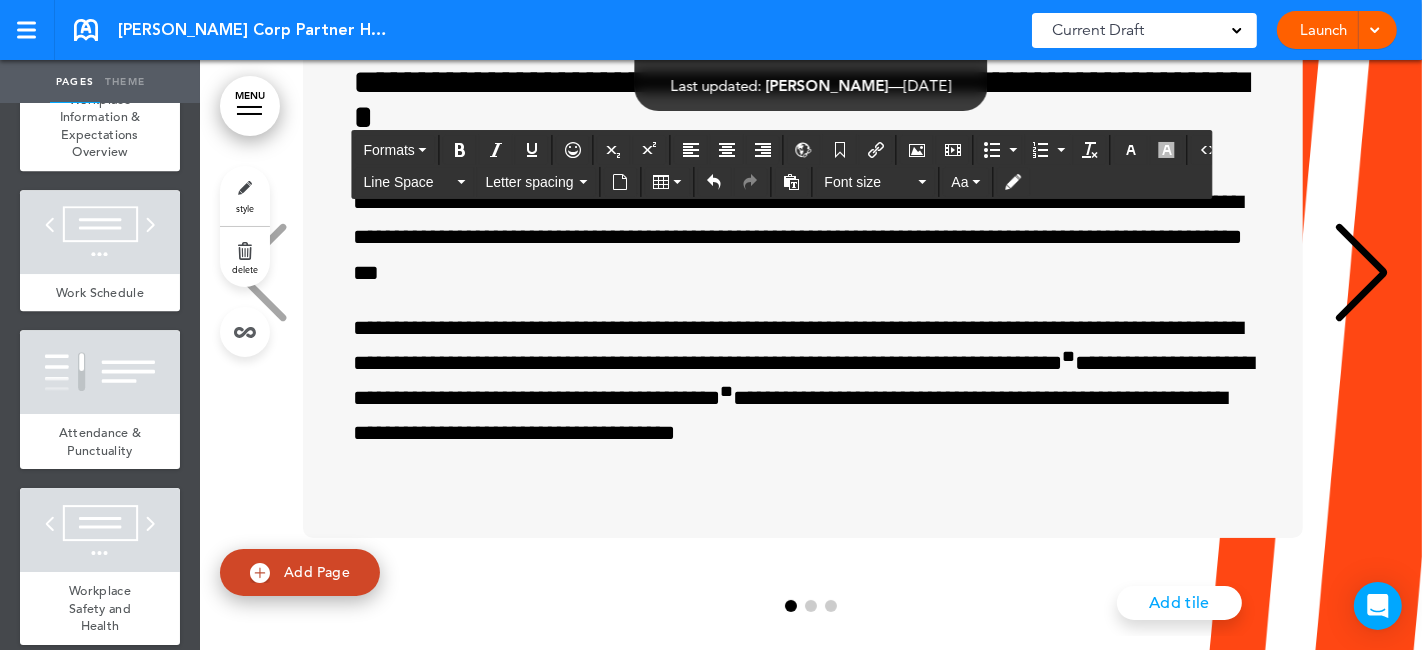 click on "**********" at bounding box center (1026, -1027) 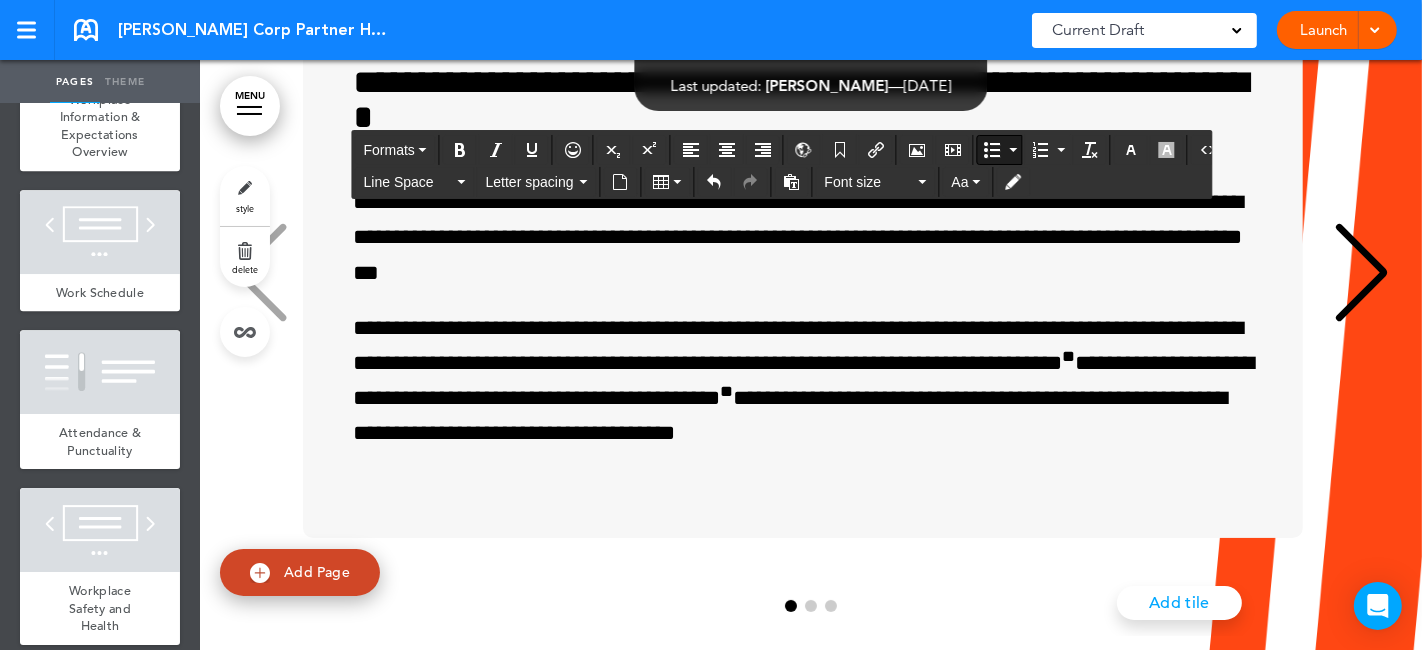 drag, startPoint x: 1048, startPoint y: 477, endPoint x: 1086, endPoint y: 482, distance: 38.327538 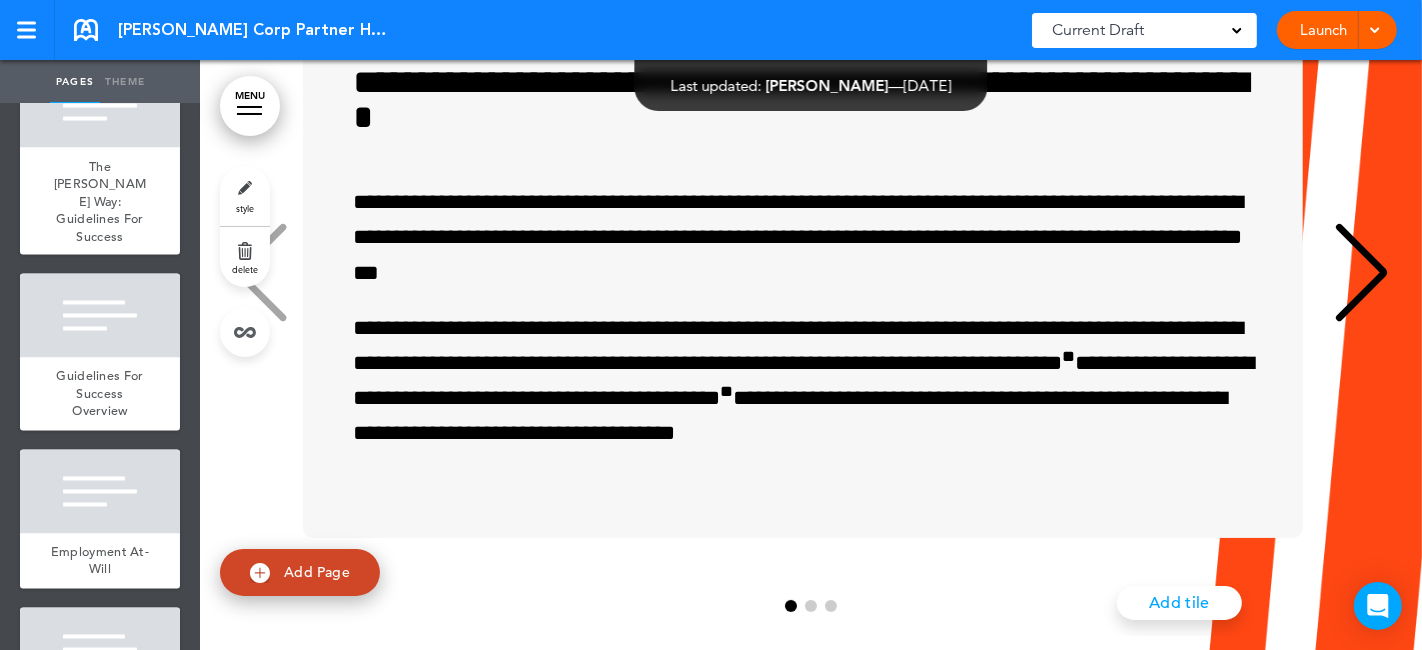 scroll, scrollTop: 0, scrollLeft: 0, axis: both 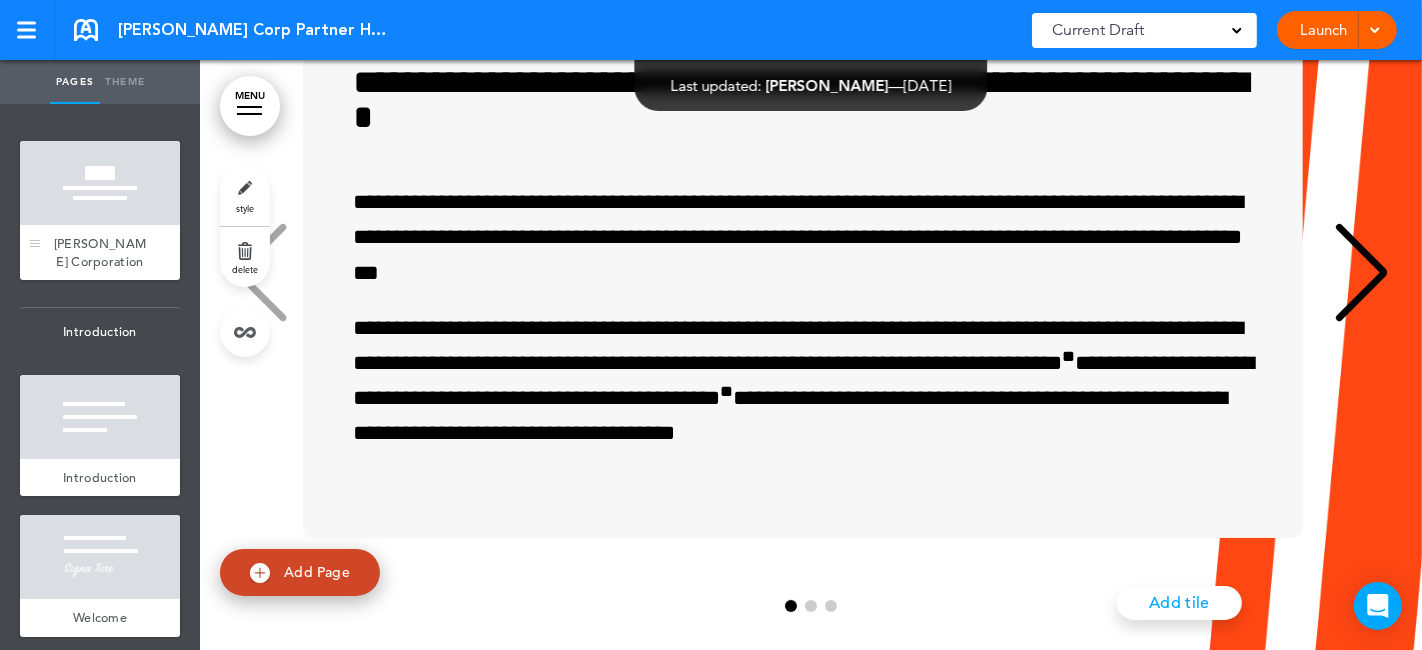 click on "[PERSON_NAME] Corporation" at bounding box center (100, 252) 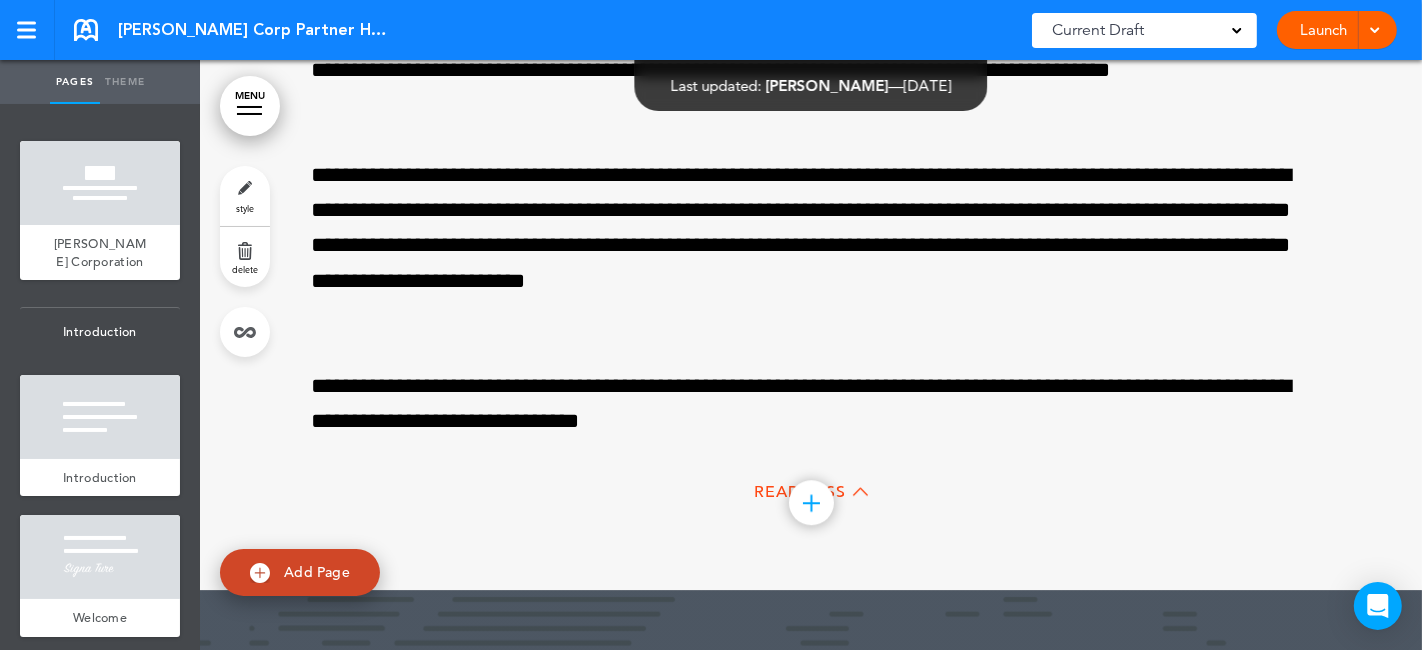 scroll, scrollTop: 4556, scrollLeft: 0, axis: vertical 